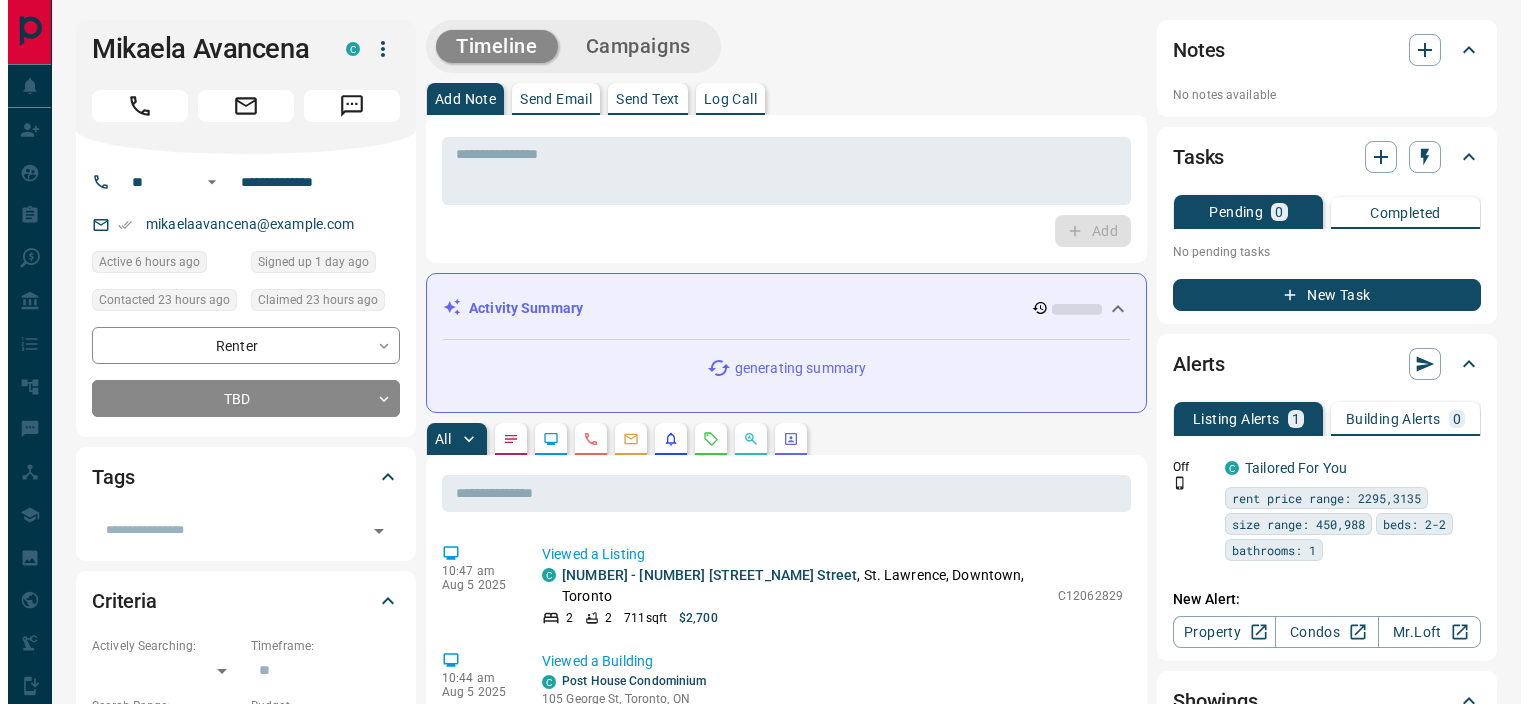 scroll, scrollTop: 0, scrollLeft: 0, axis: both 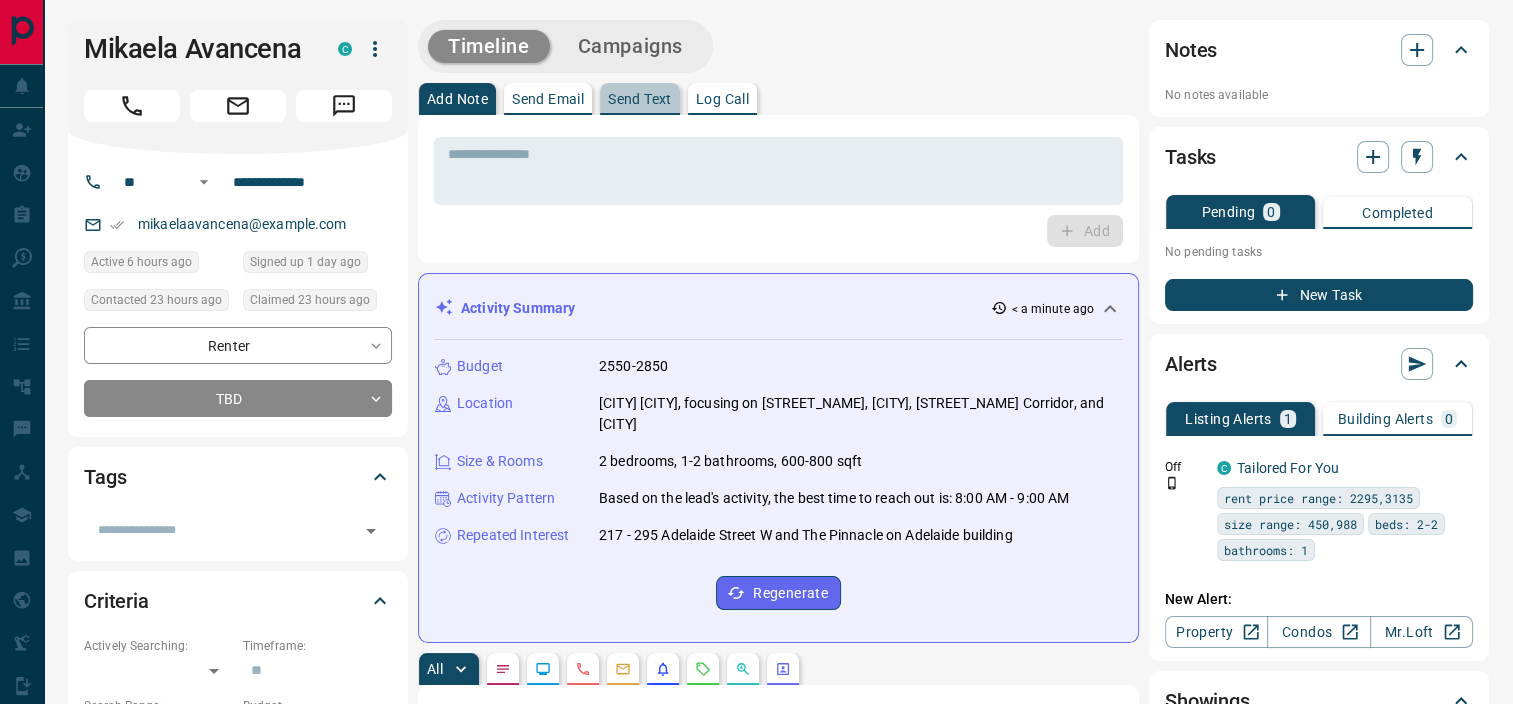 click on "Send Text" at bounding box center [640, 99] 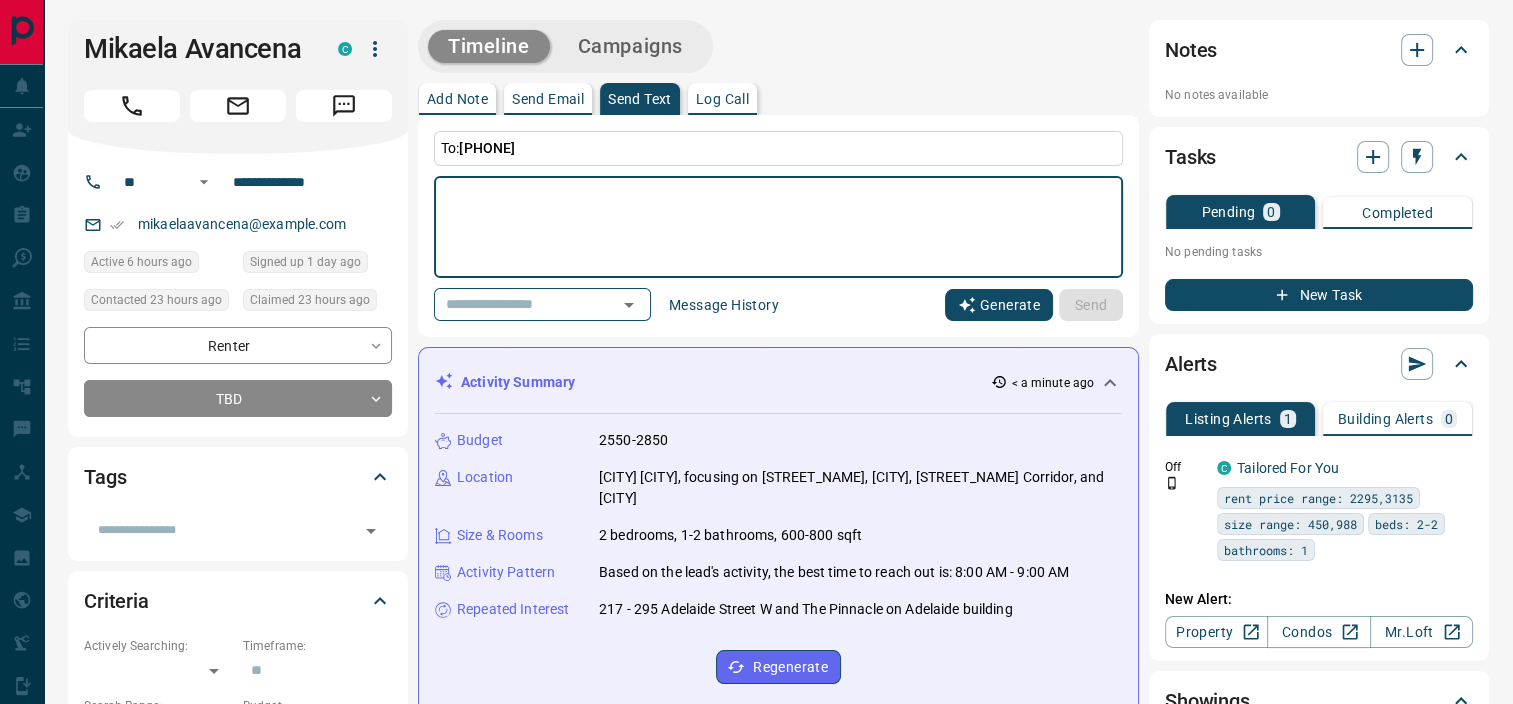 click 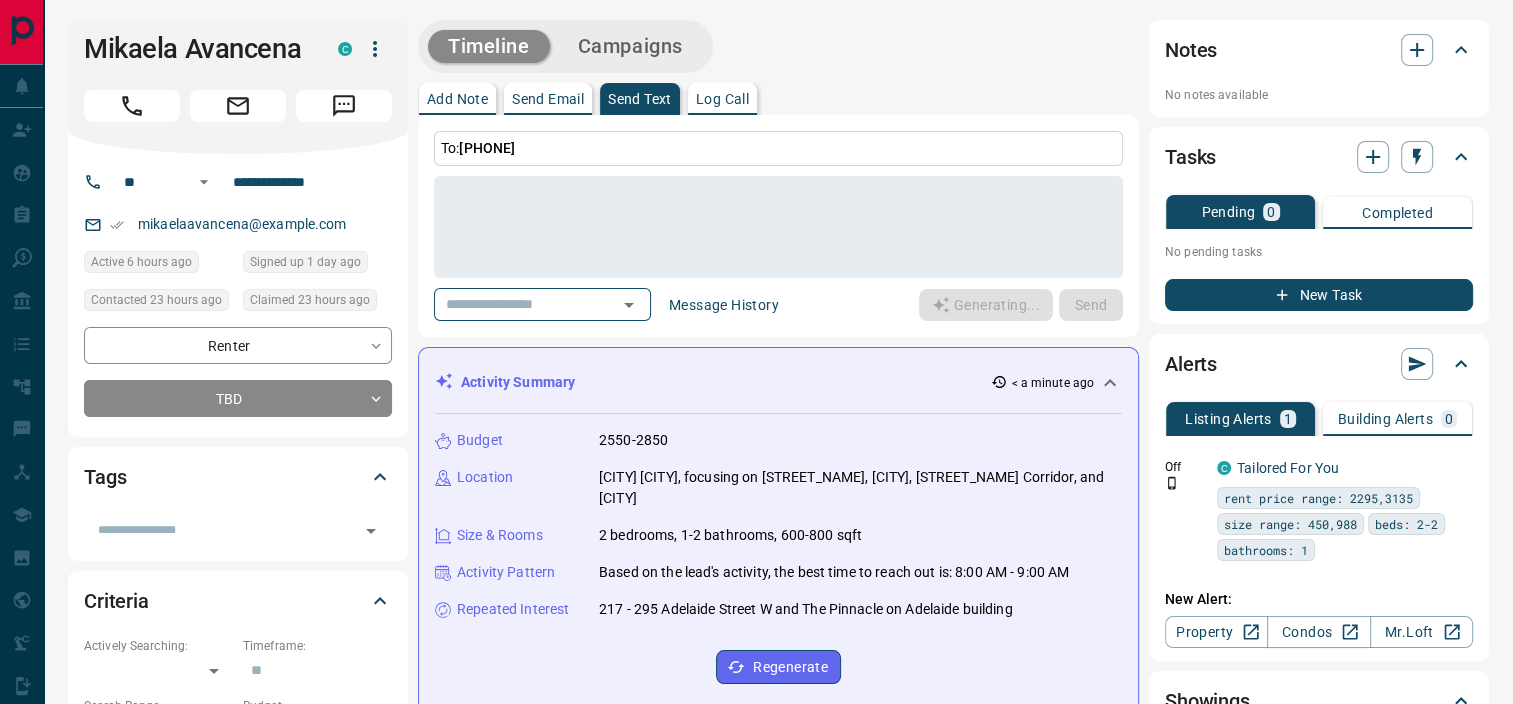 type on "**********" 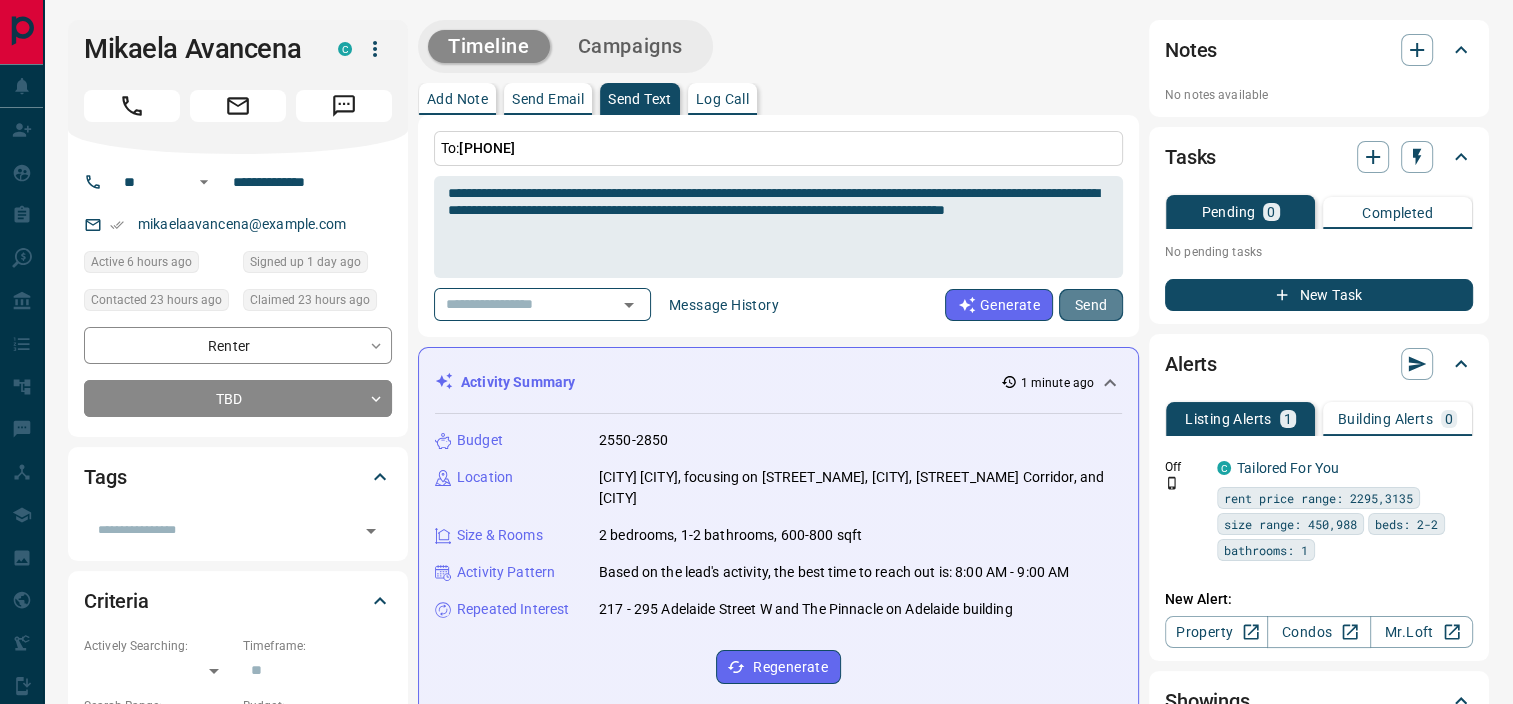 click on "Send" at bounding box center [1091, 305] 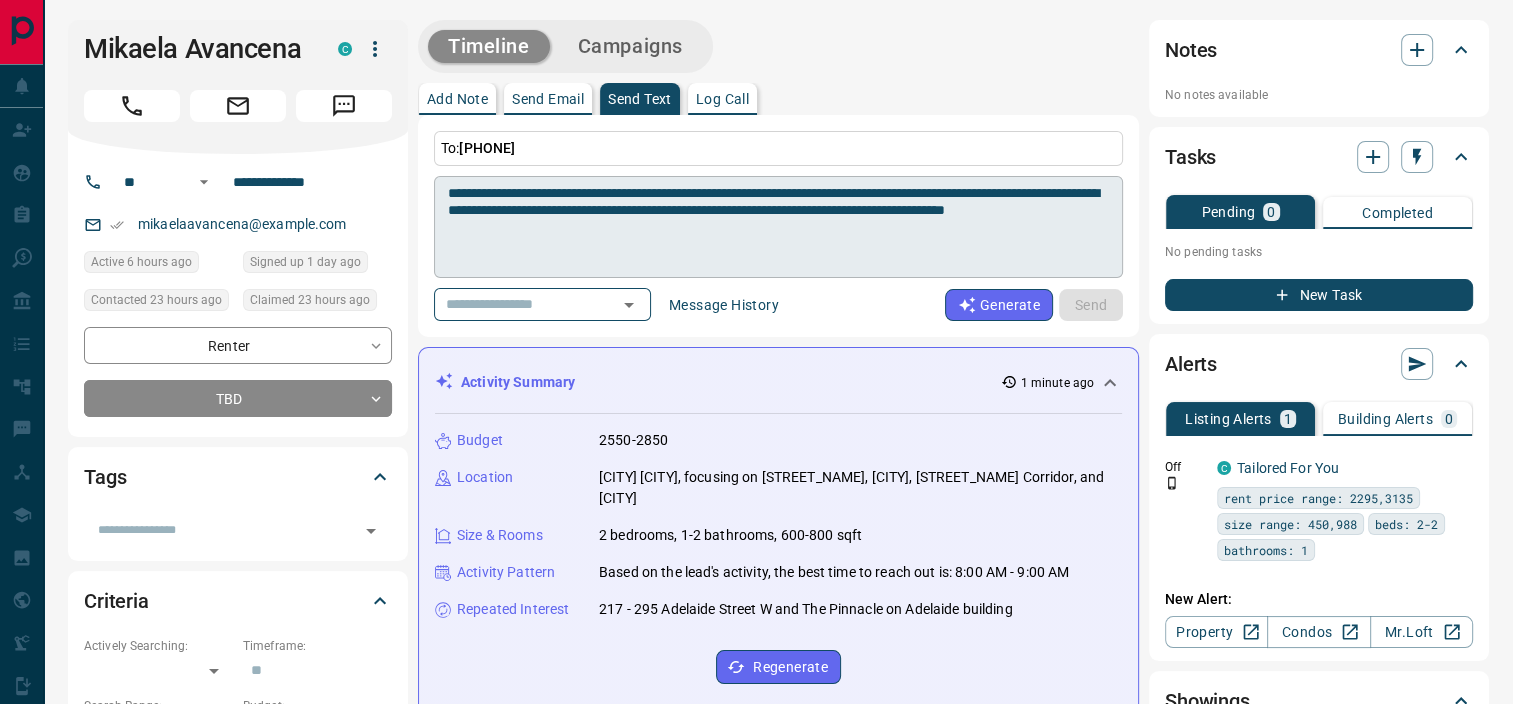 type 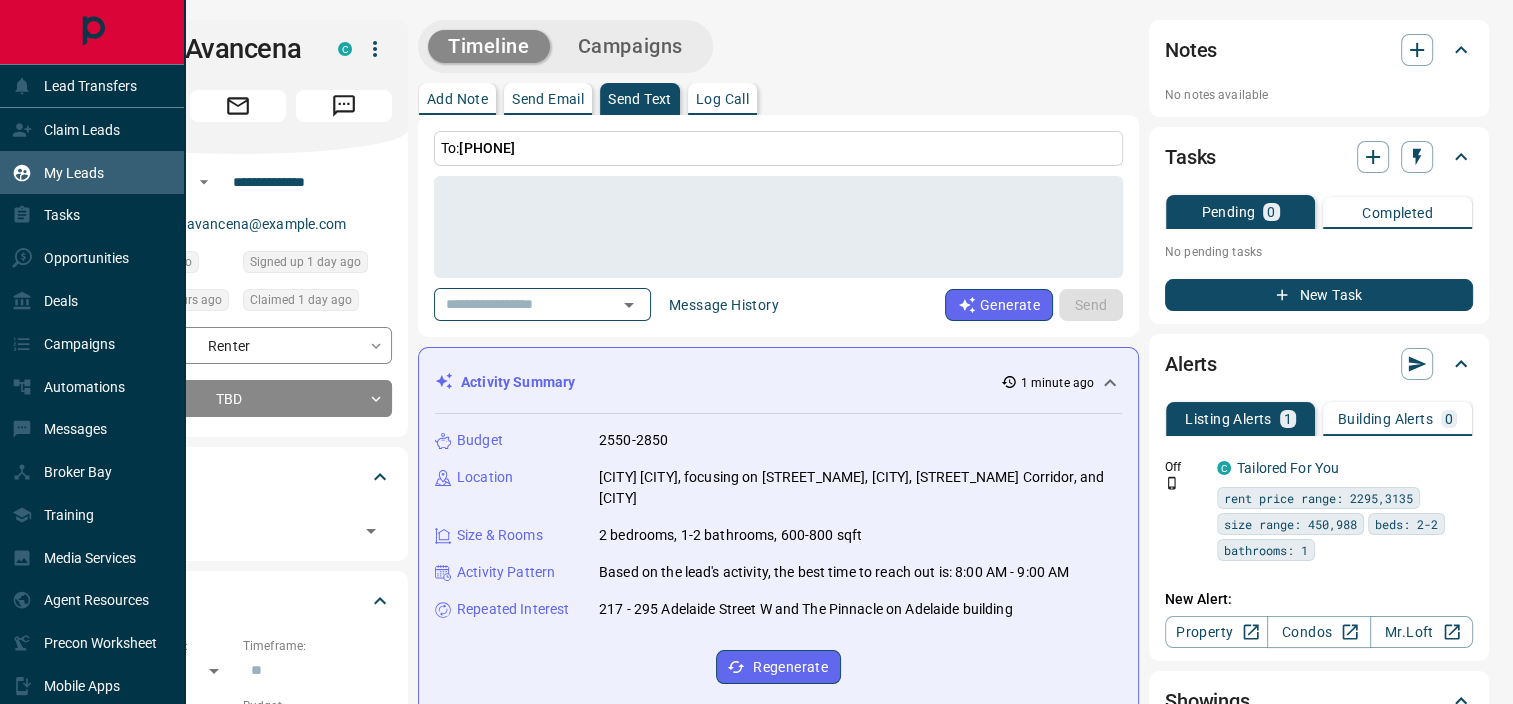 click on "My Leads" at bounding box center [58, 172] 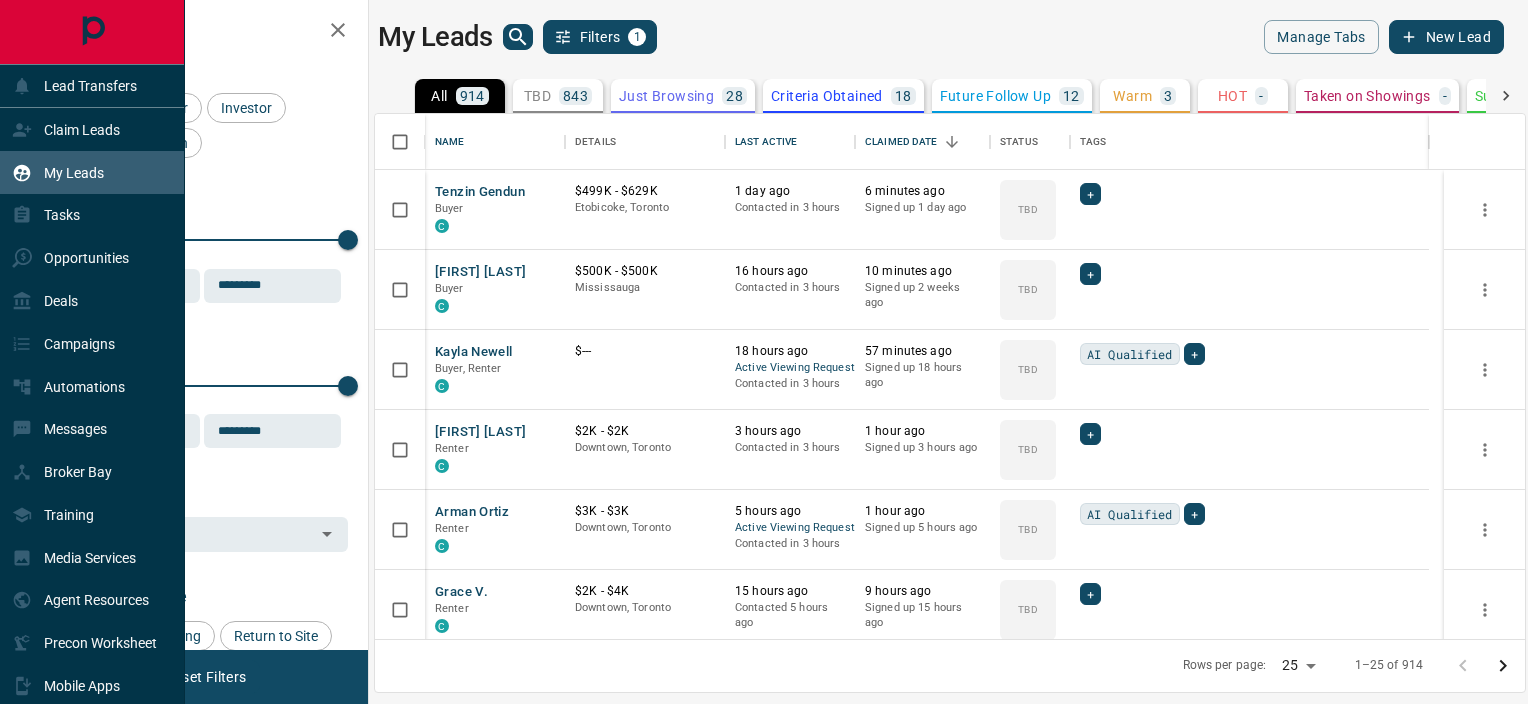 scroll, scrollTop: 16, scrollLeft: 16, axis: both 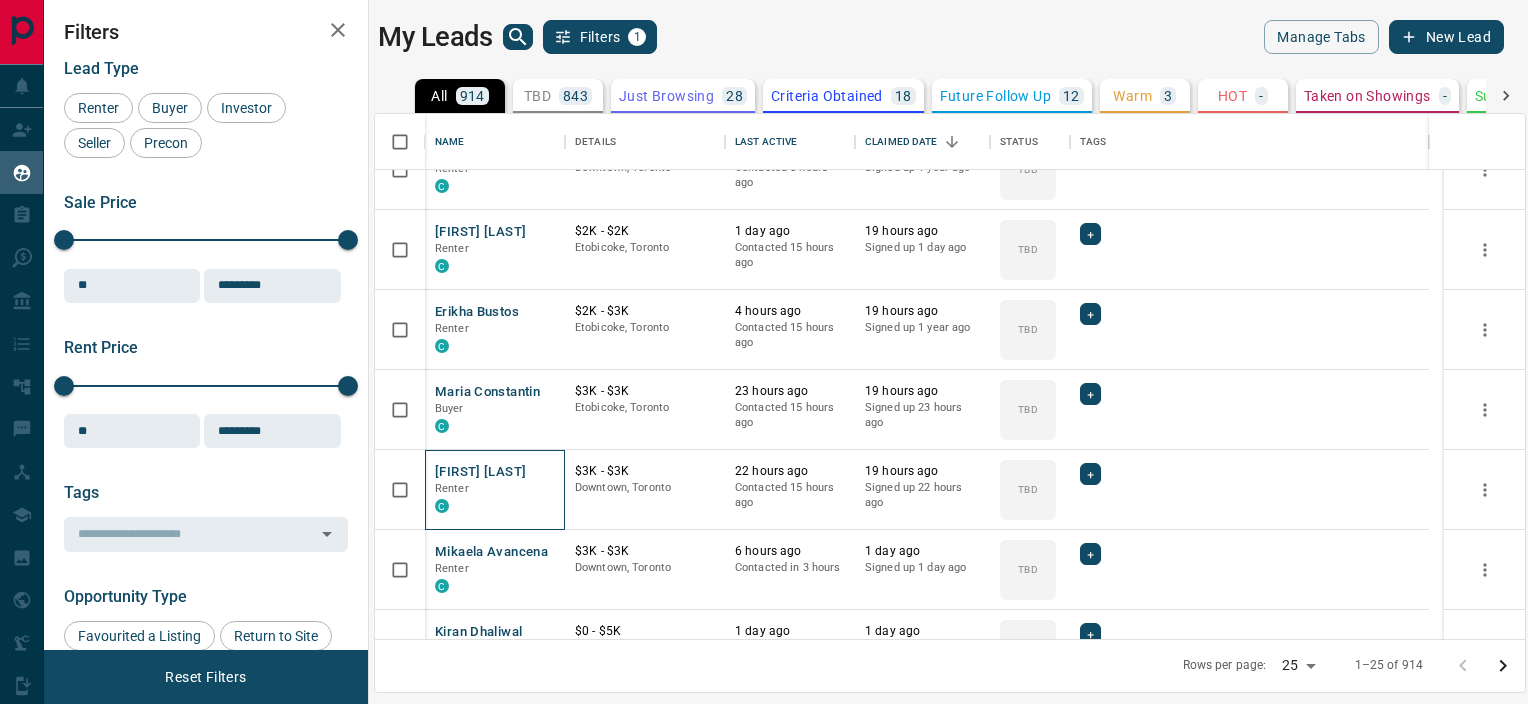 click on "[FIRST] [LAST] Renter C" at bounding box center [495, 490] 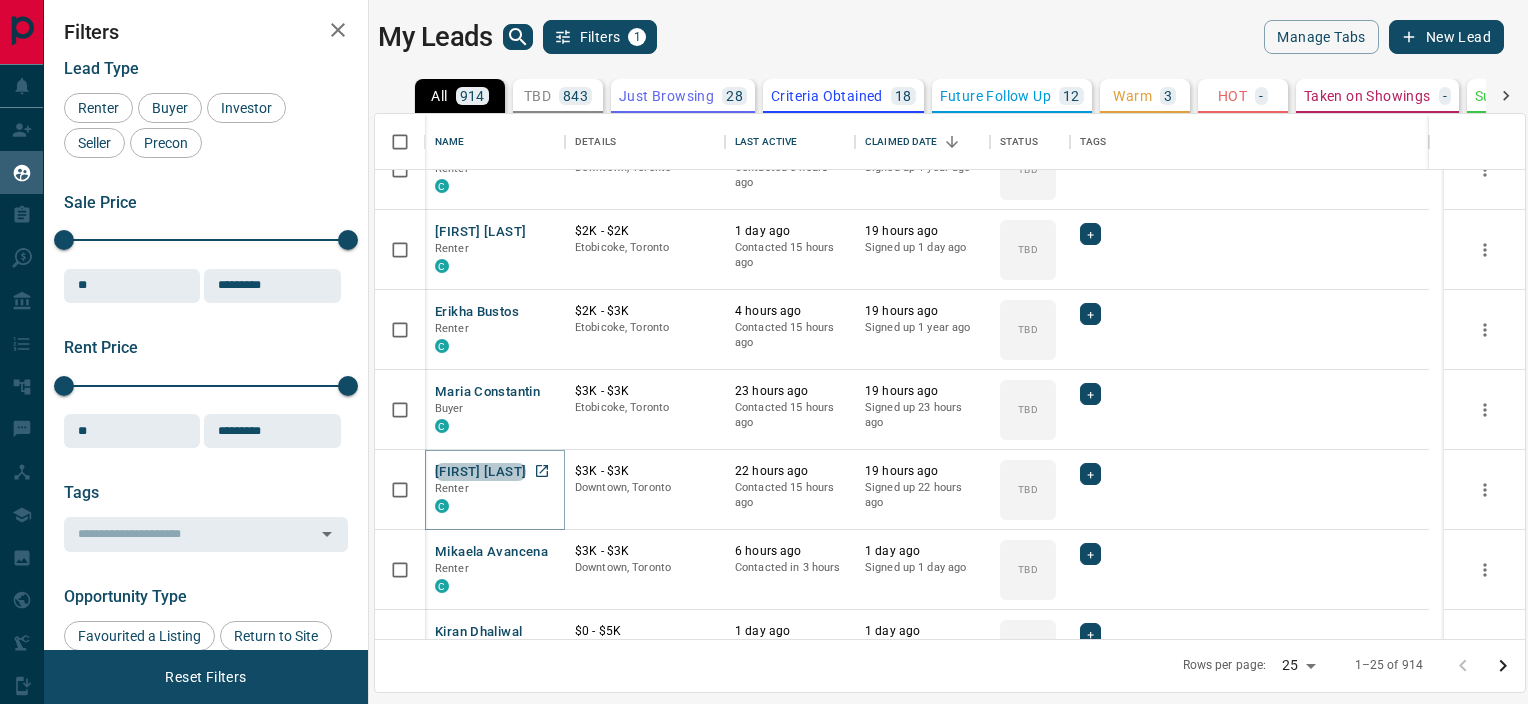 click on "[FIRST] [LAST]" at bounding box center (480, 472) 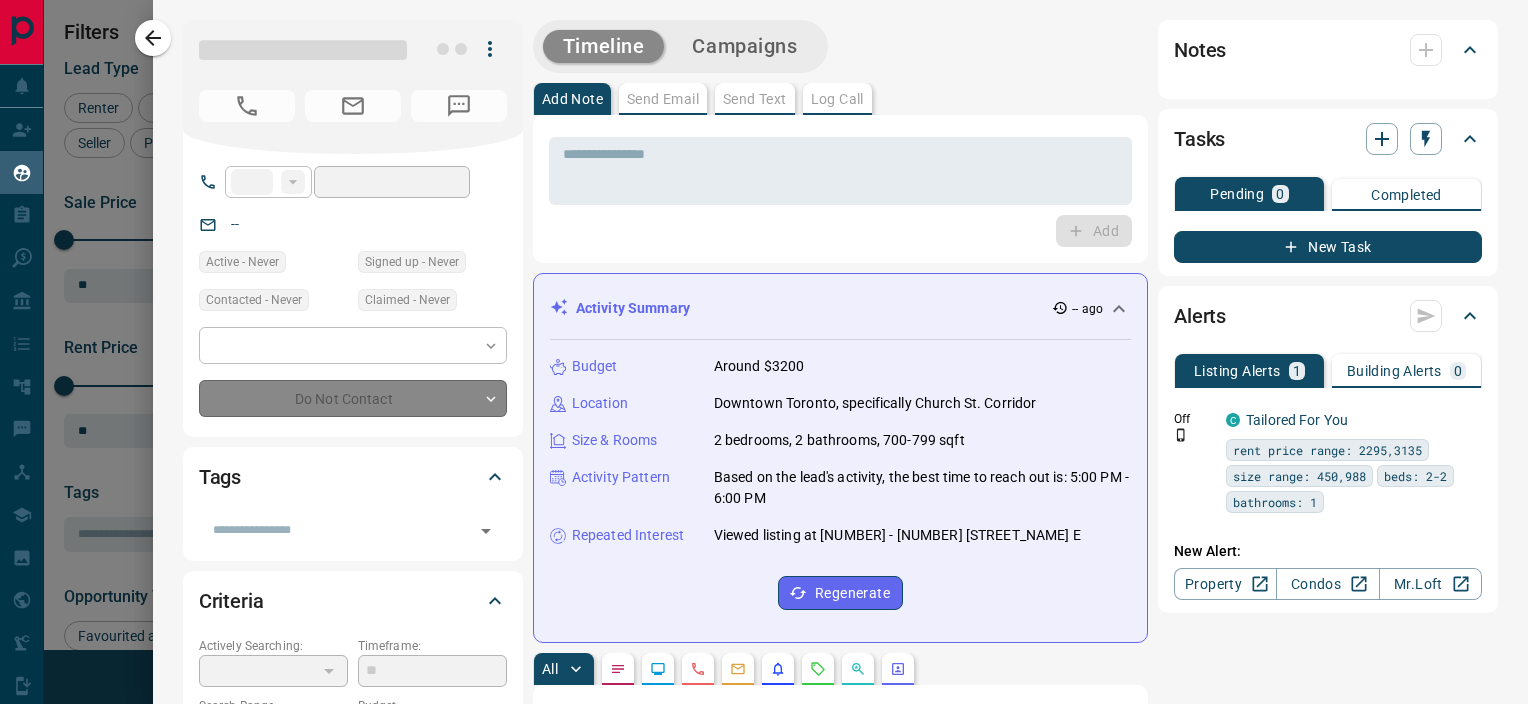 type on "**" 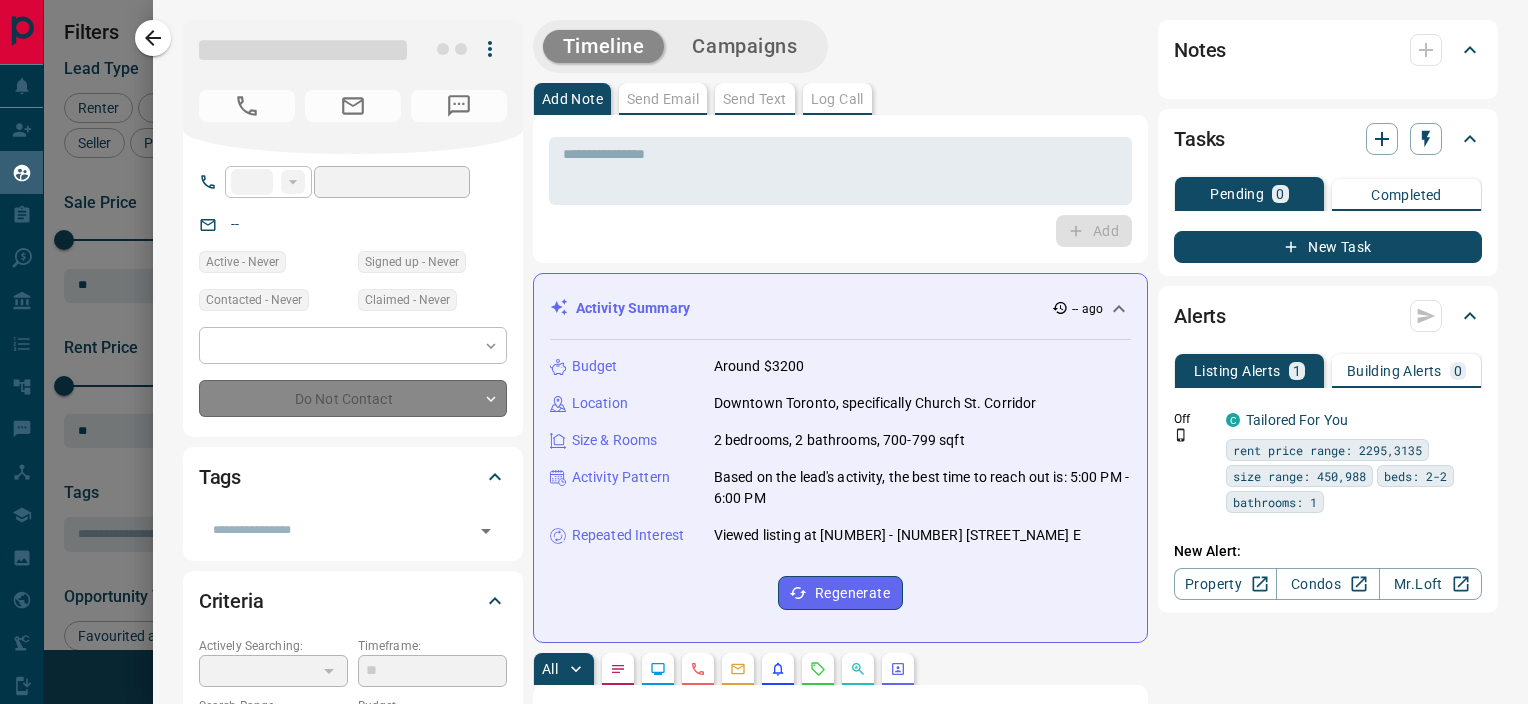 type on "**********" 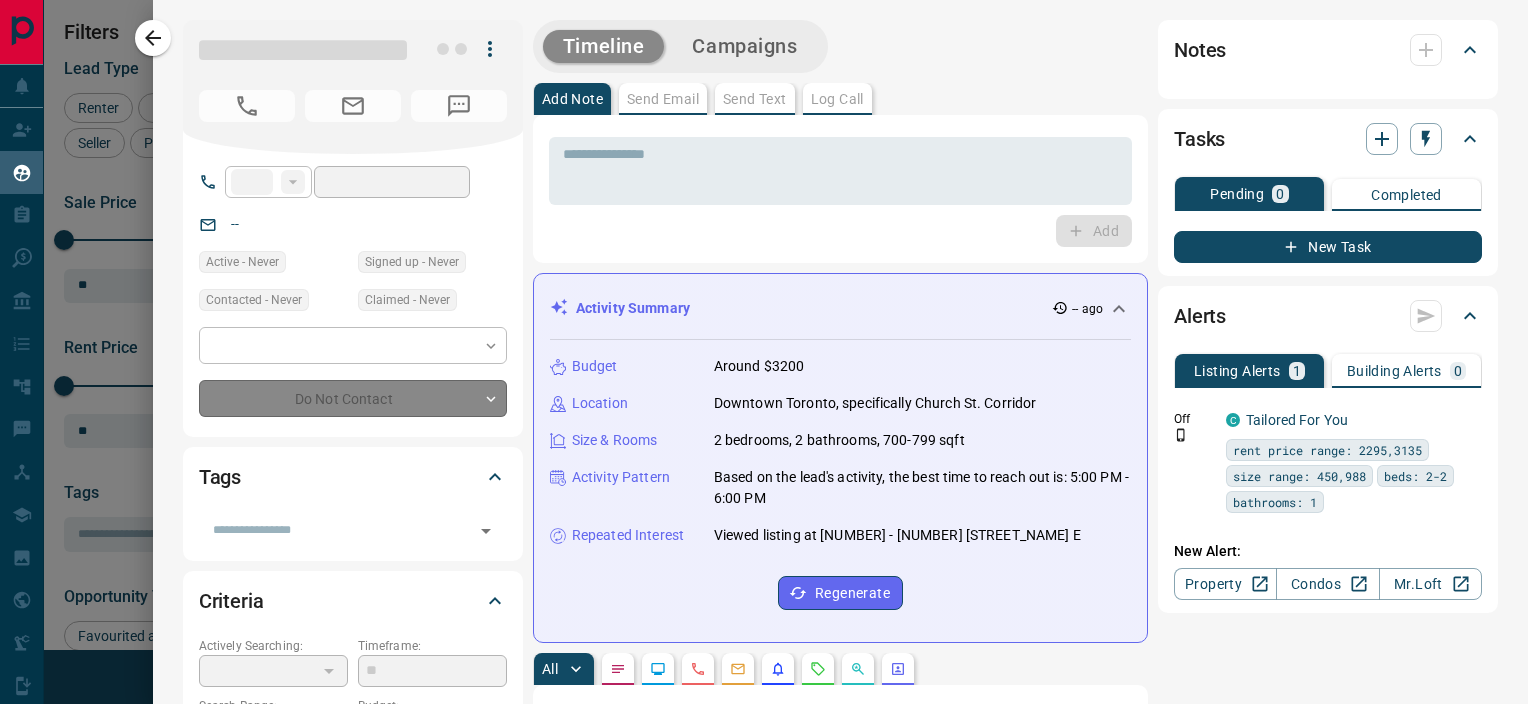 type on "**********" 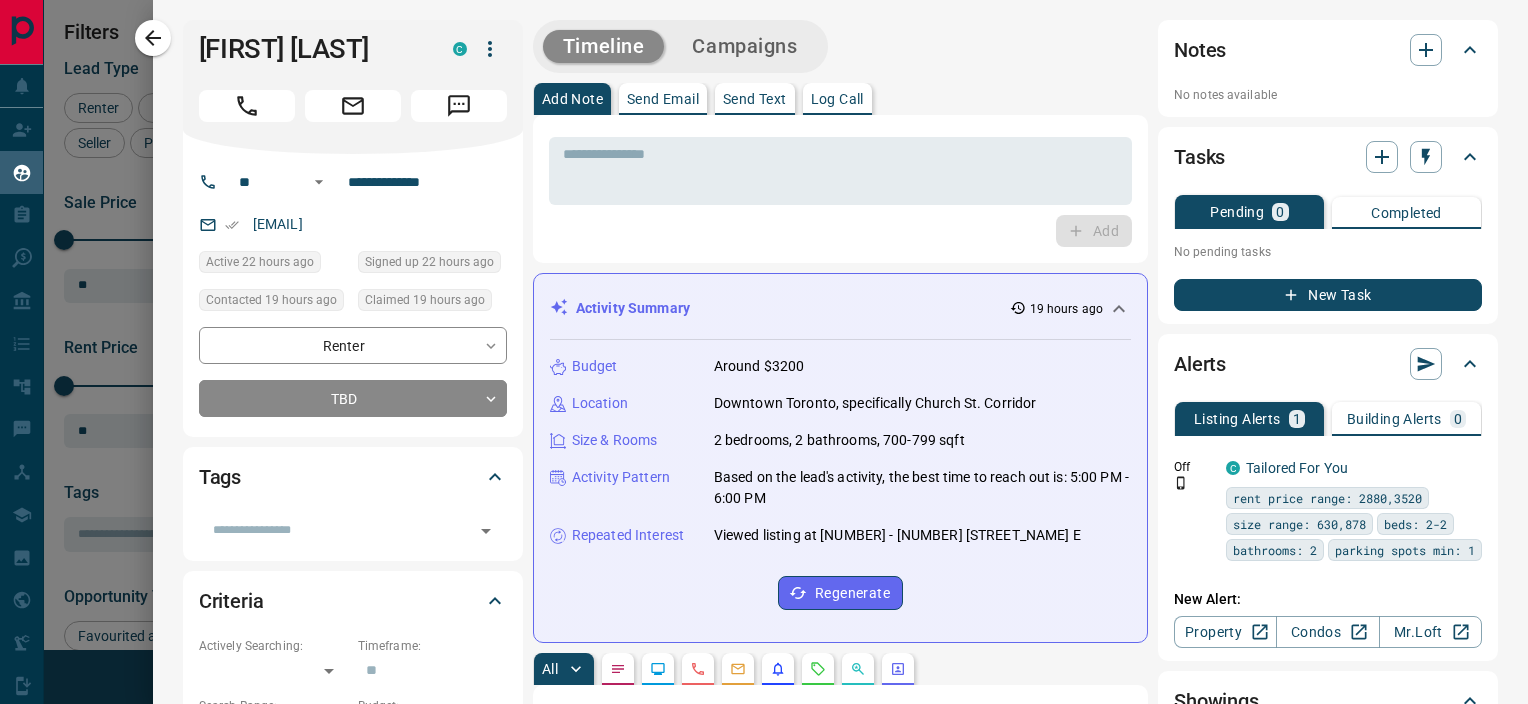 click on "Send Text" at bounding box center (755, 99) 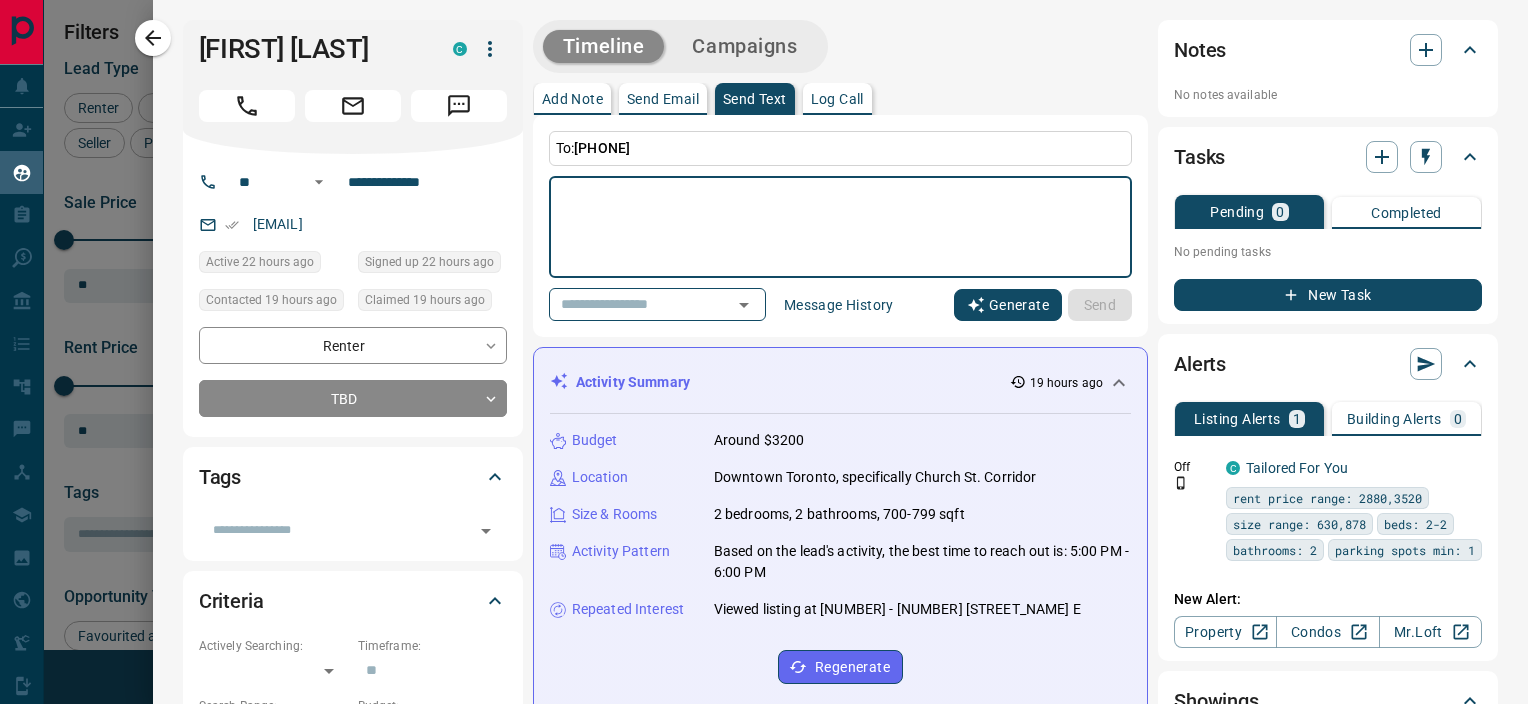 click 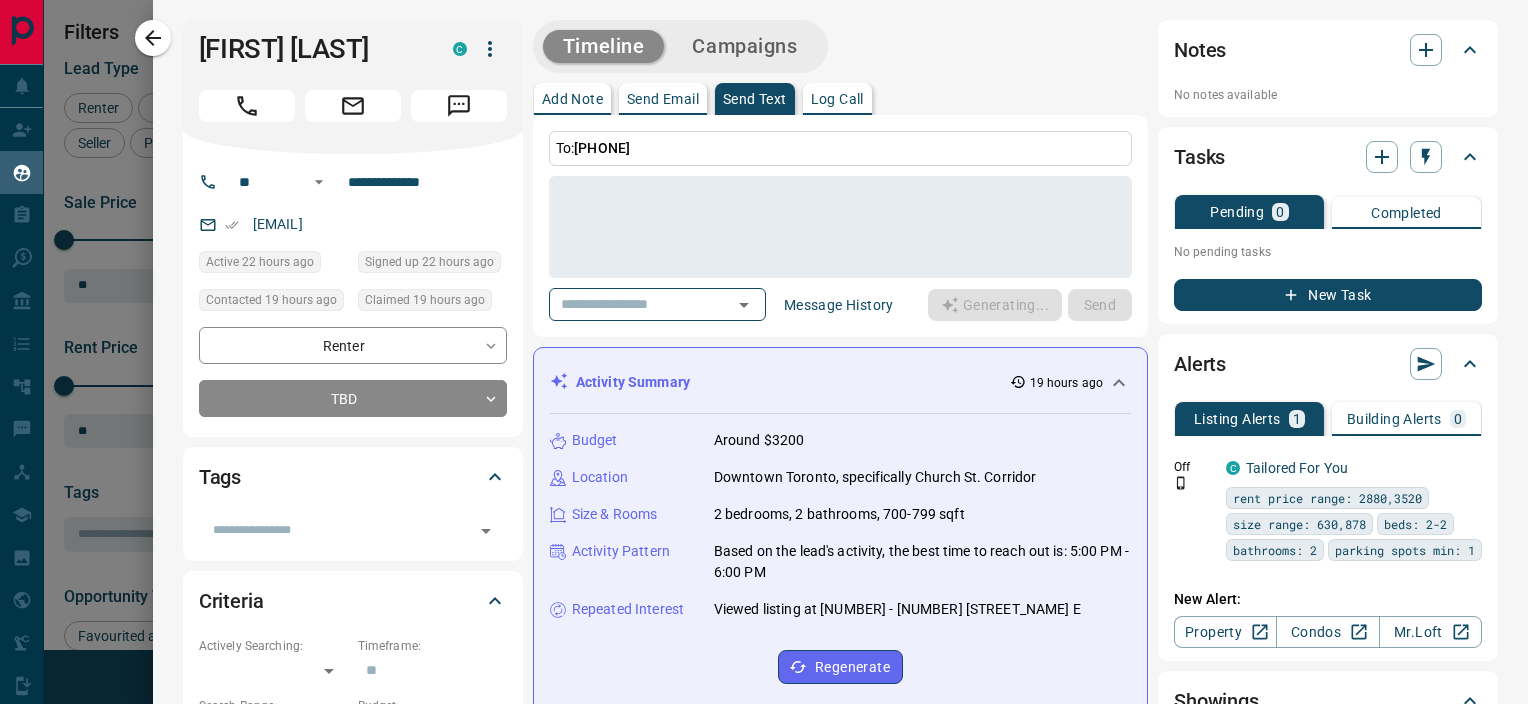 type on "**********" 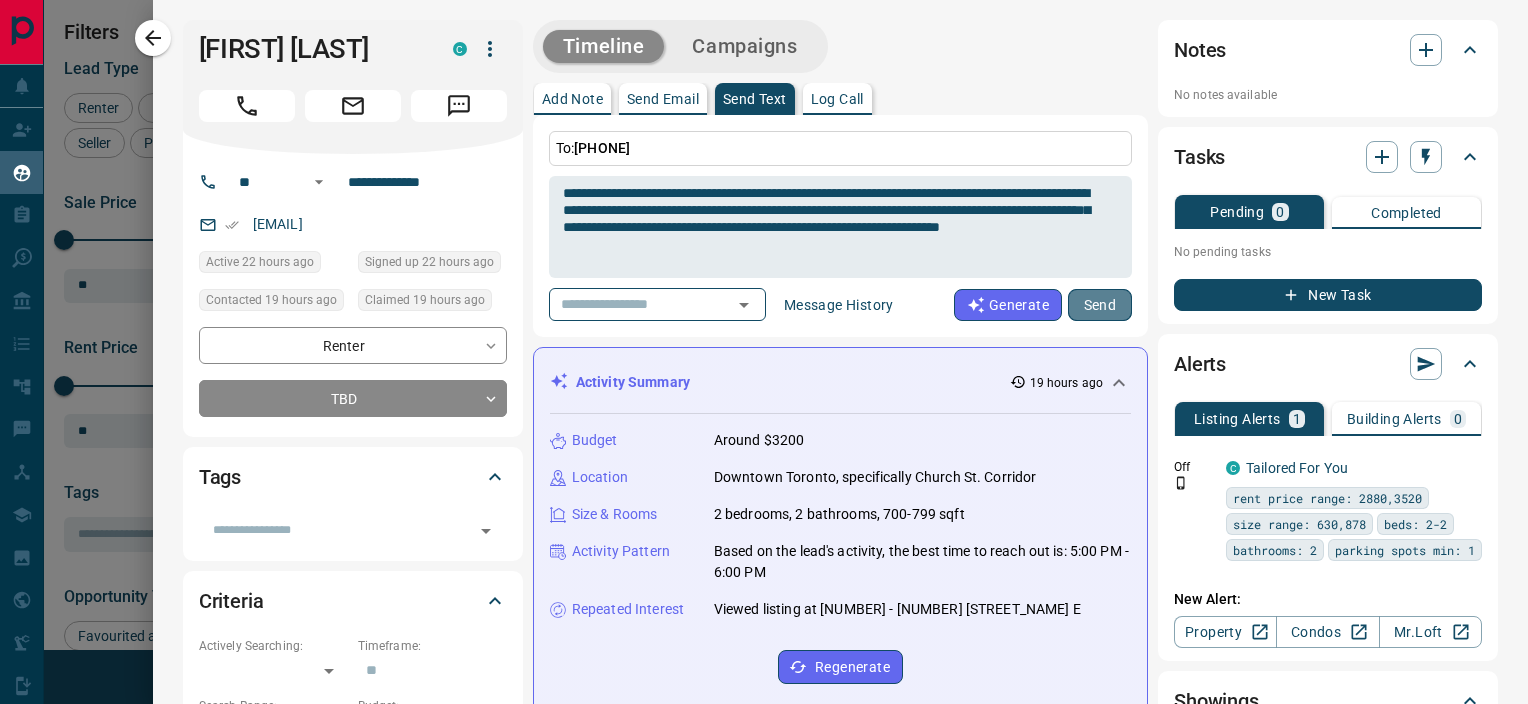 click on "Send" at bounding box center (1100, 305) 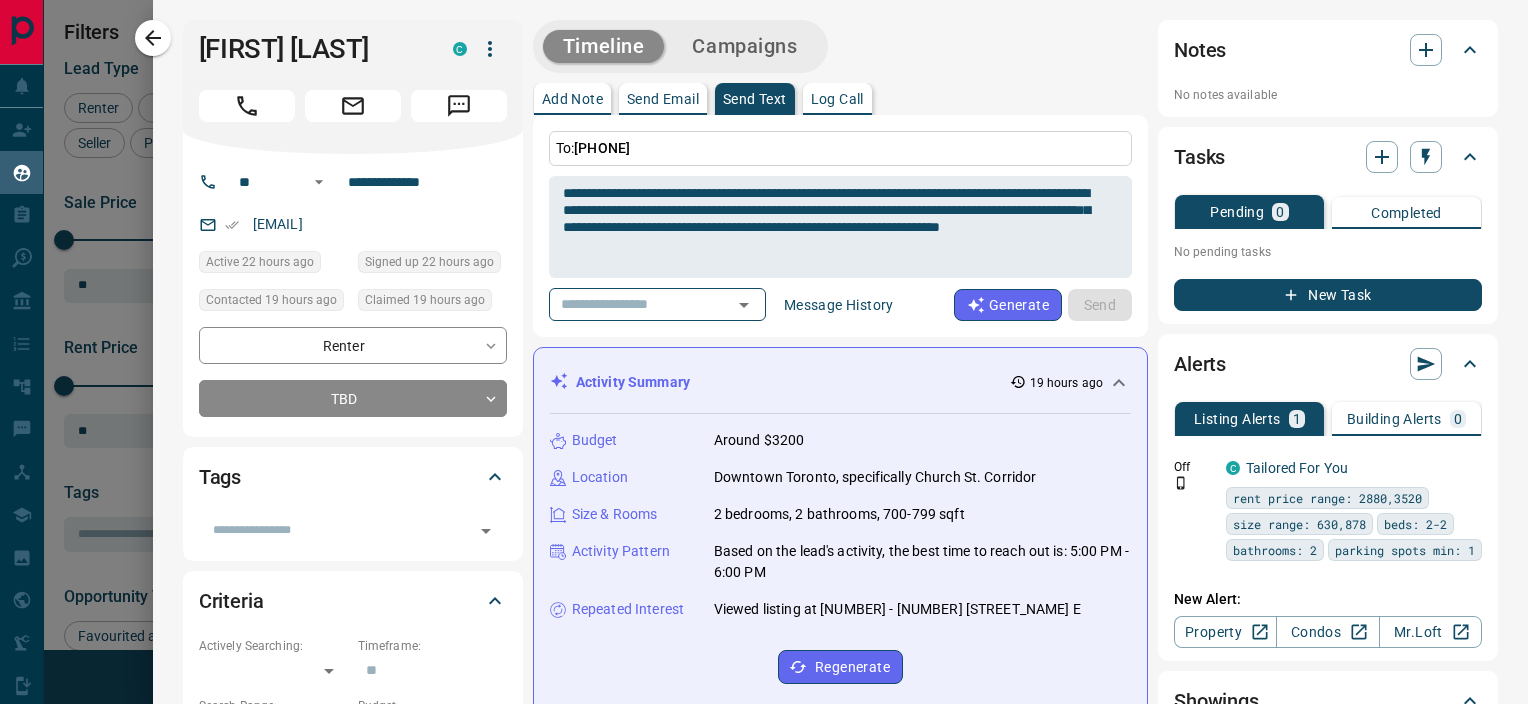 type 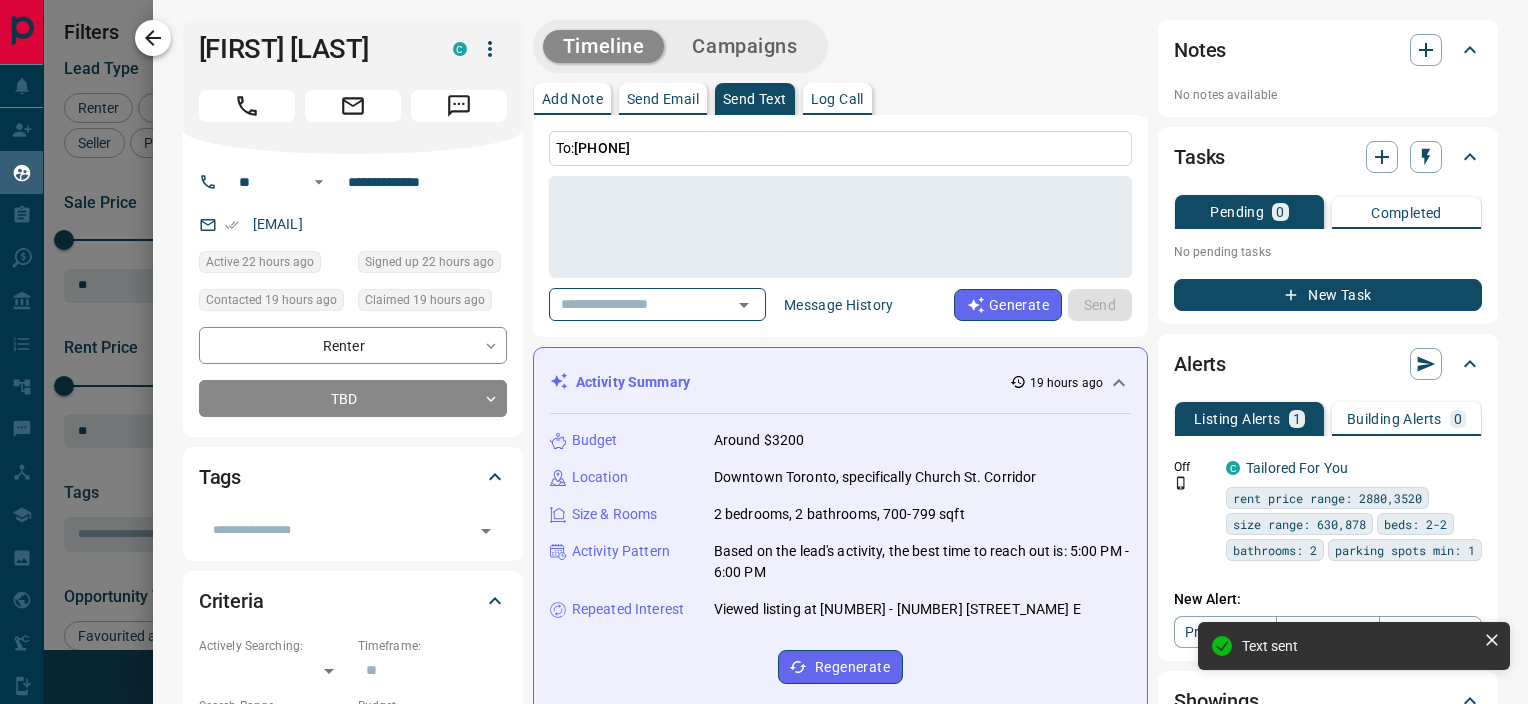 click 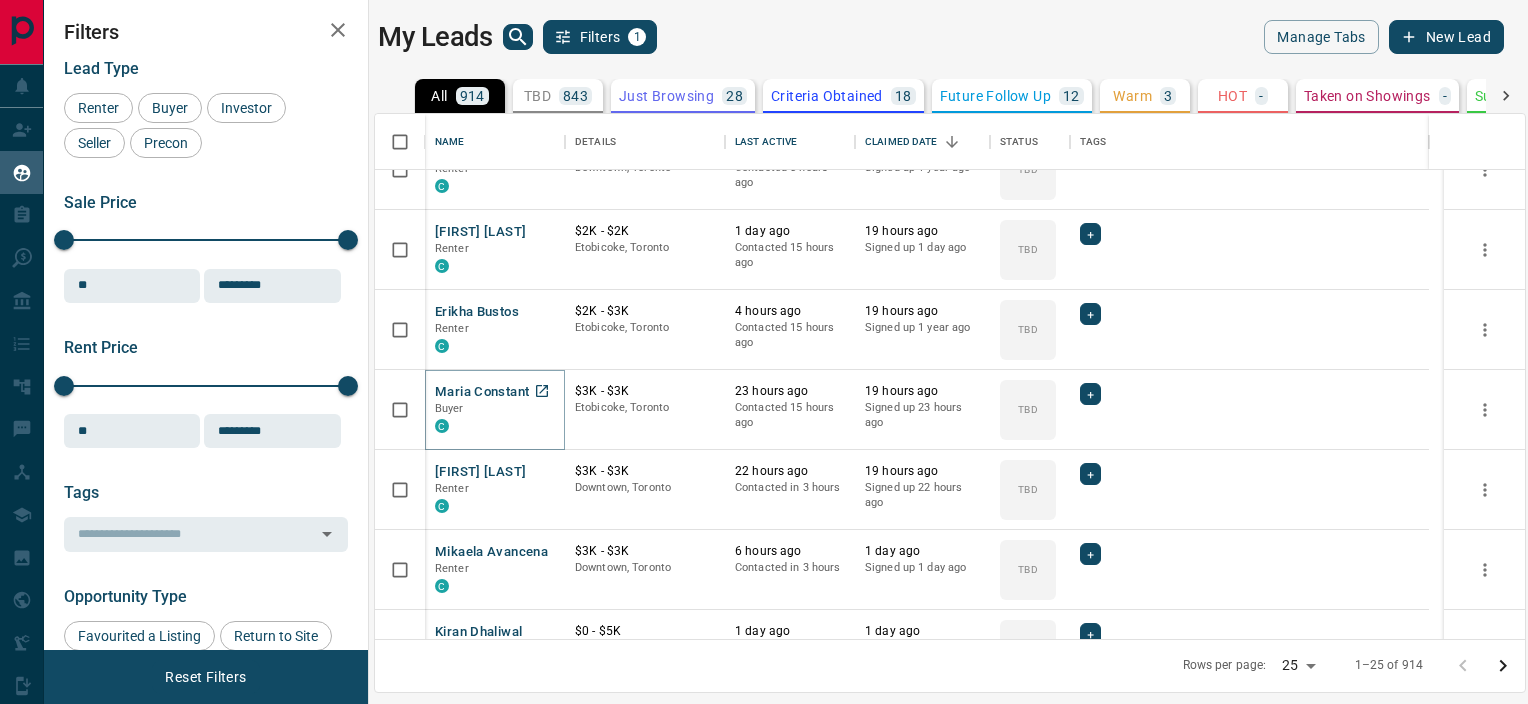 click on "Maria Constantin" at bounding box center [487, 392] 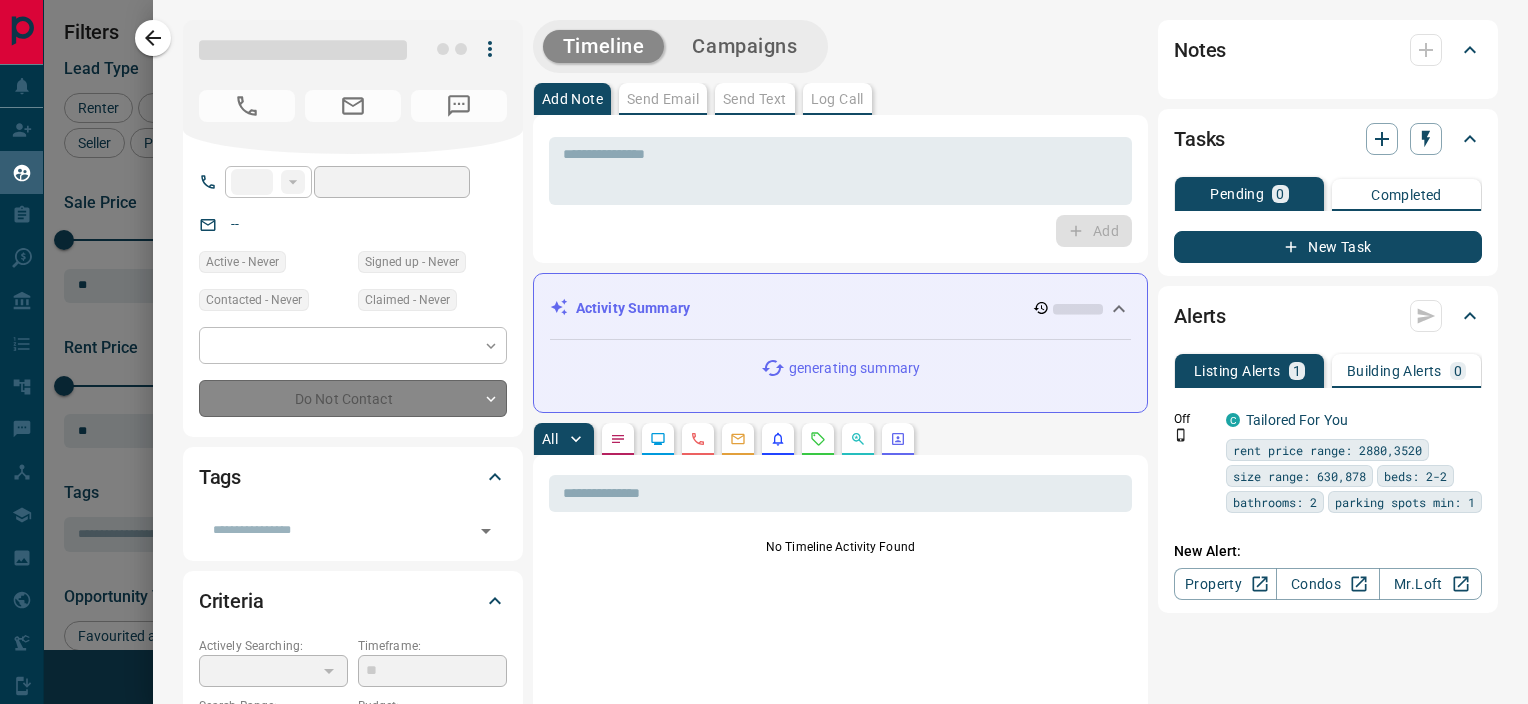 type on "**" 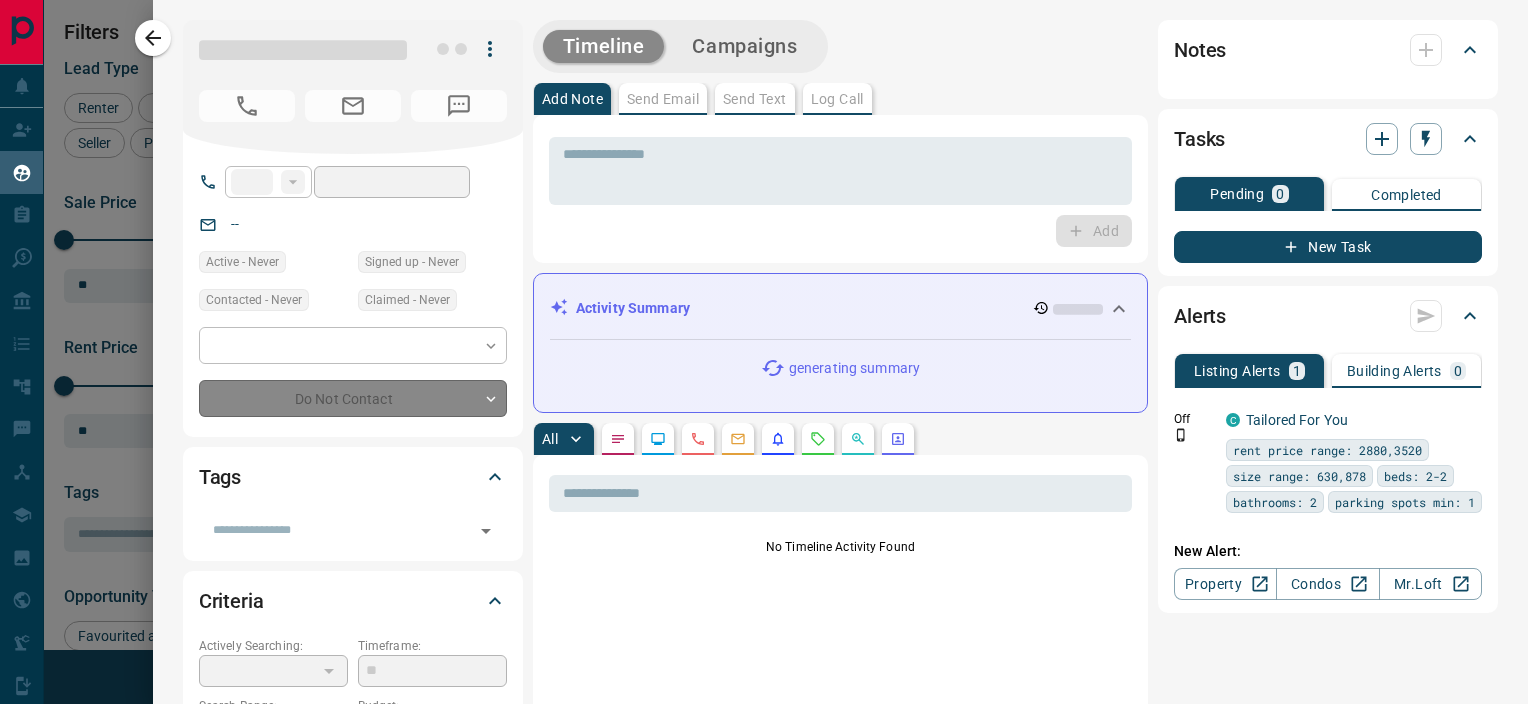 type on "**********" 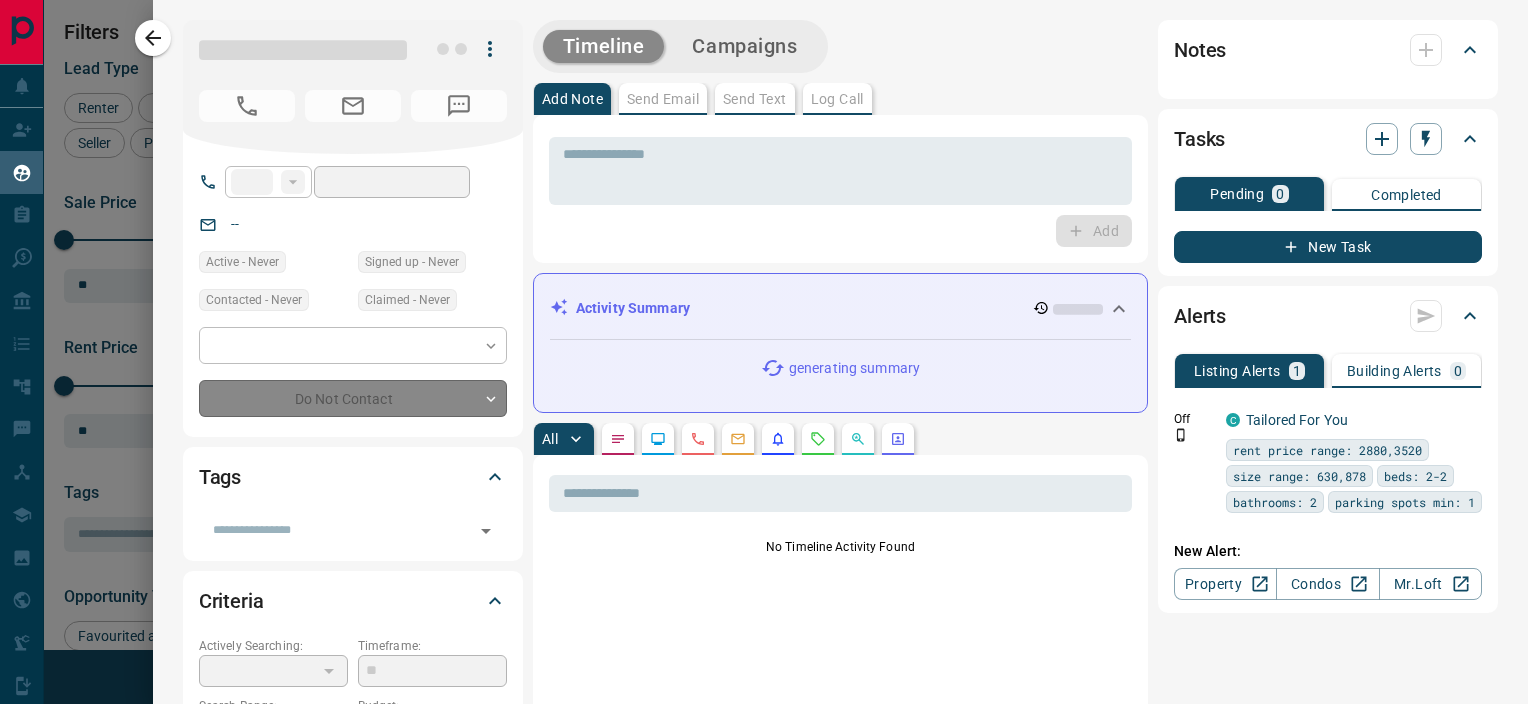 type on "**********" 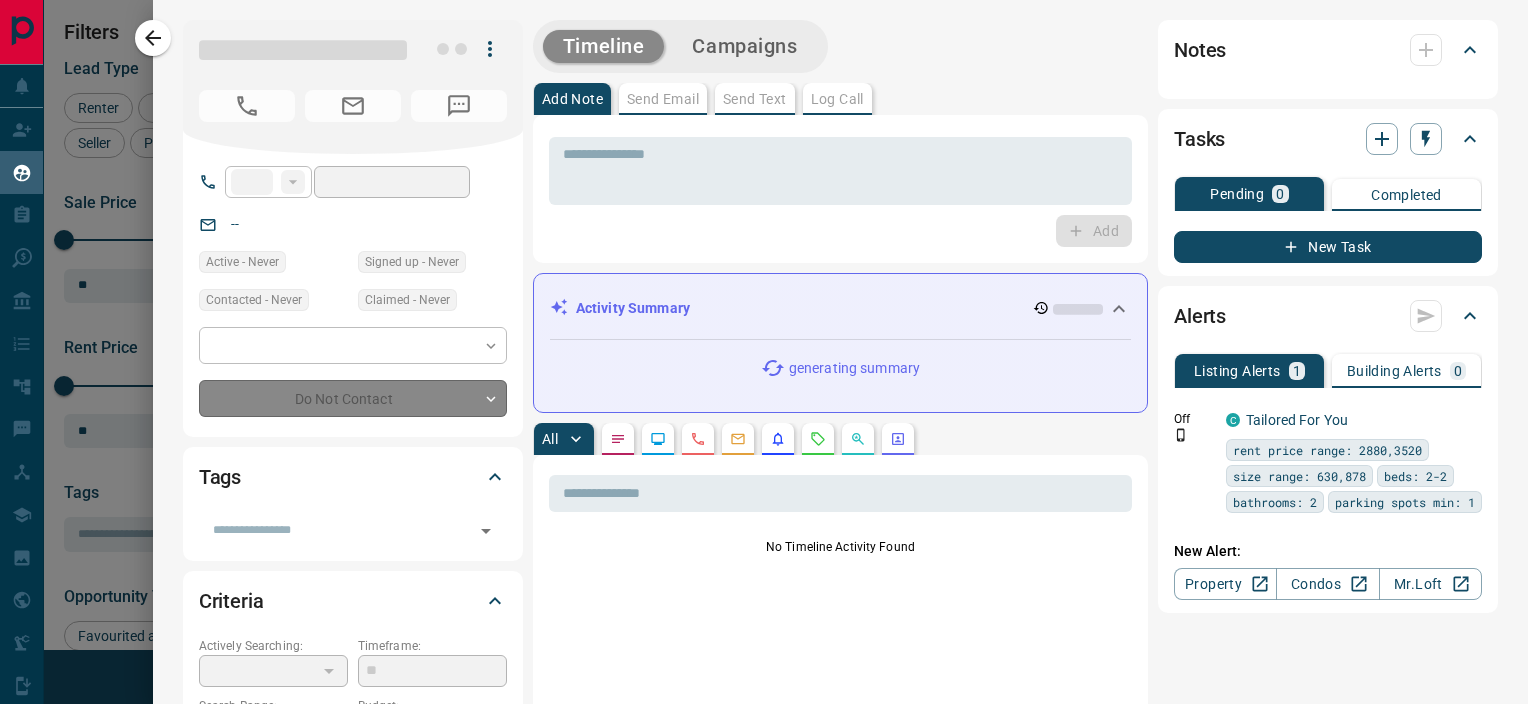 type on "**" 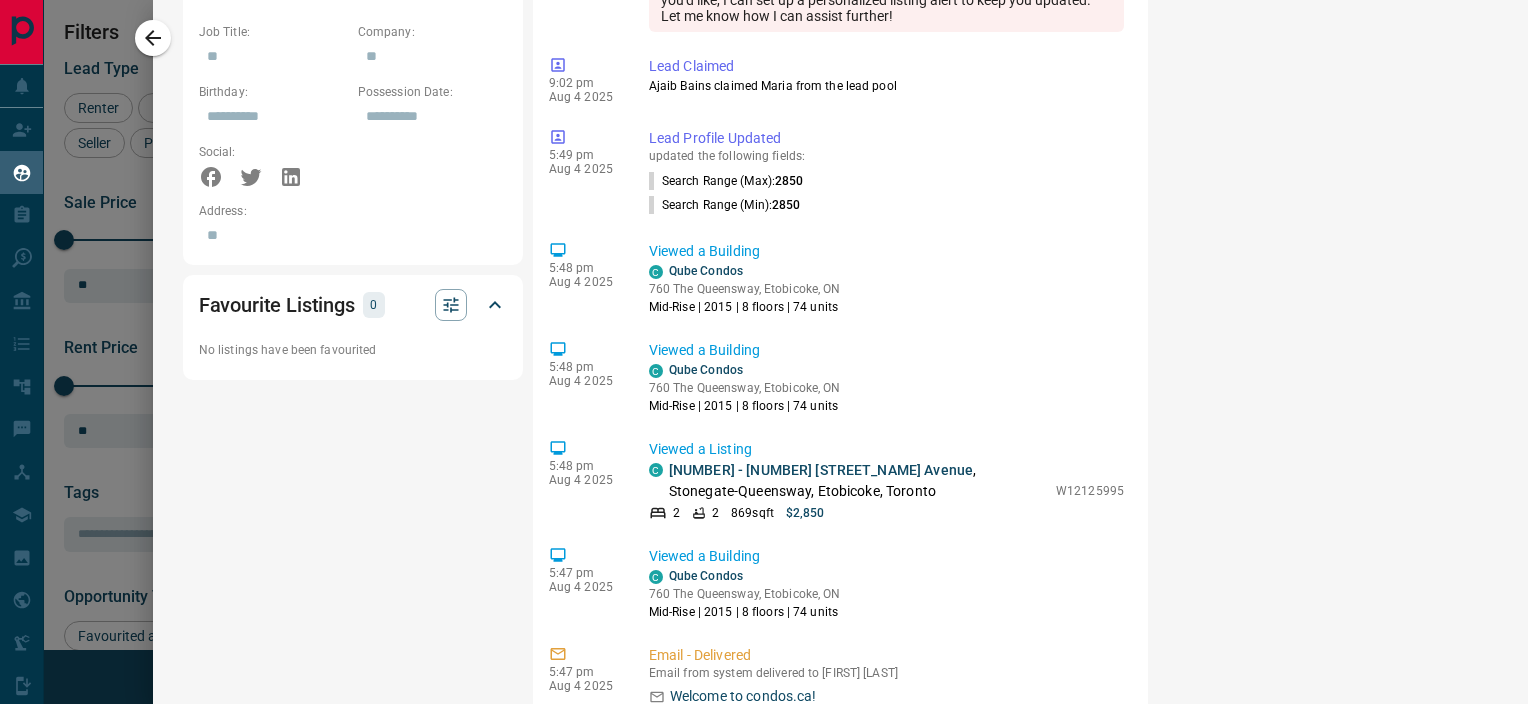 scroll, scrollTop: 1277, scrollLeft: 0, axis: vertical 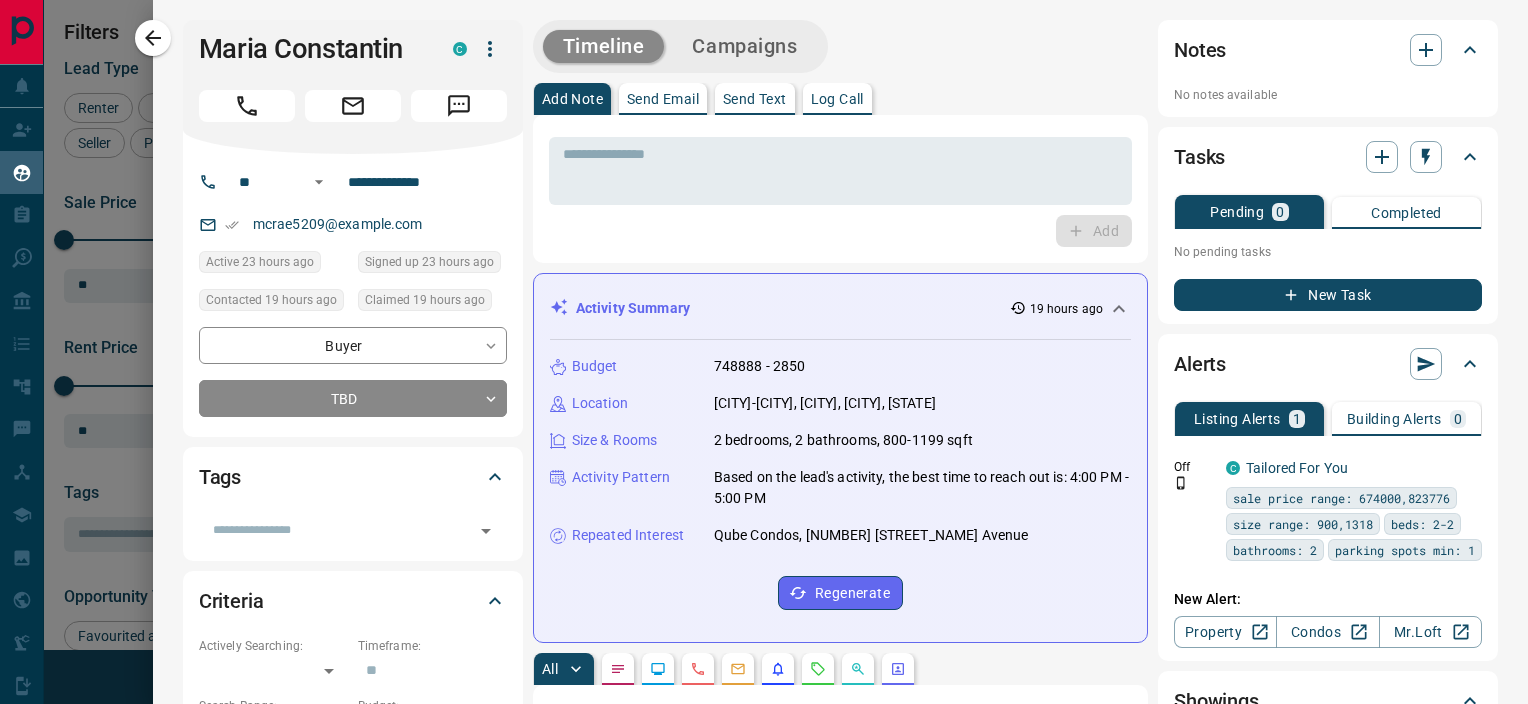click on "Send Text" at bounding box center [755, 99] 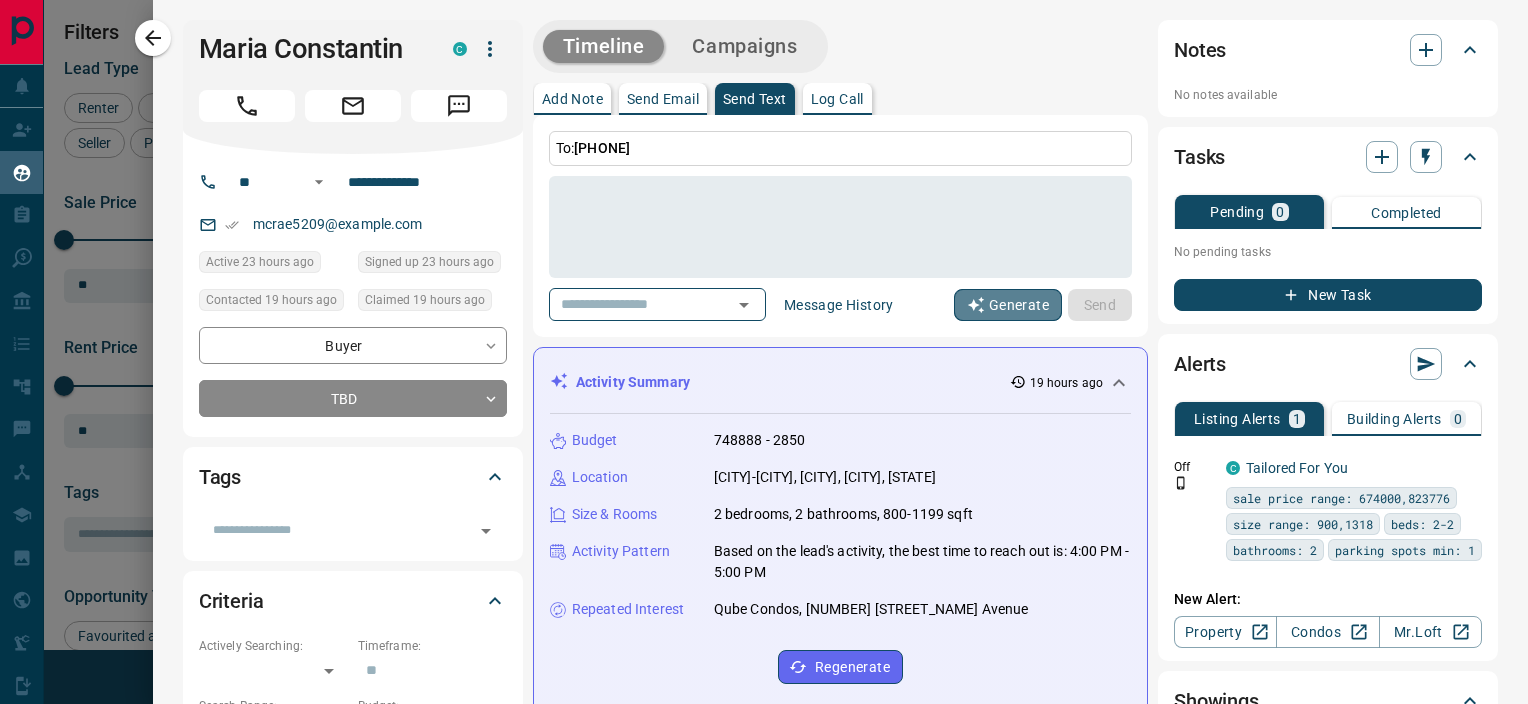 click on "Generate" at bounding box center (1008, 305) 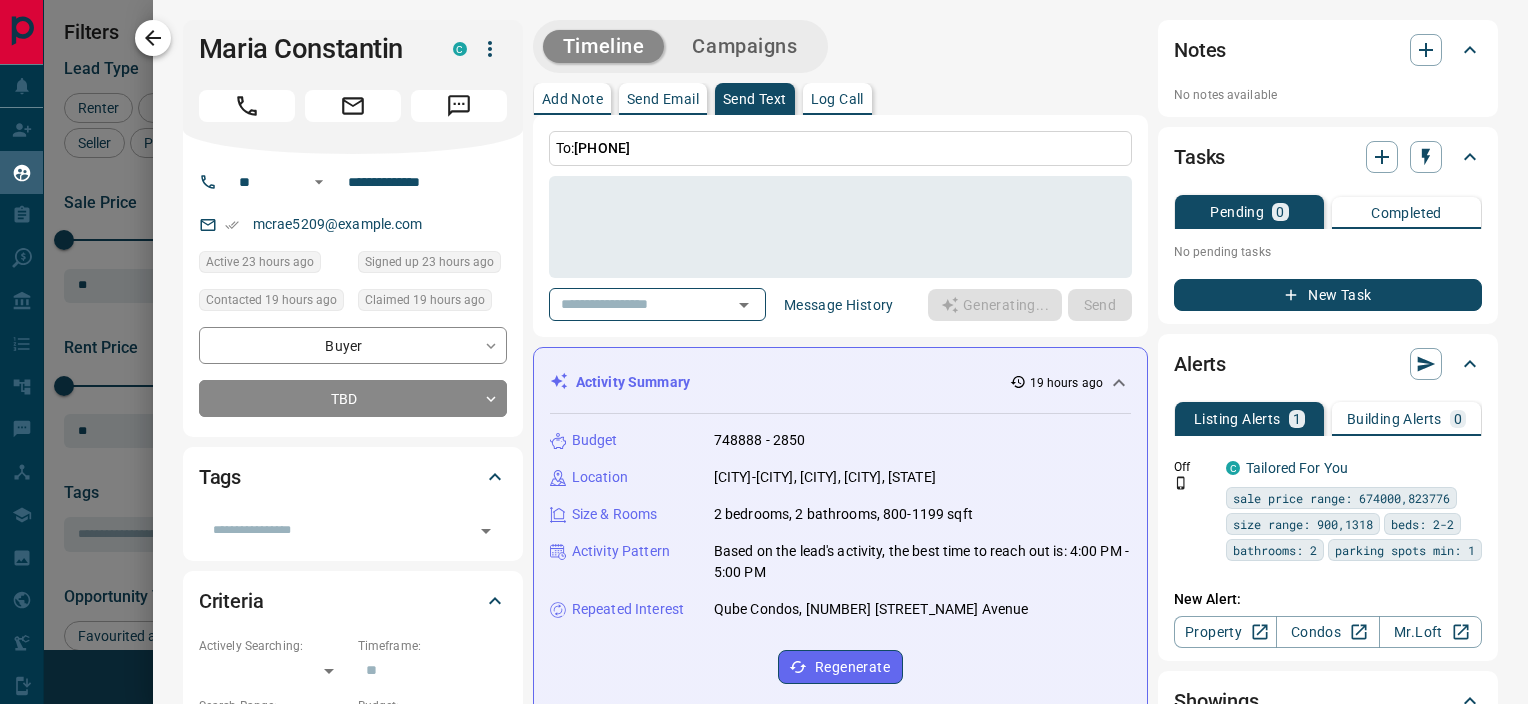 click 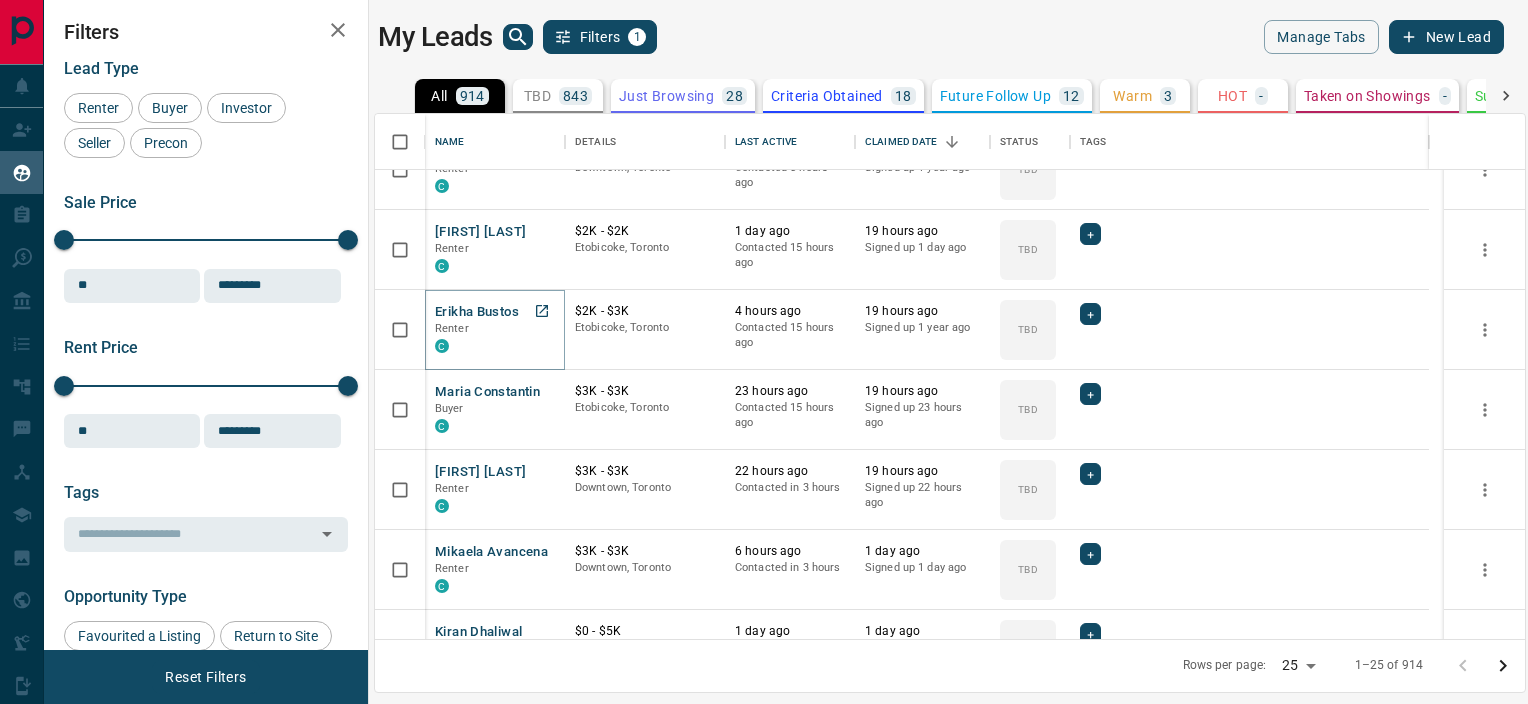 click on "Erikha Bustos" at bounding box center [477, 312] 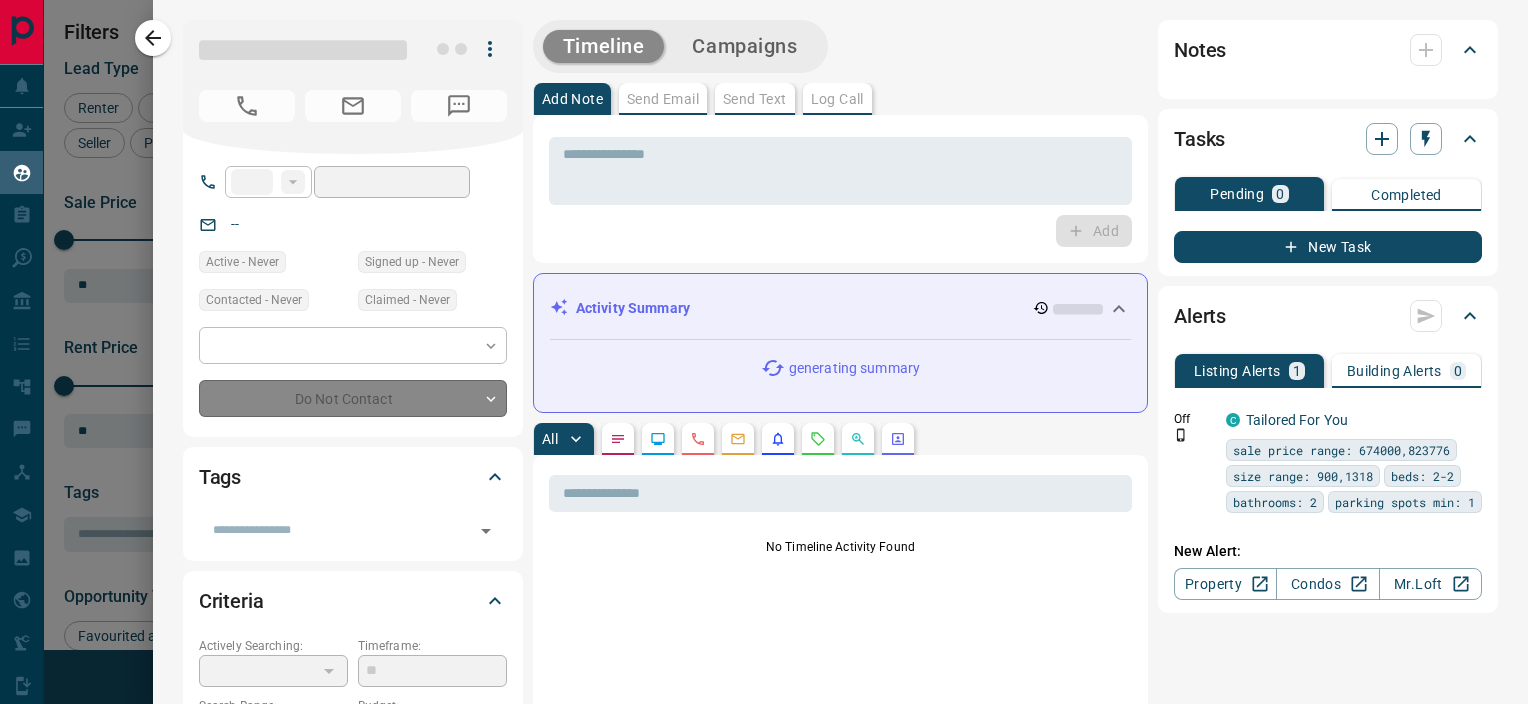 type on "**" 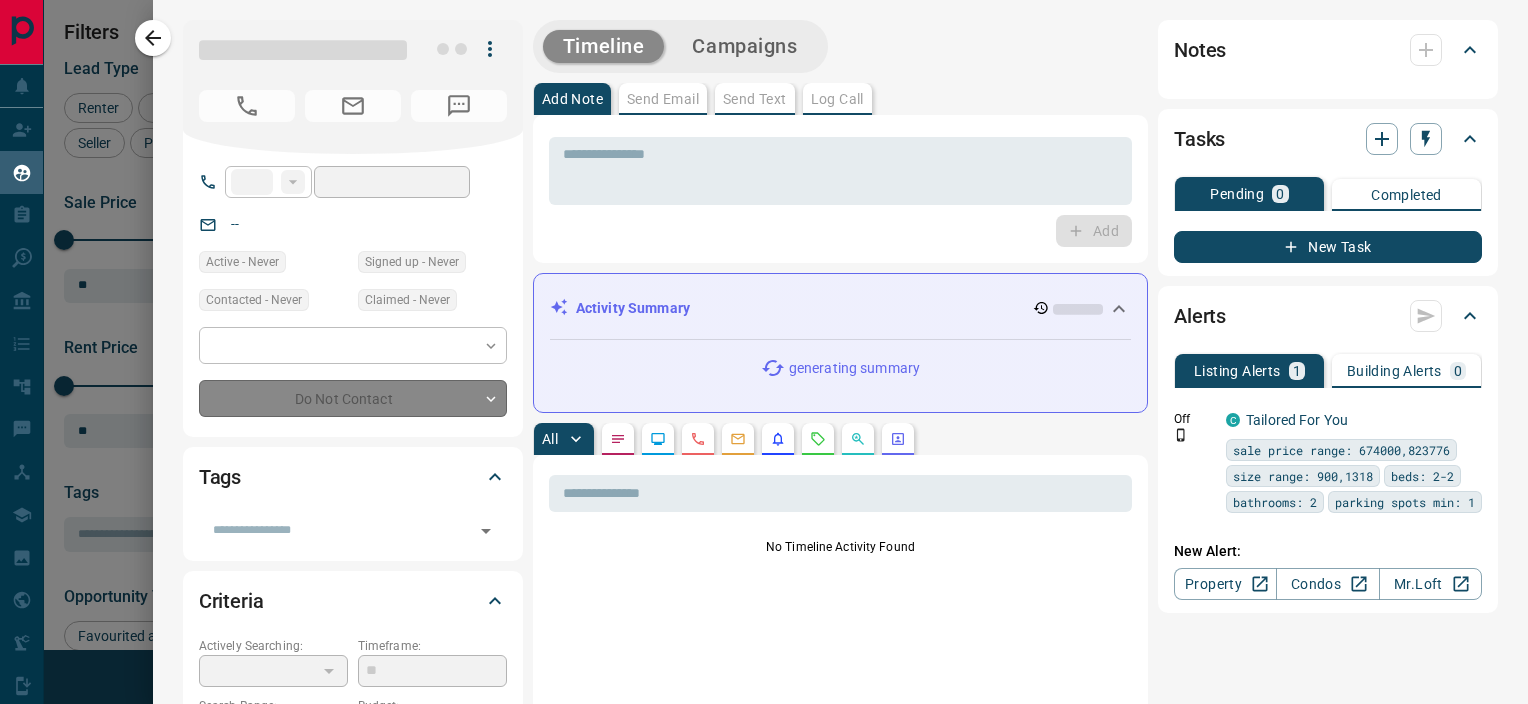 type on "**********" 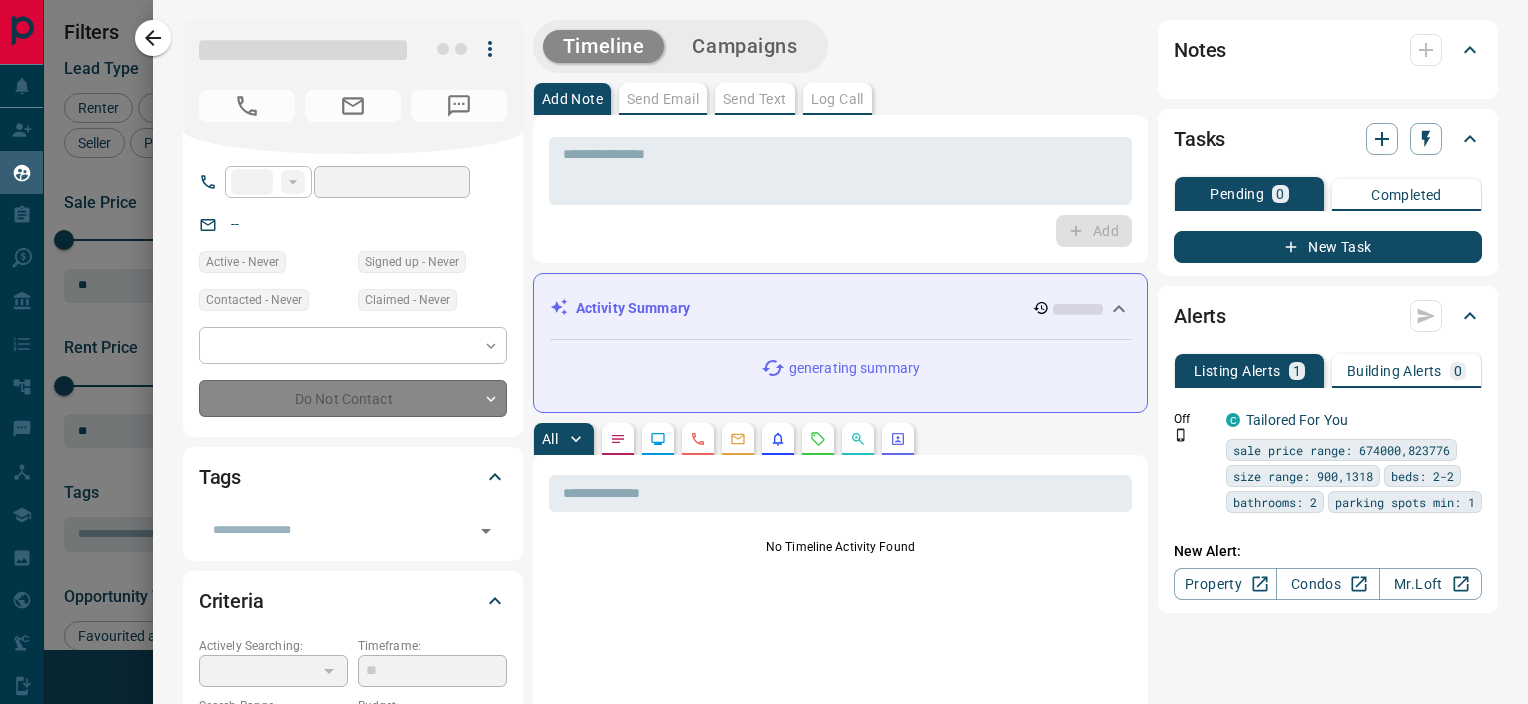 type on "**" 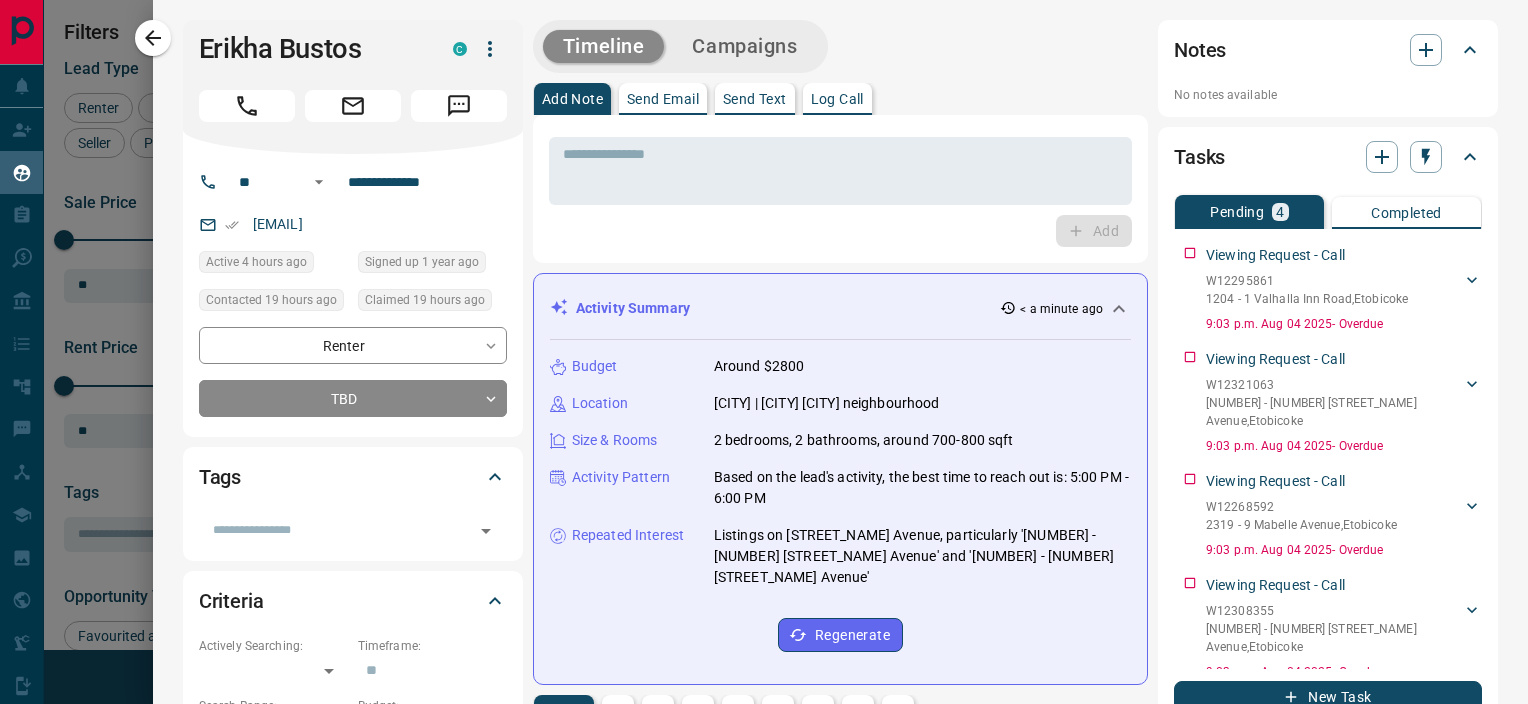click on "Send Text" at bounding box center [755, 99] 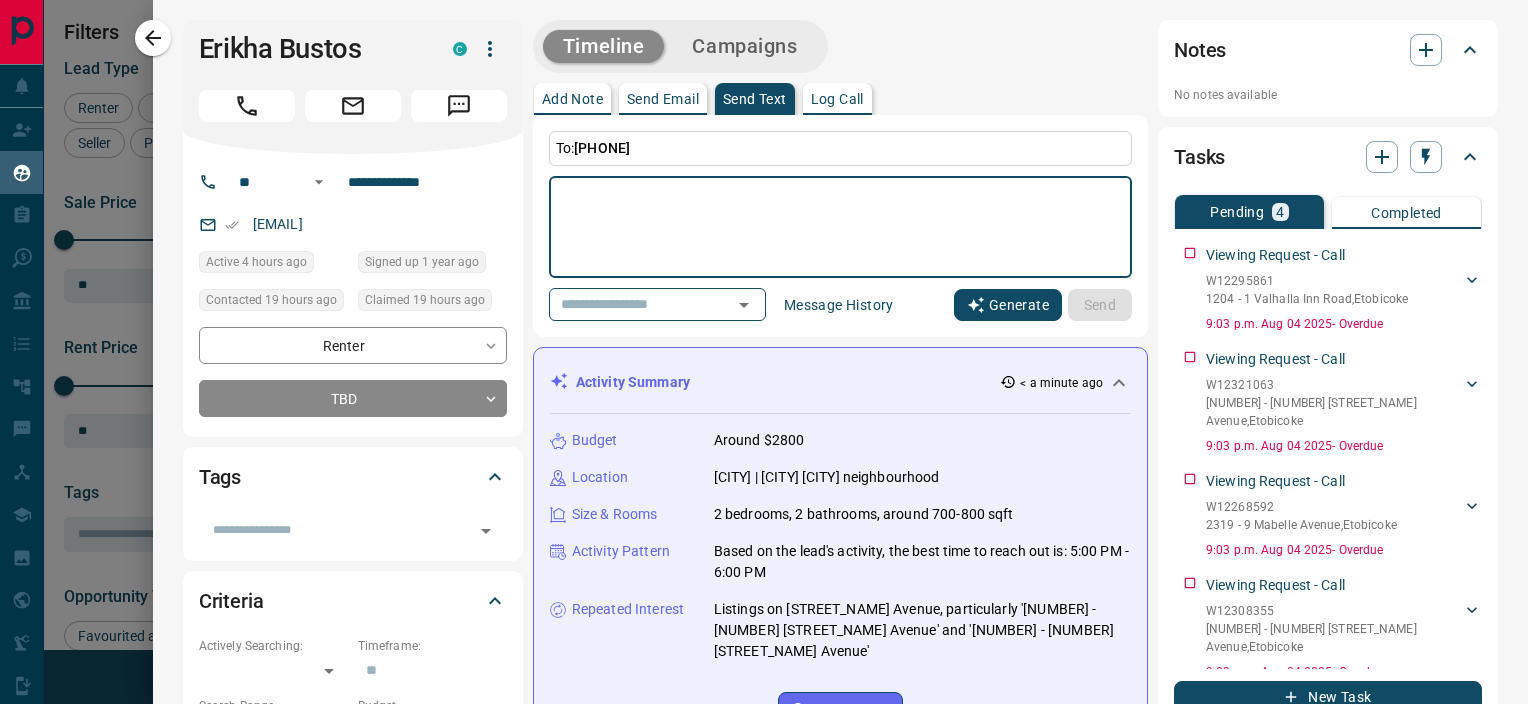 click on "Generate" at bounding box center (1008, 305) 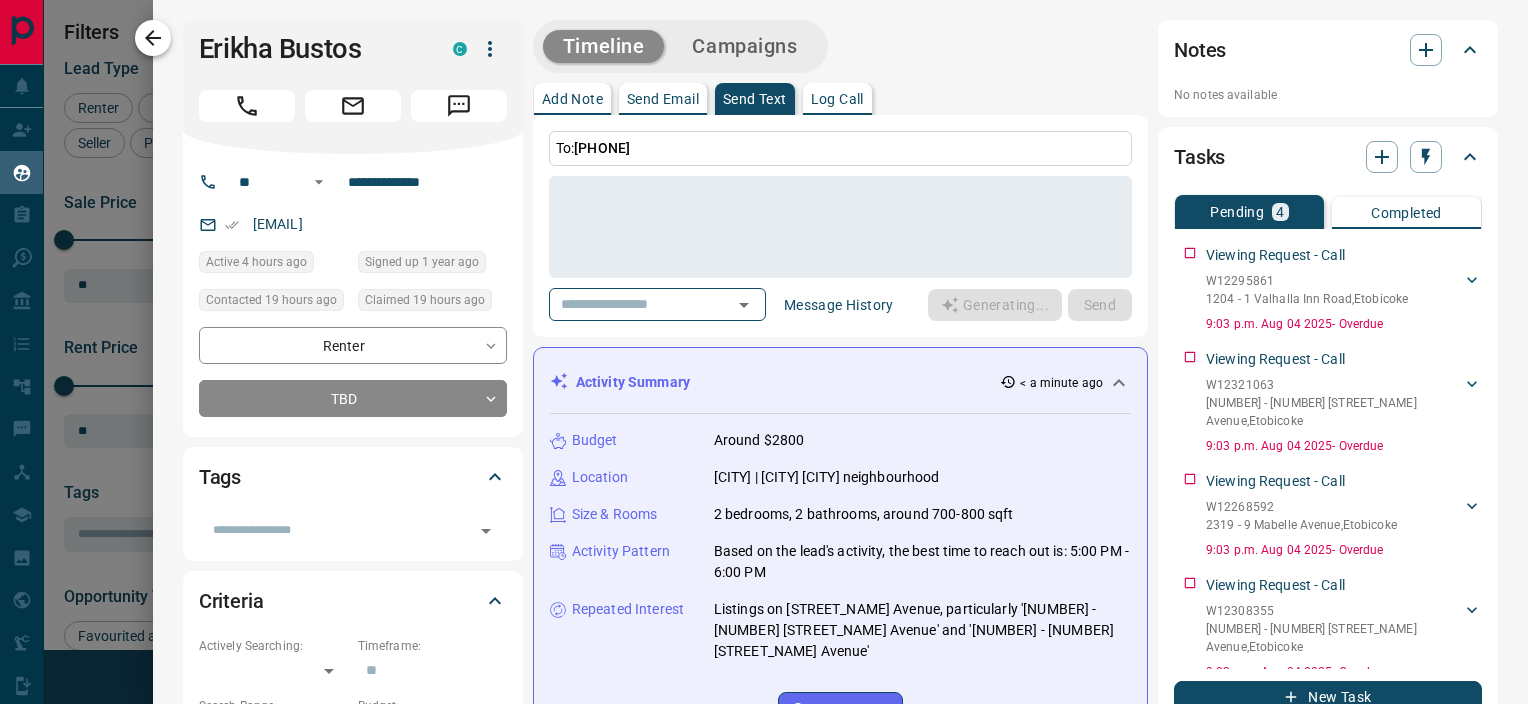 type on "**********" 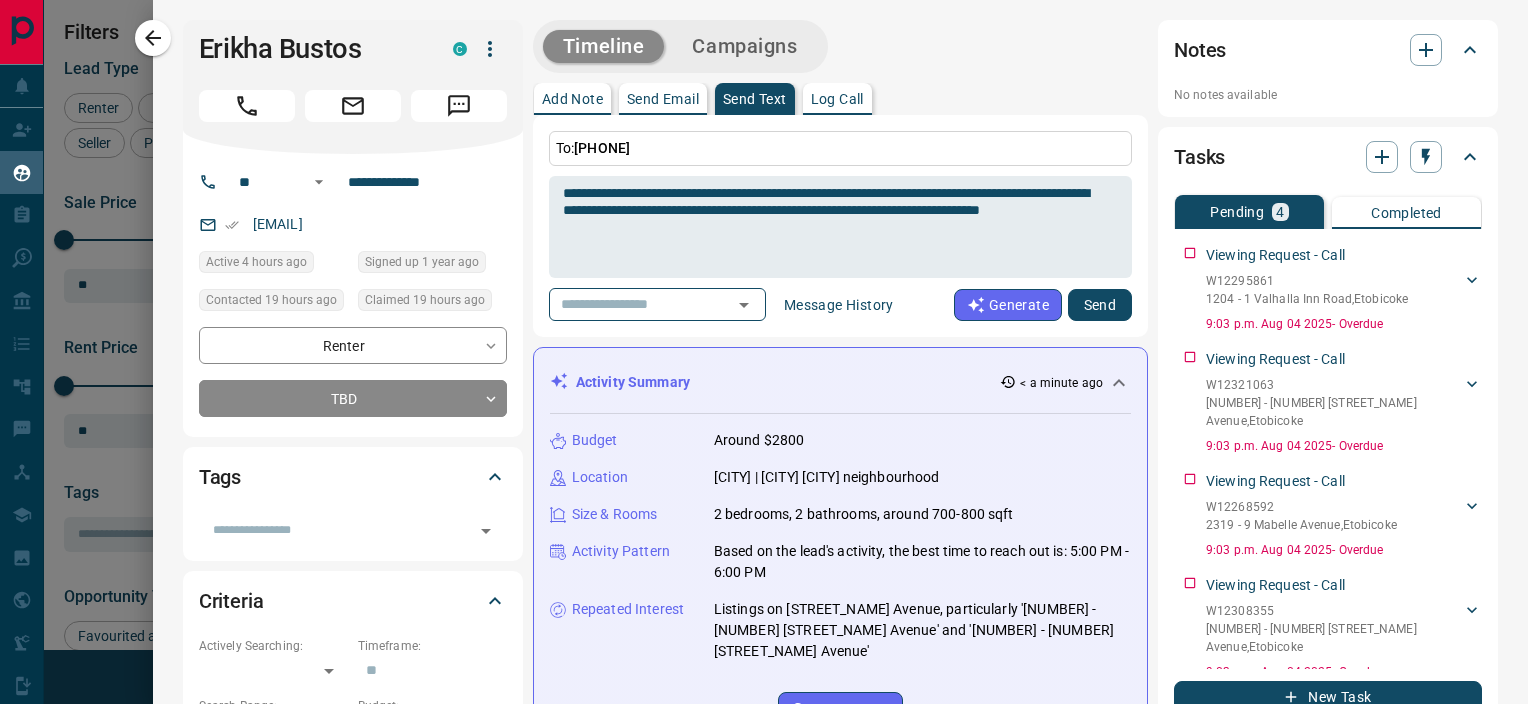 click on "Send" at bounding box center (1100, 305) 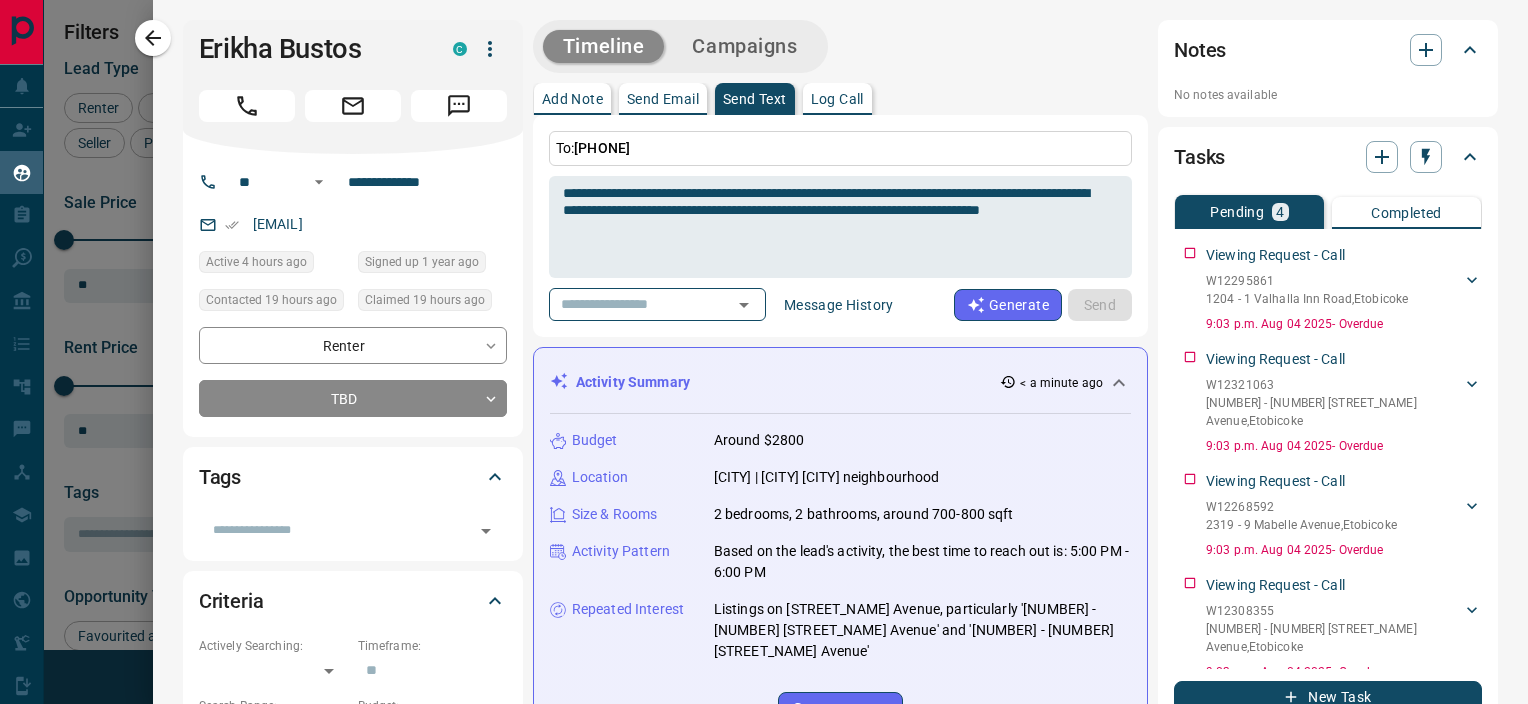 type 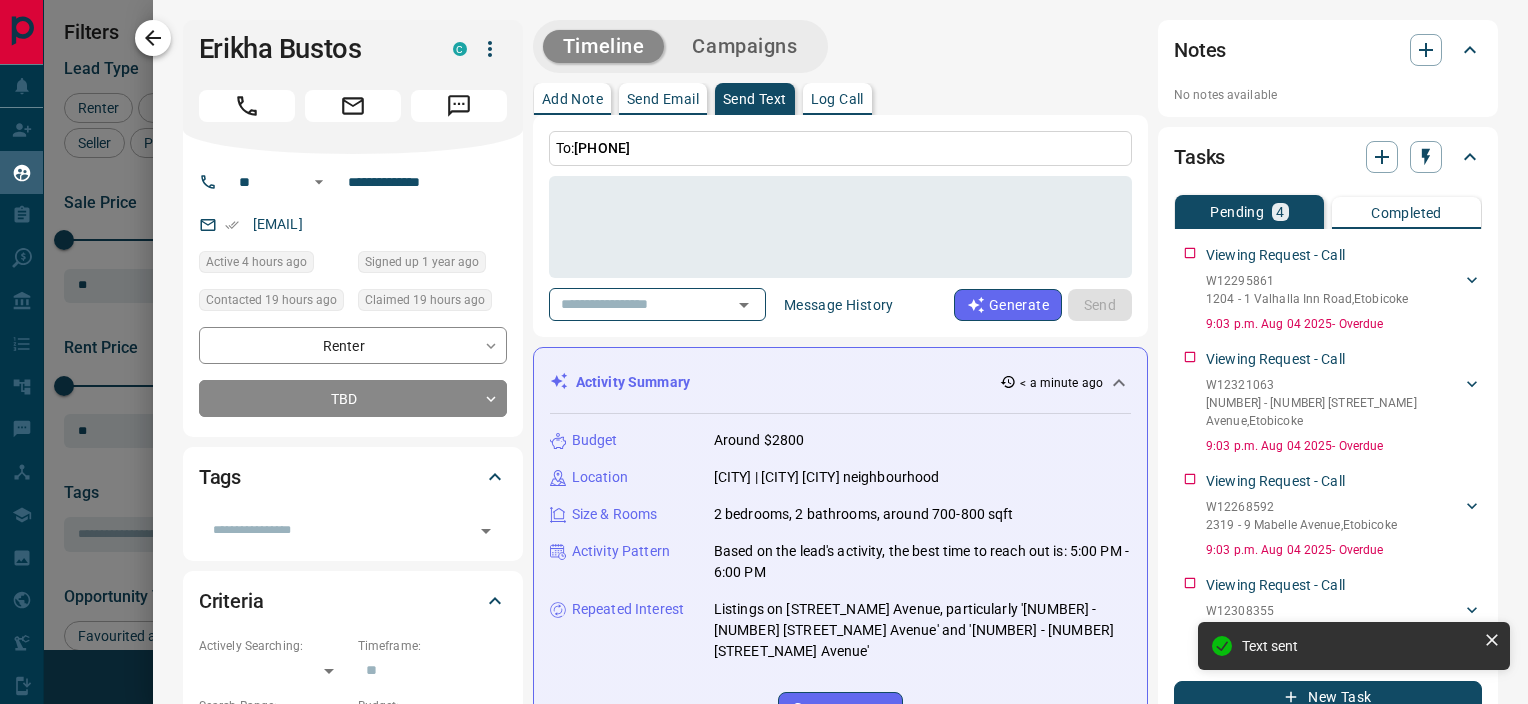 click at bounding box center (153, 38) 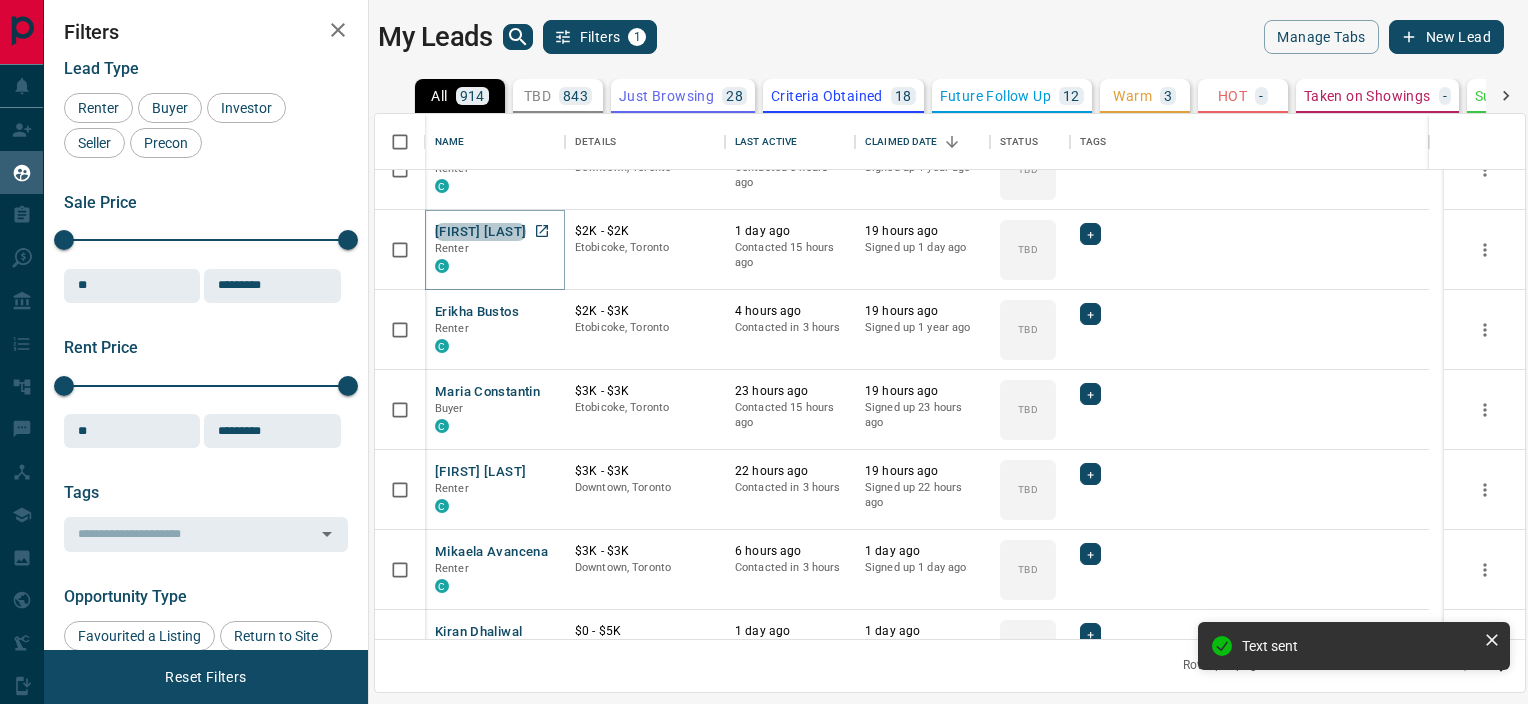 click on "[FIRST] [LAST]" at bounding box center (480, 232) 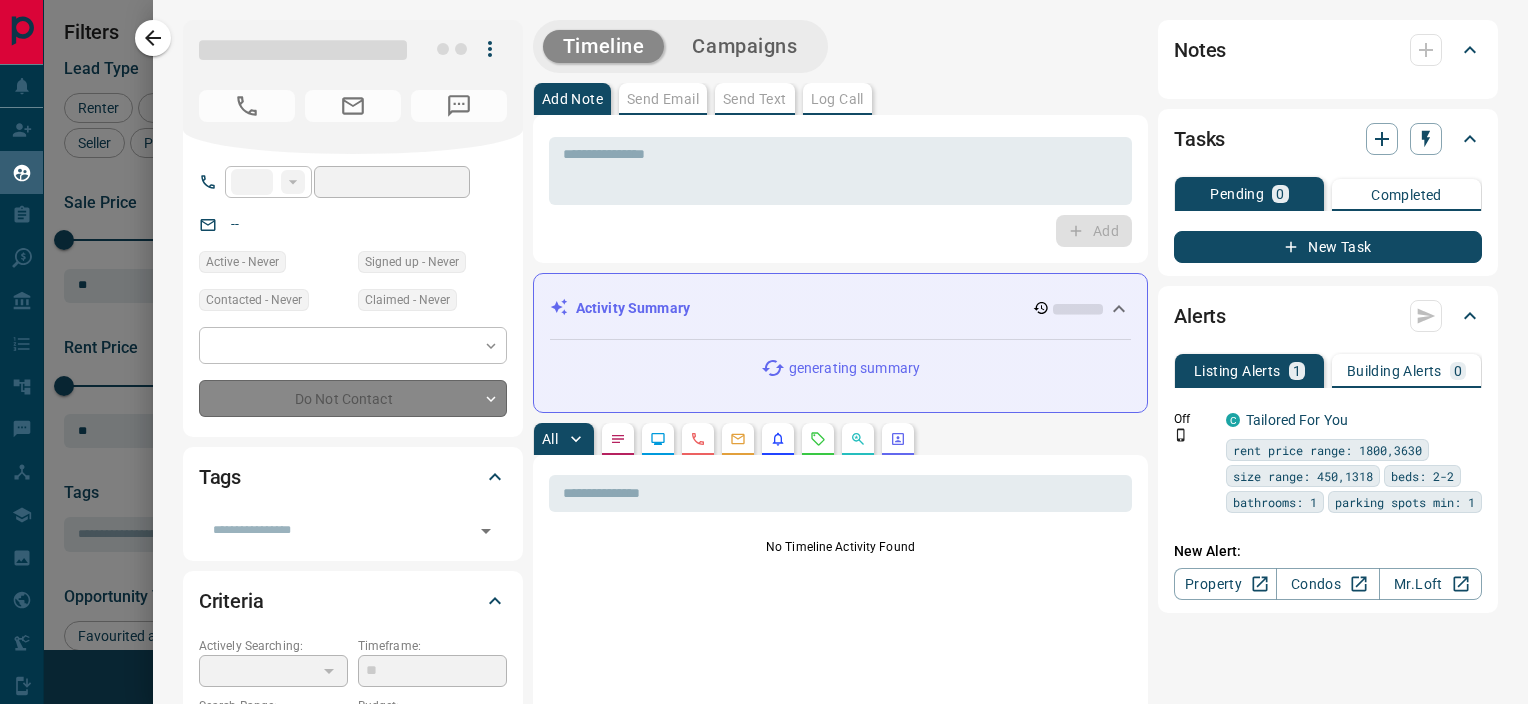 type on "**" 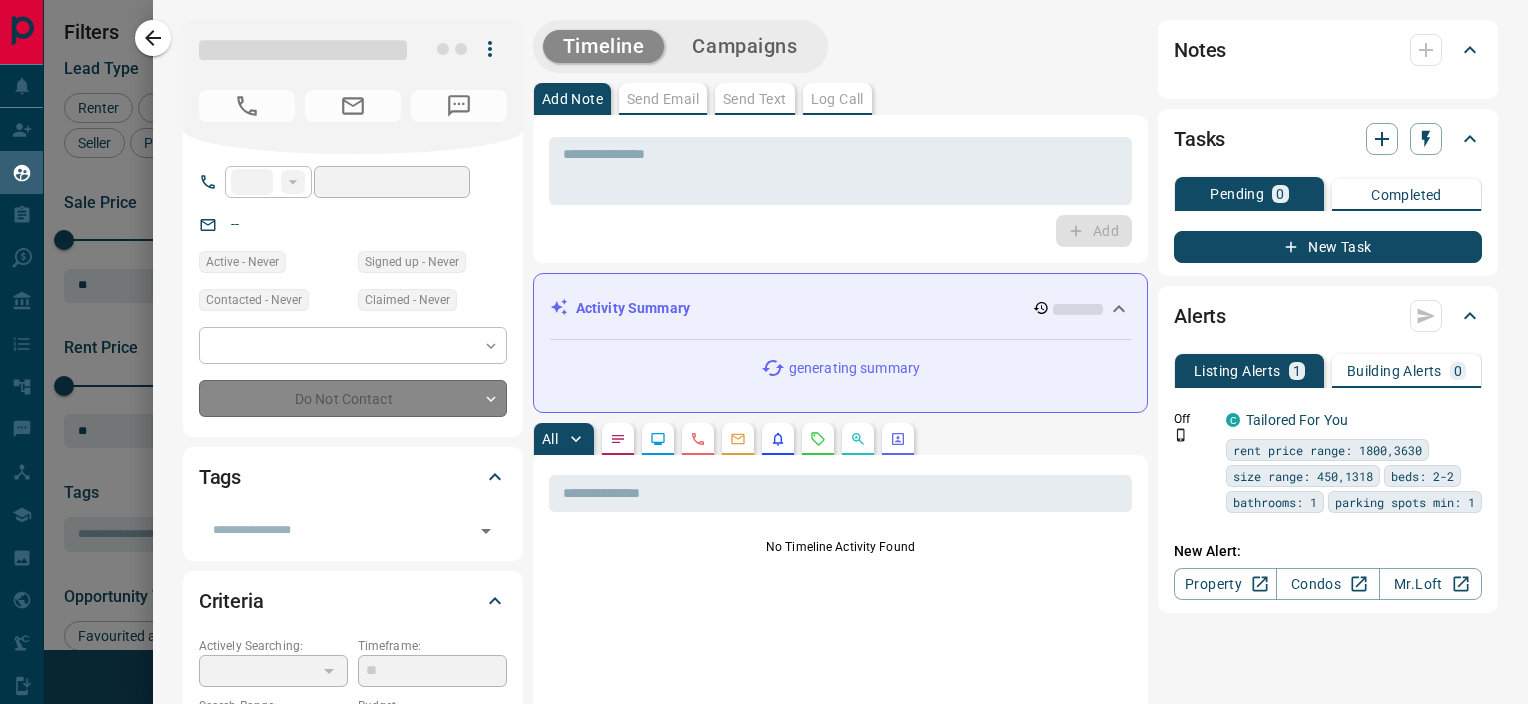 type on "**********" 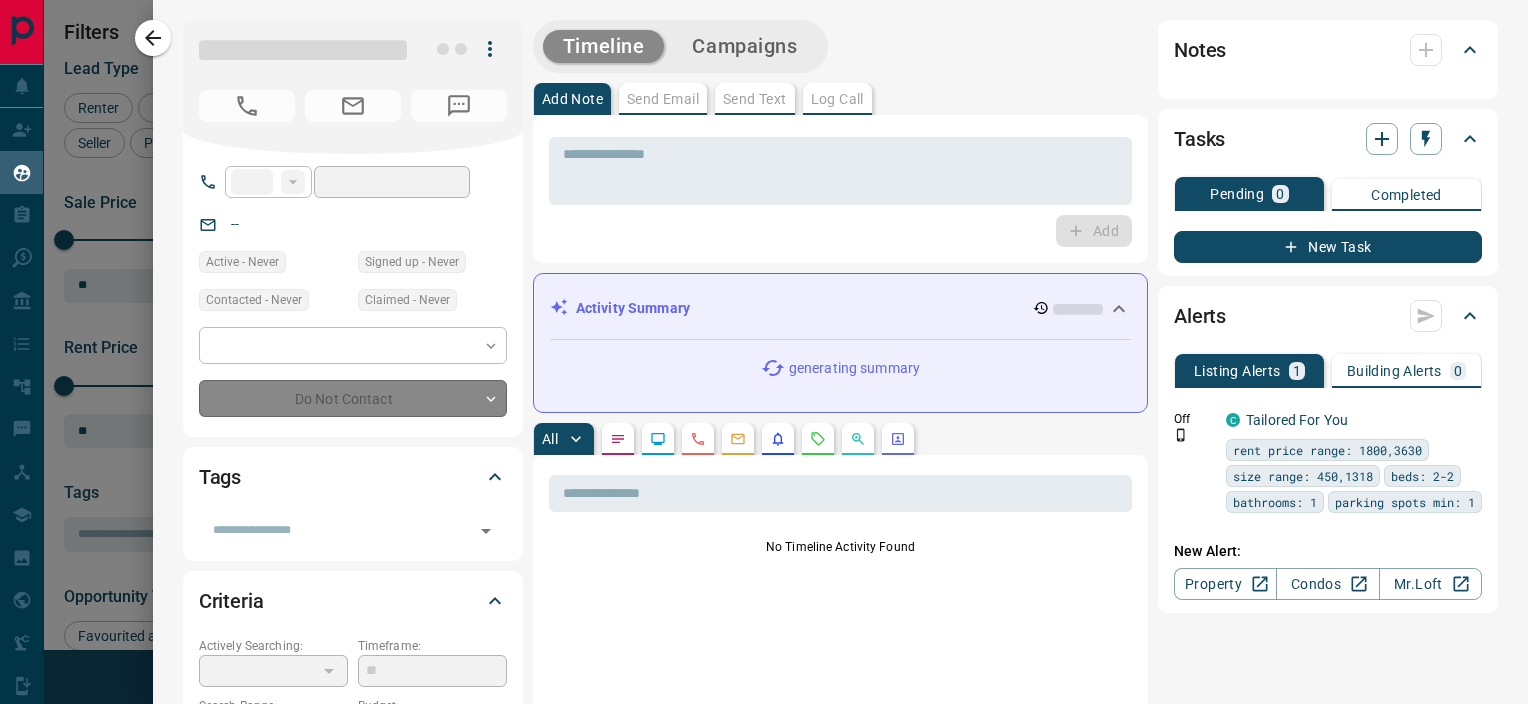 type on "**" 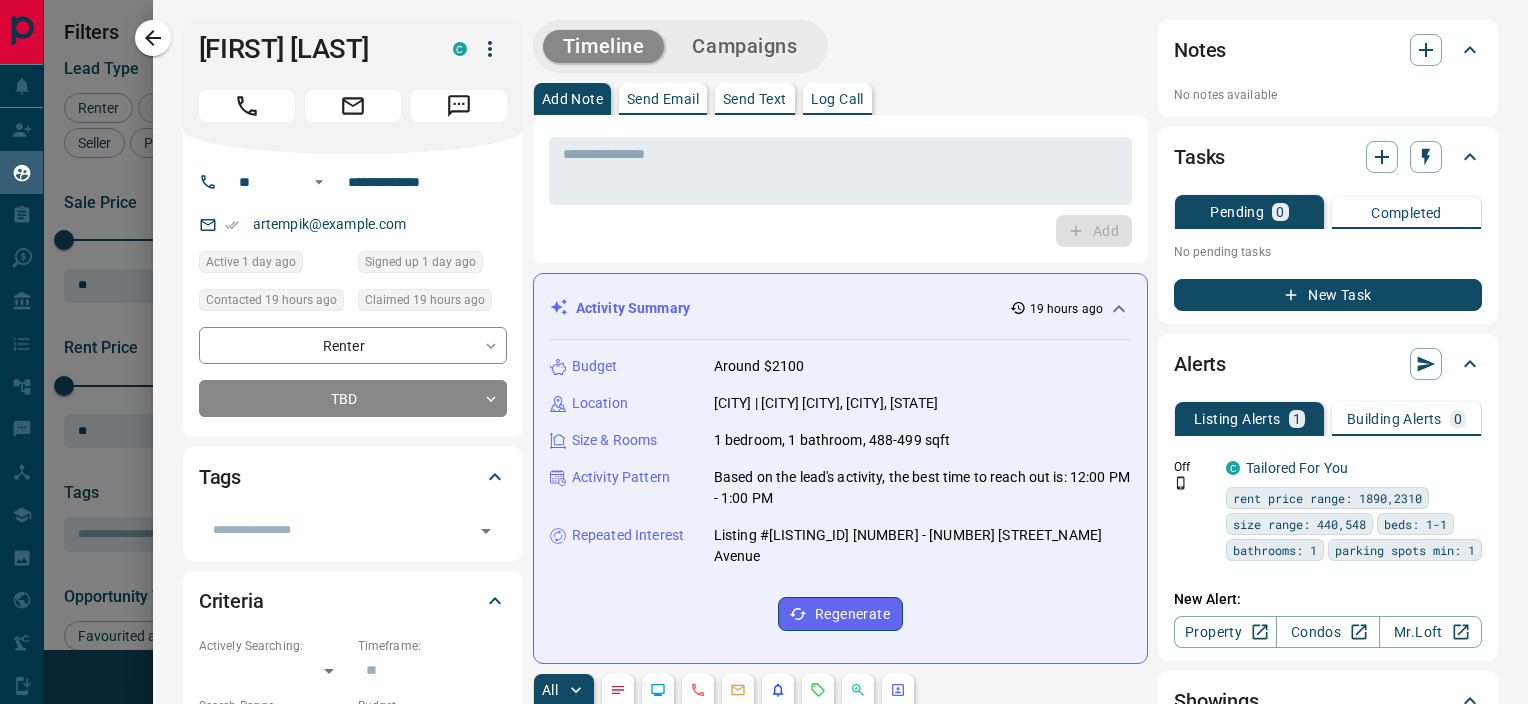 click on "artempik@example.com" at bounding box center [353, 224] 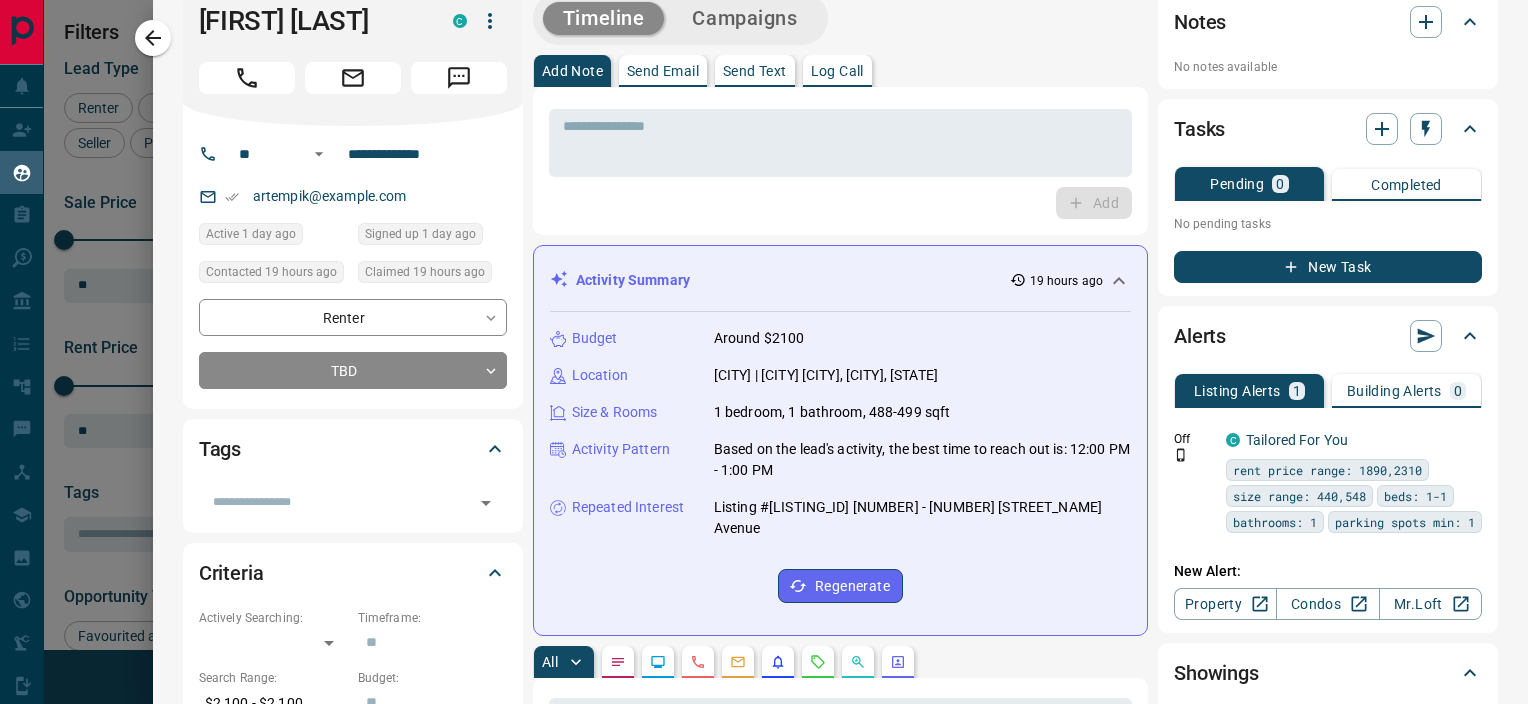 scroll, scrollTop: 0, scrollLeft: 0, axis: both 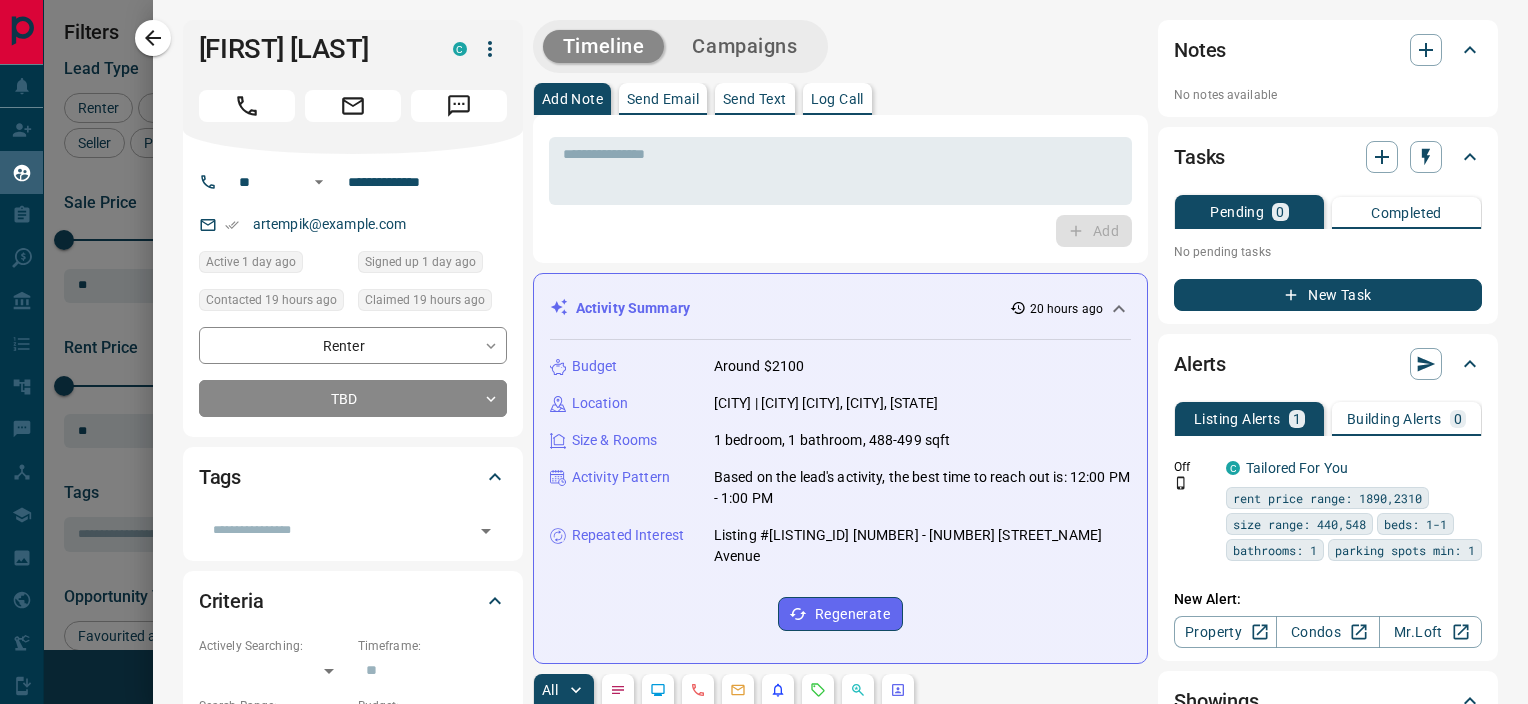 drag, startPoint x: 159, startPoint y: 28, endPoint x: 155, endPoint y: 38, distance: 10.770329 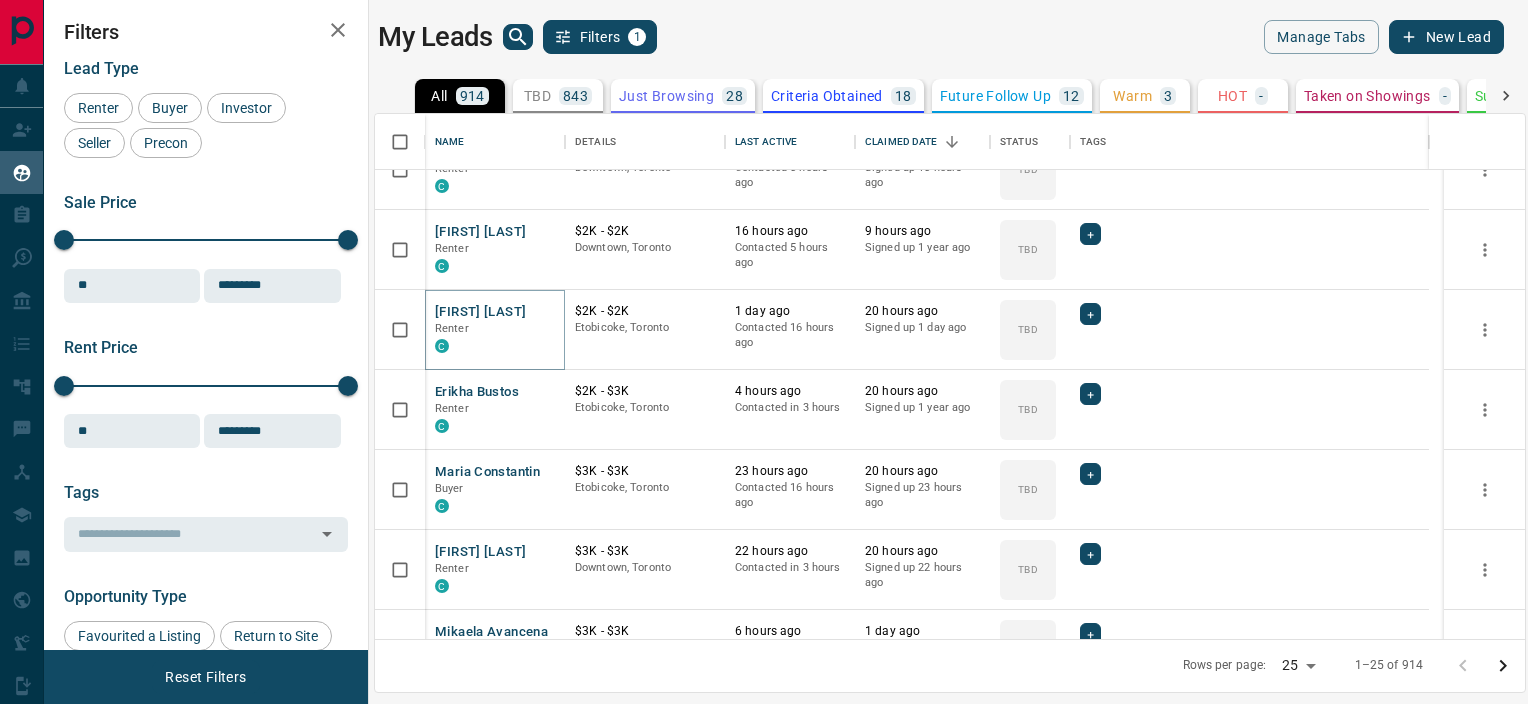 scroll, scrollTop: 400, scrollLeft: 0, axis: vertical 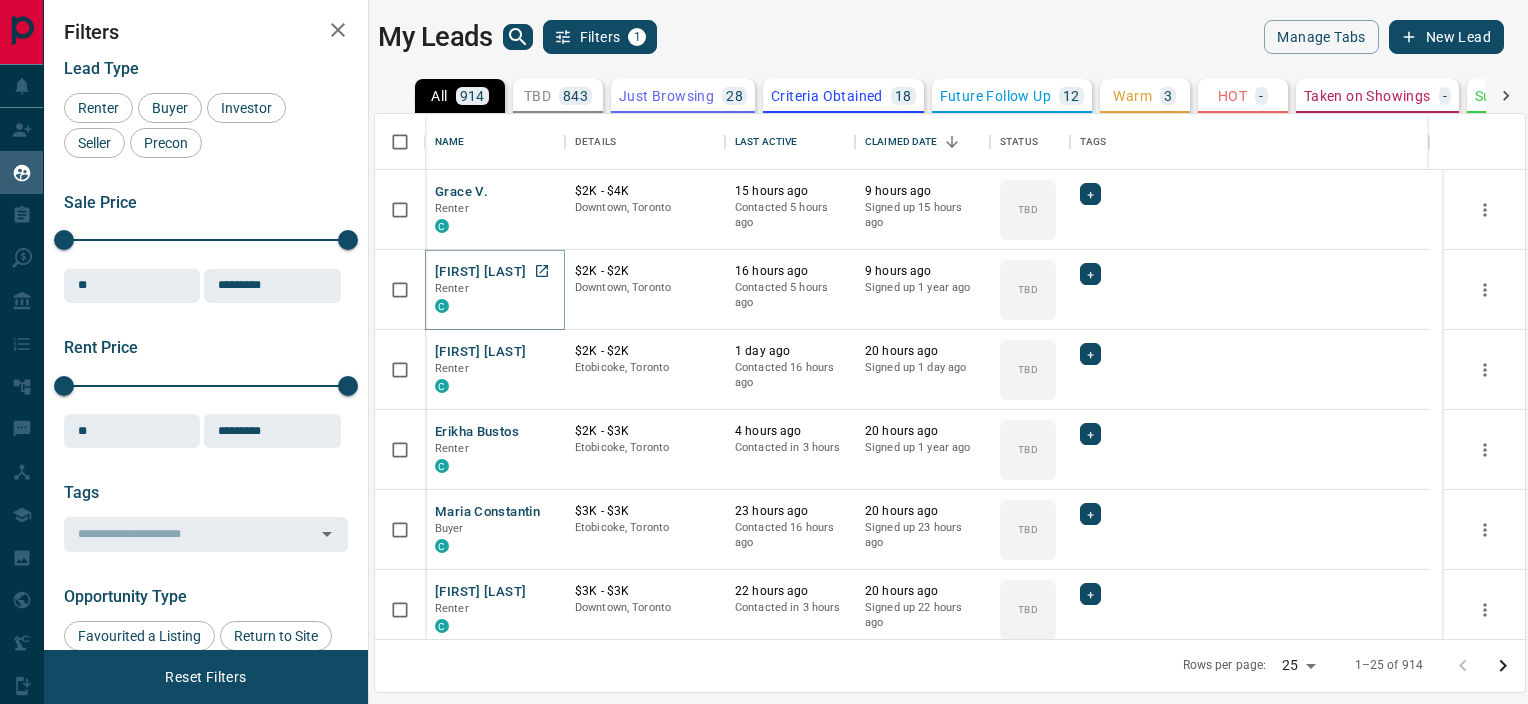 click on "[FIRST] [LAST]" at bounding box center [480, 272] 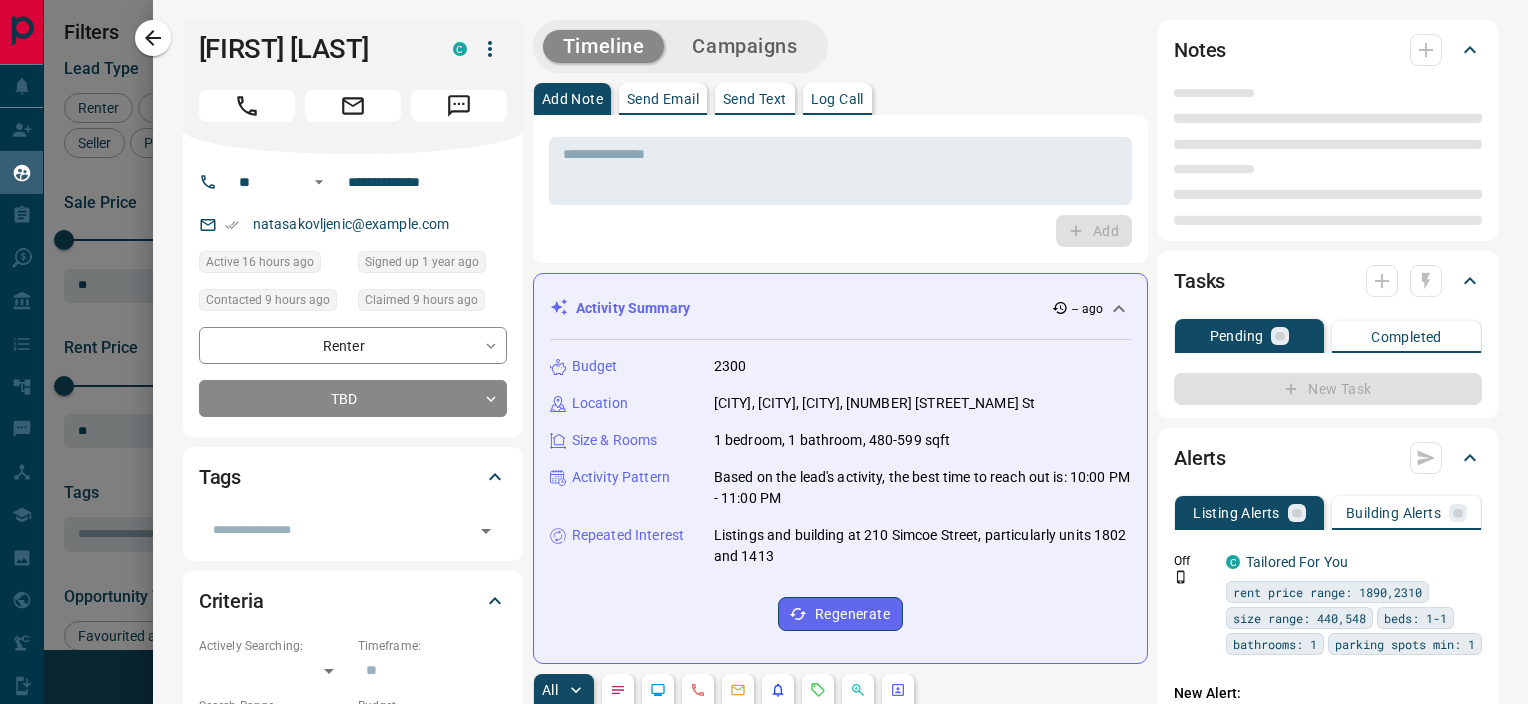 type on "**" 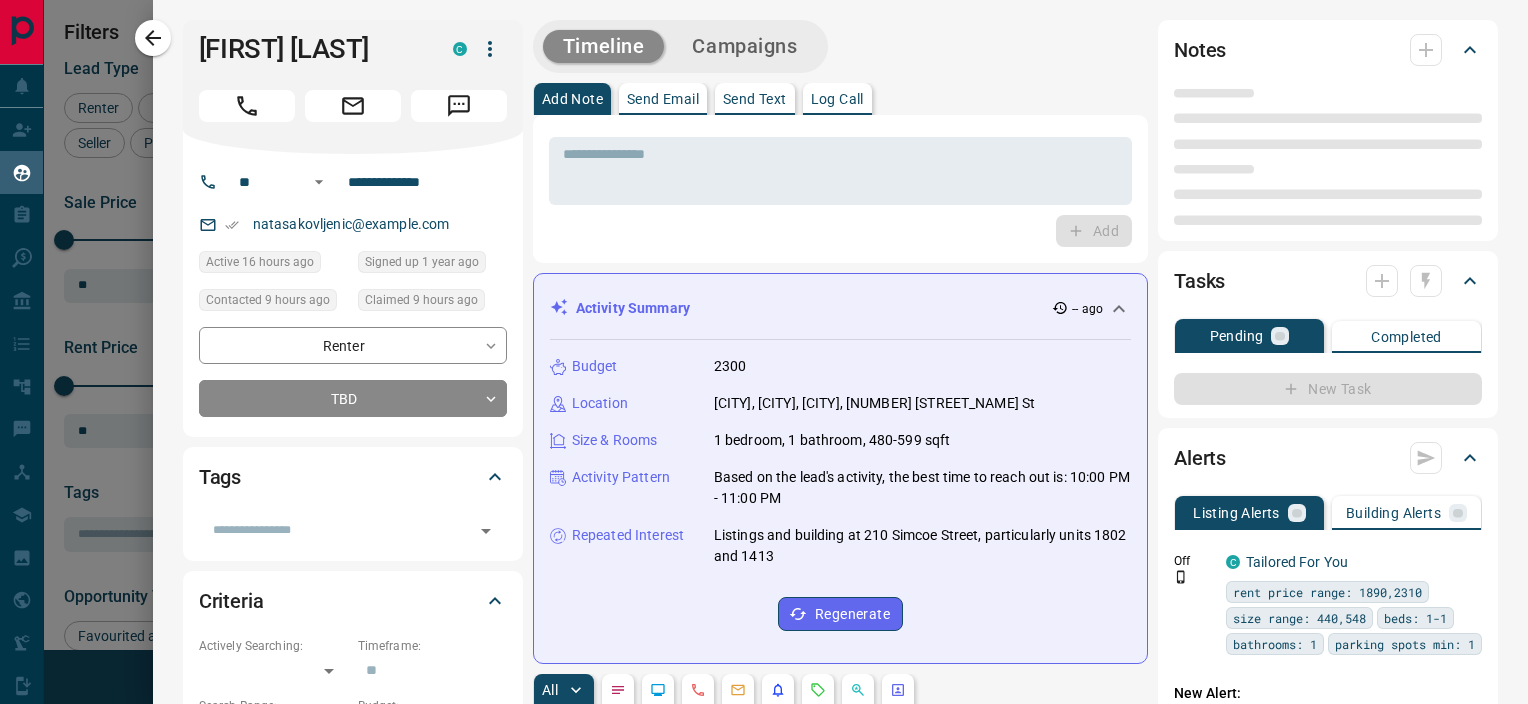 type on "**********" 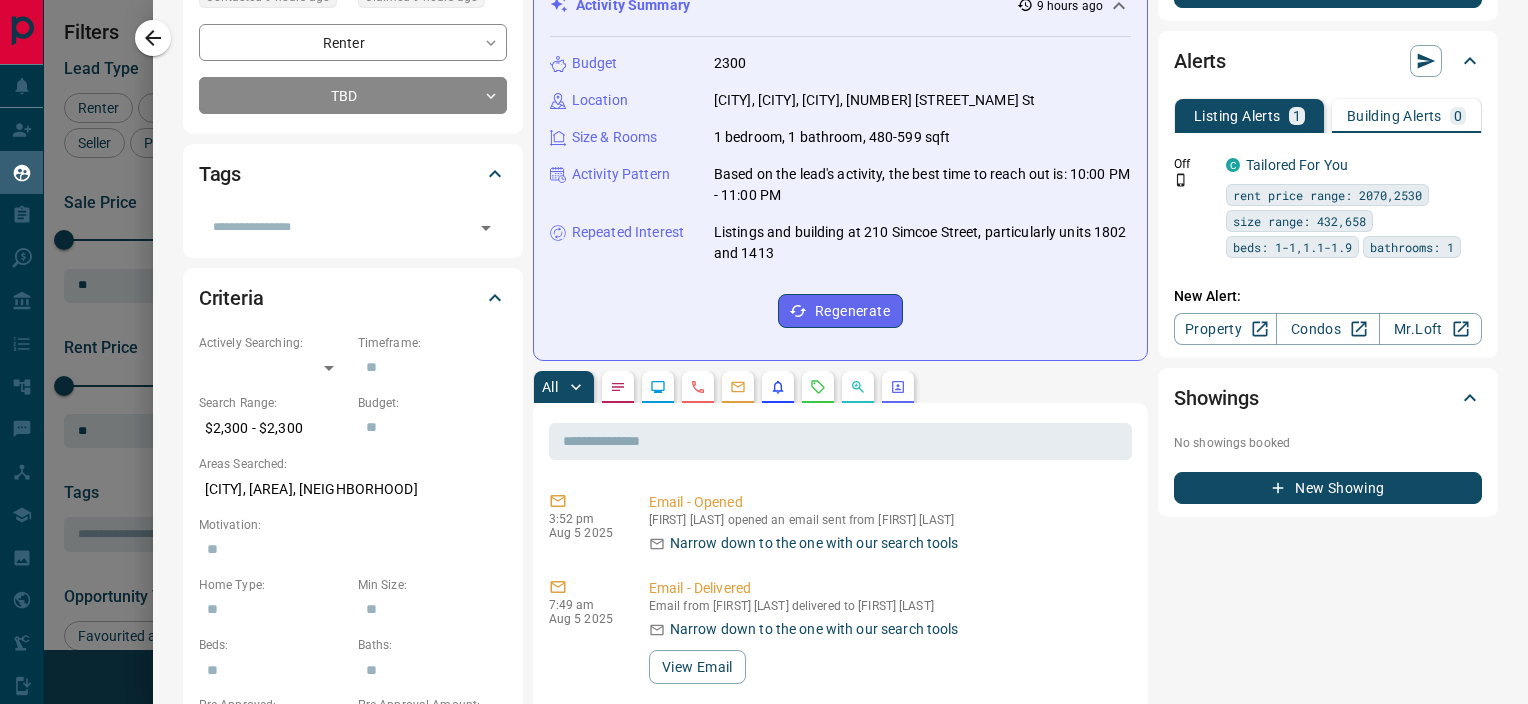 scroll, scrollTop: 0, scrollLeft: 0, axis: both 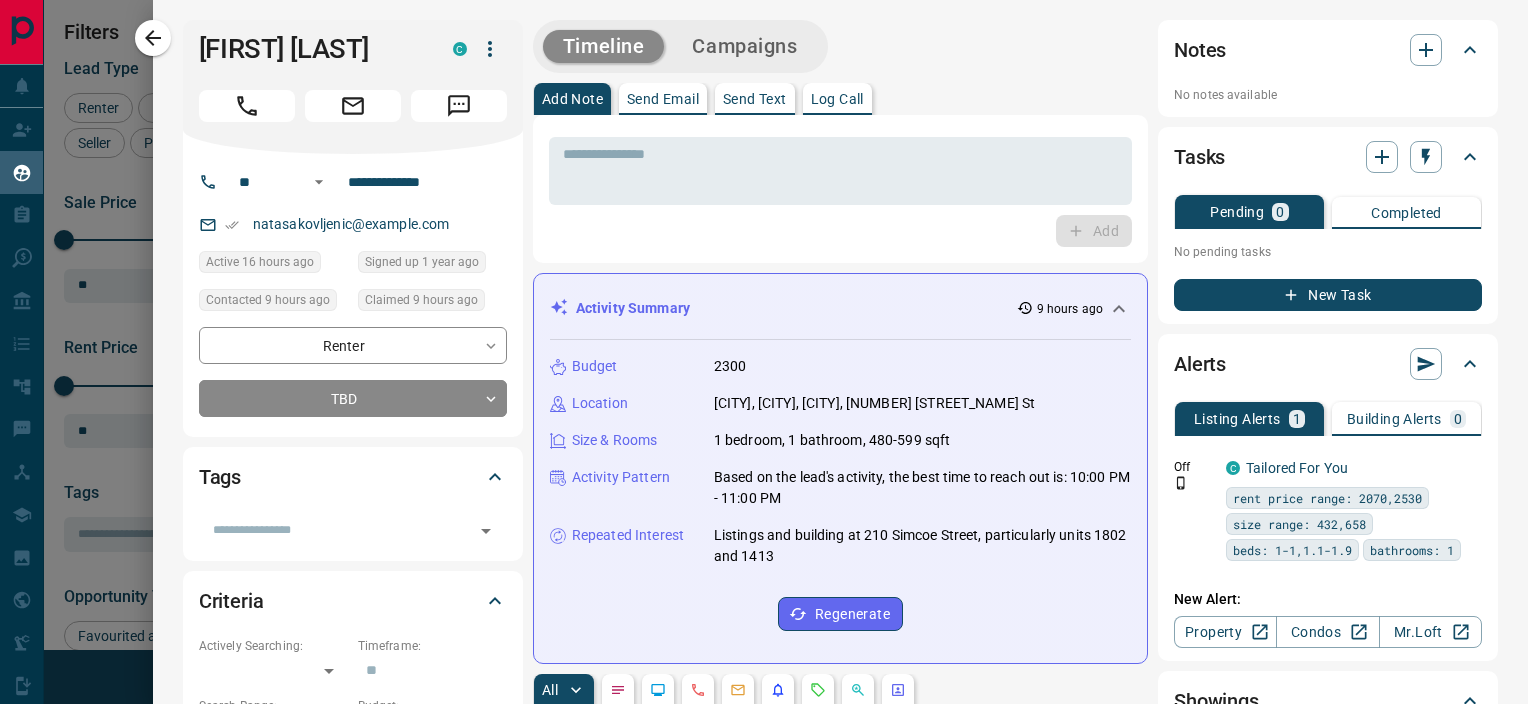 click on "Send Text" at bounding box center (755, 99) 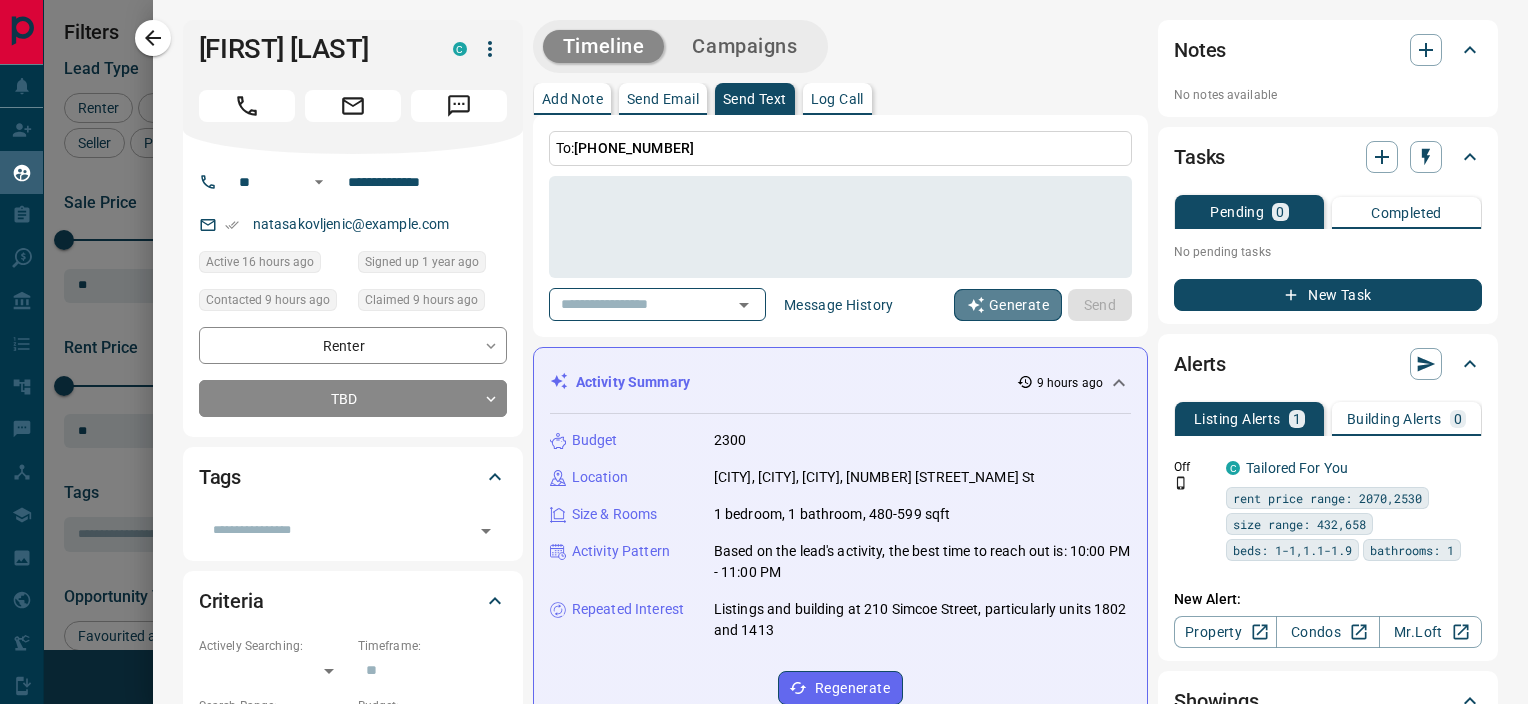 click on "Generate" at bounding box center (1008, 305) 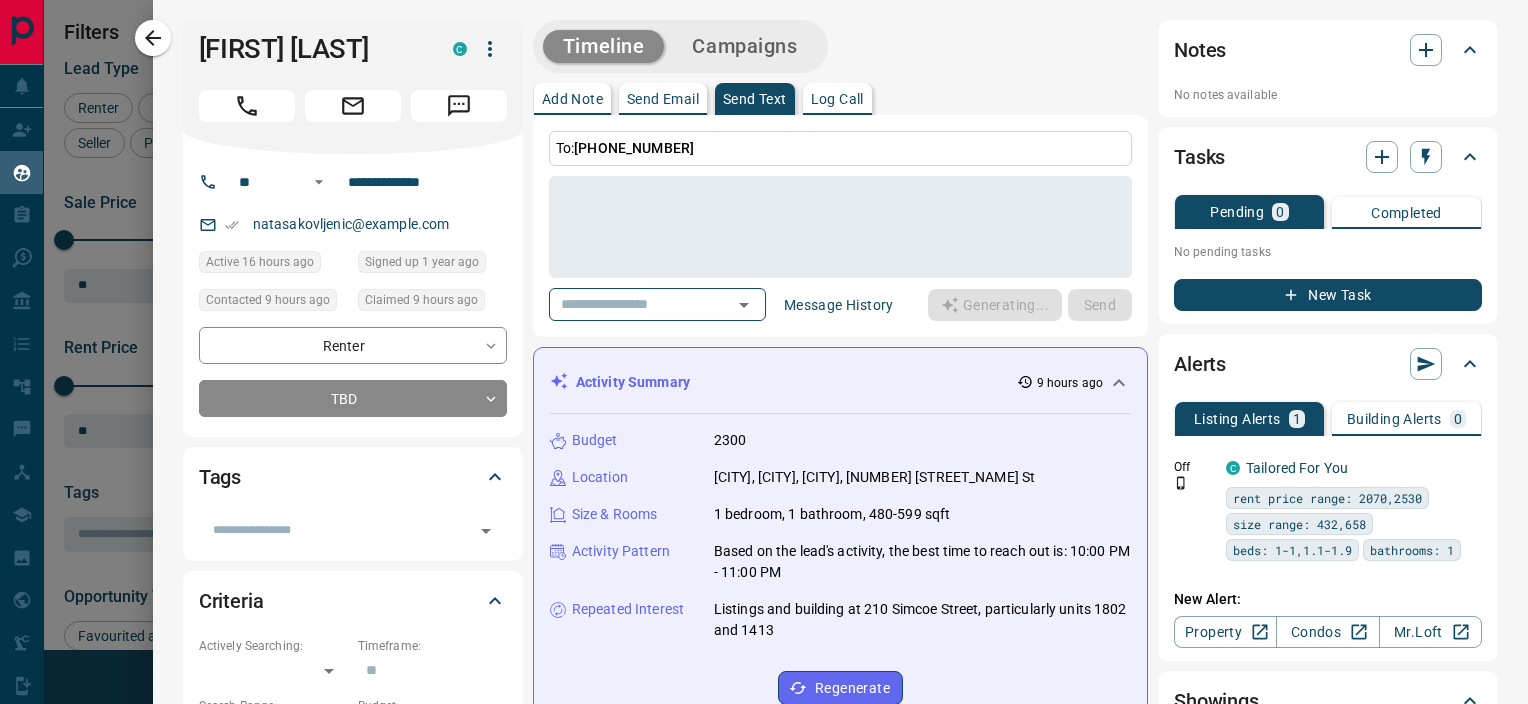 type on "**********" 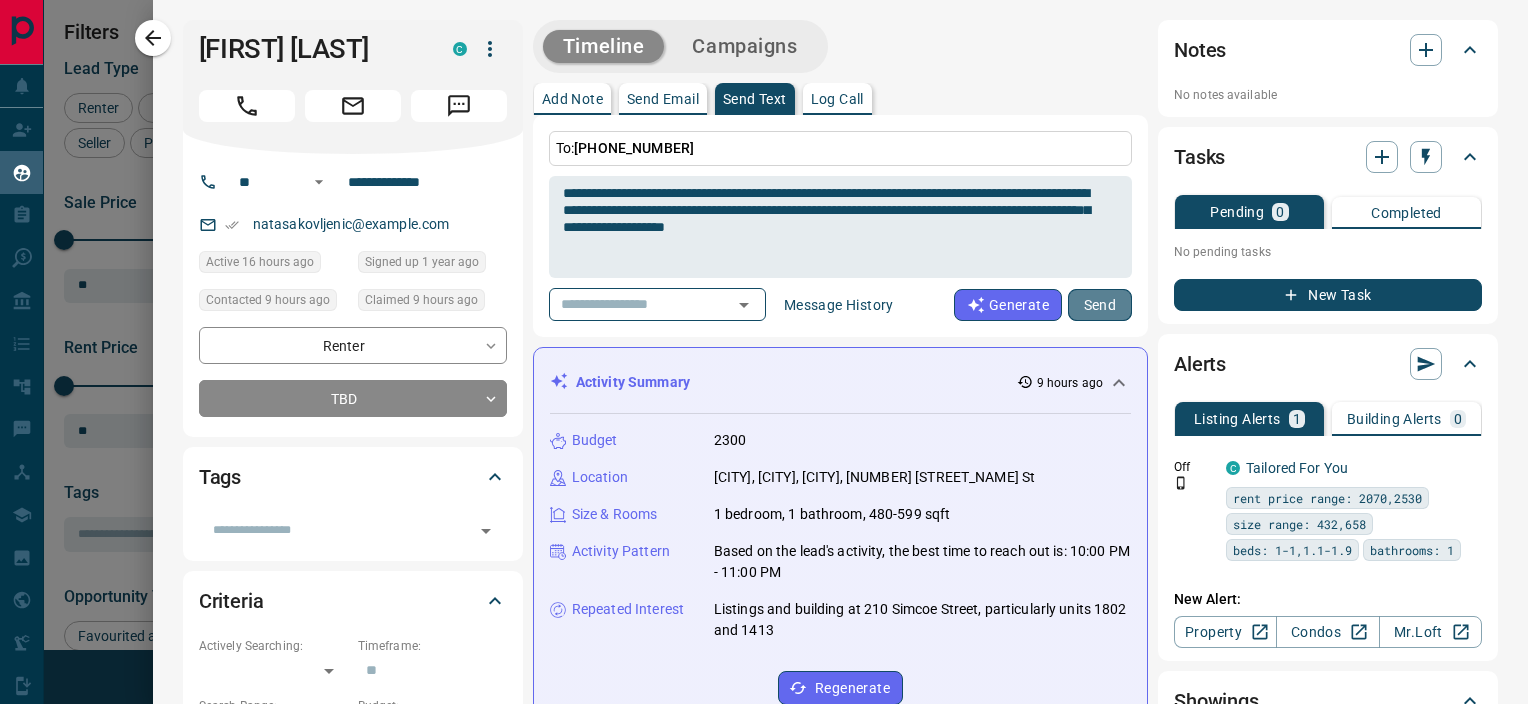 click on "Send" at bounding box center (1100, 305) 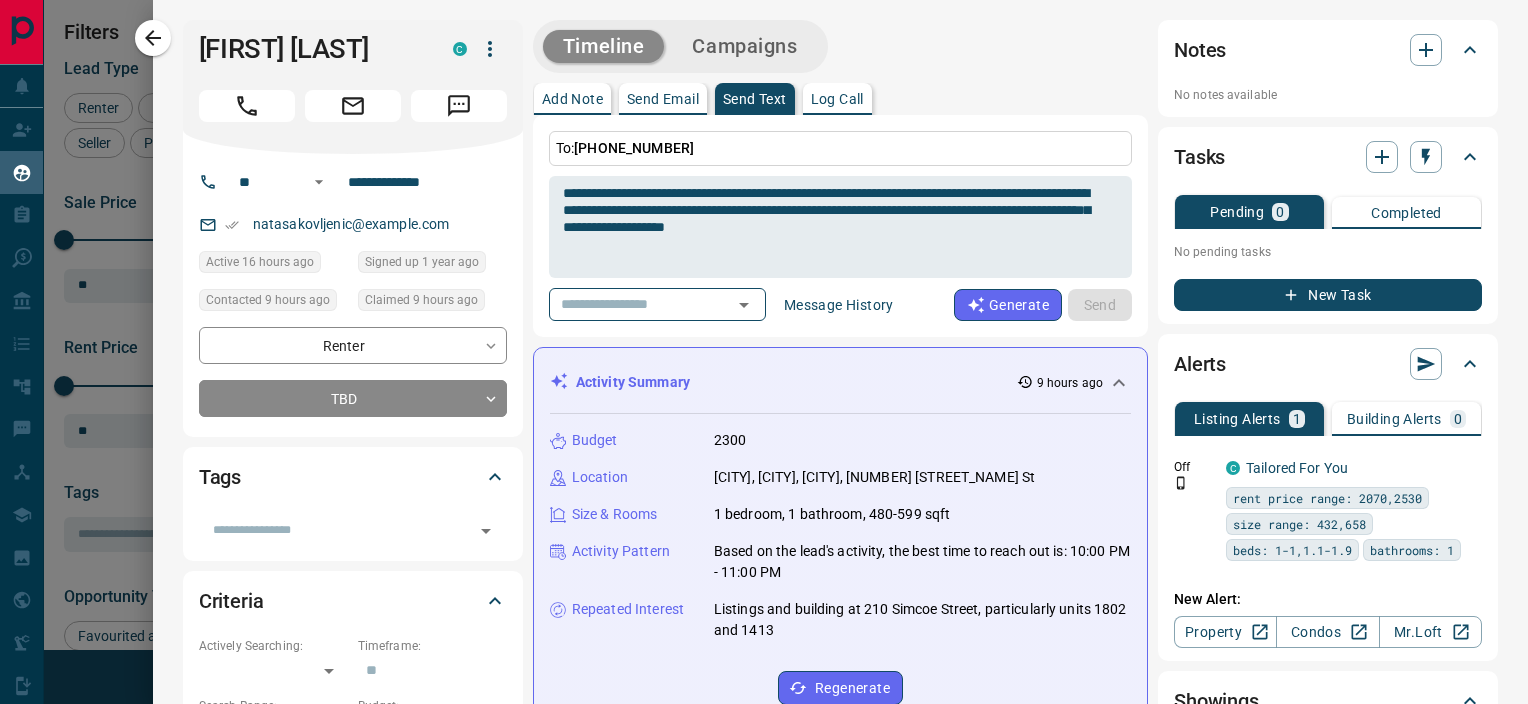 type 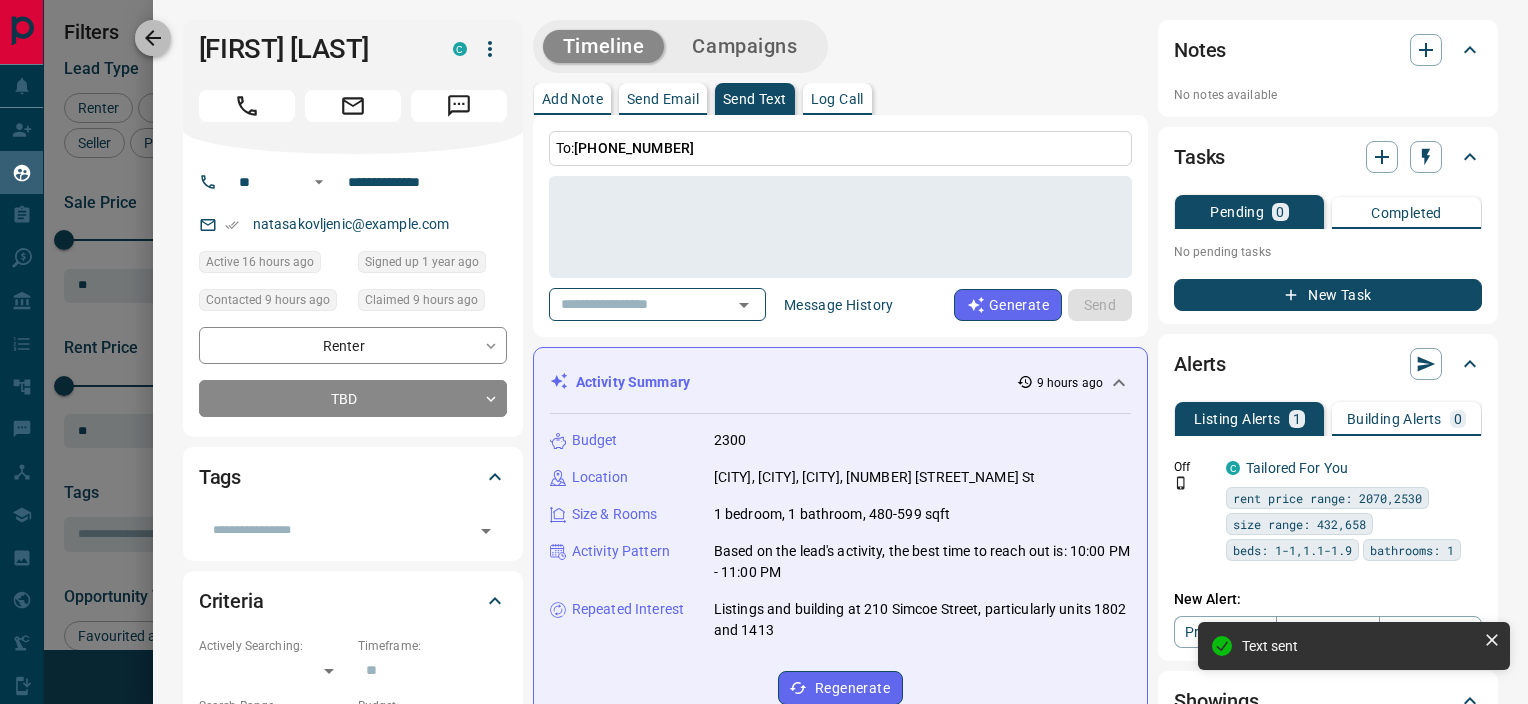 click 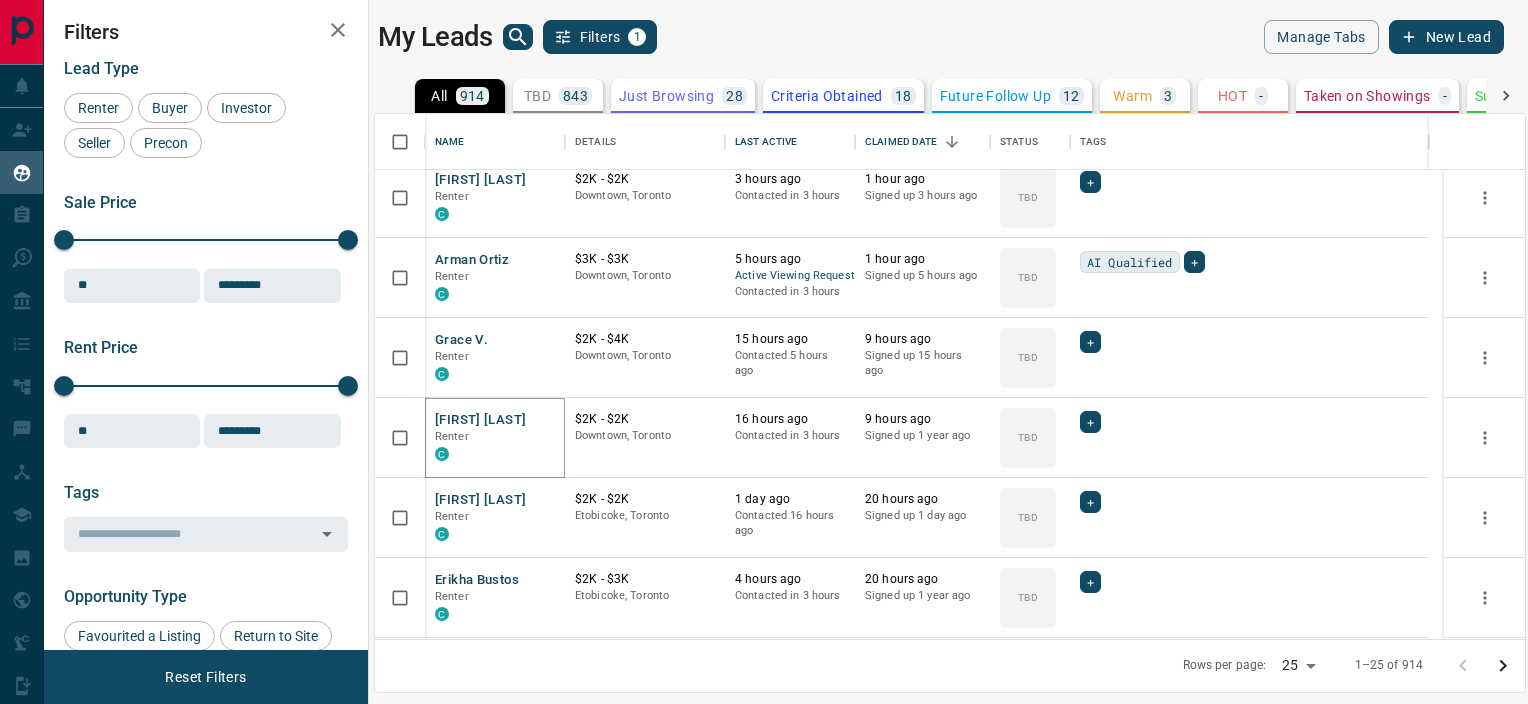 scroll, scrollTop: 240, scrollLeft: 0, axis: vertical 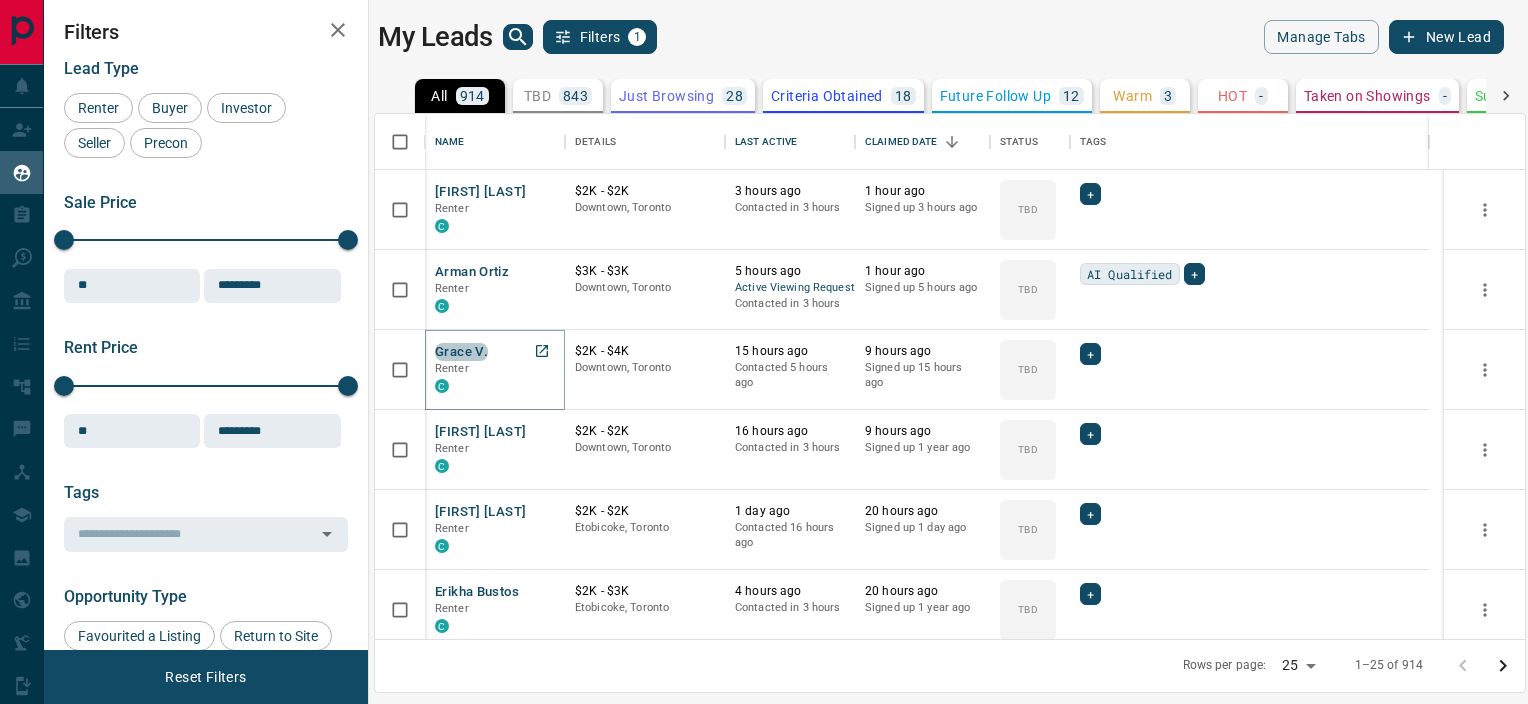 click on "Grace V." at bounding box center (461, 352) 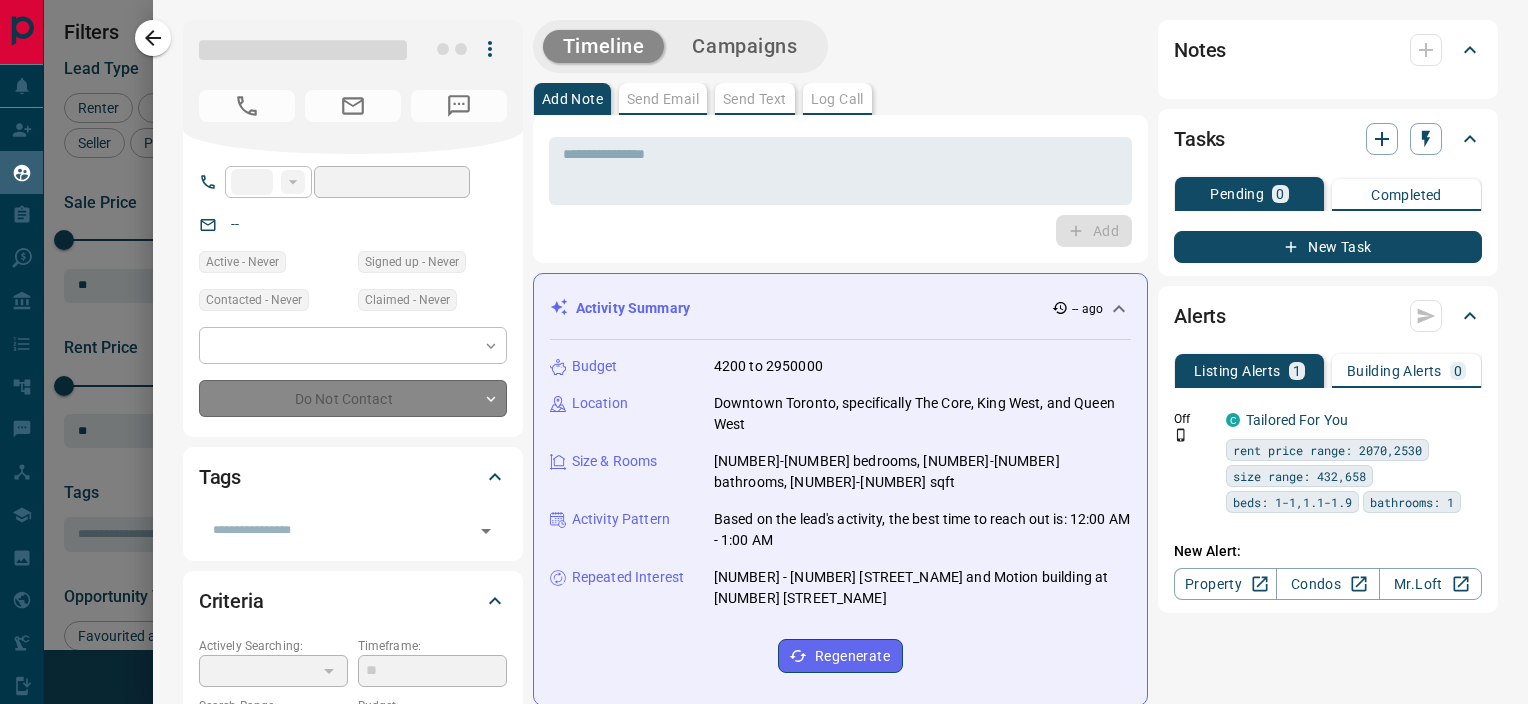 type on "**" 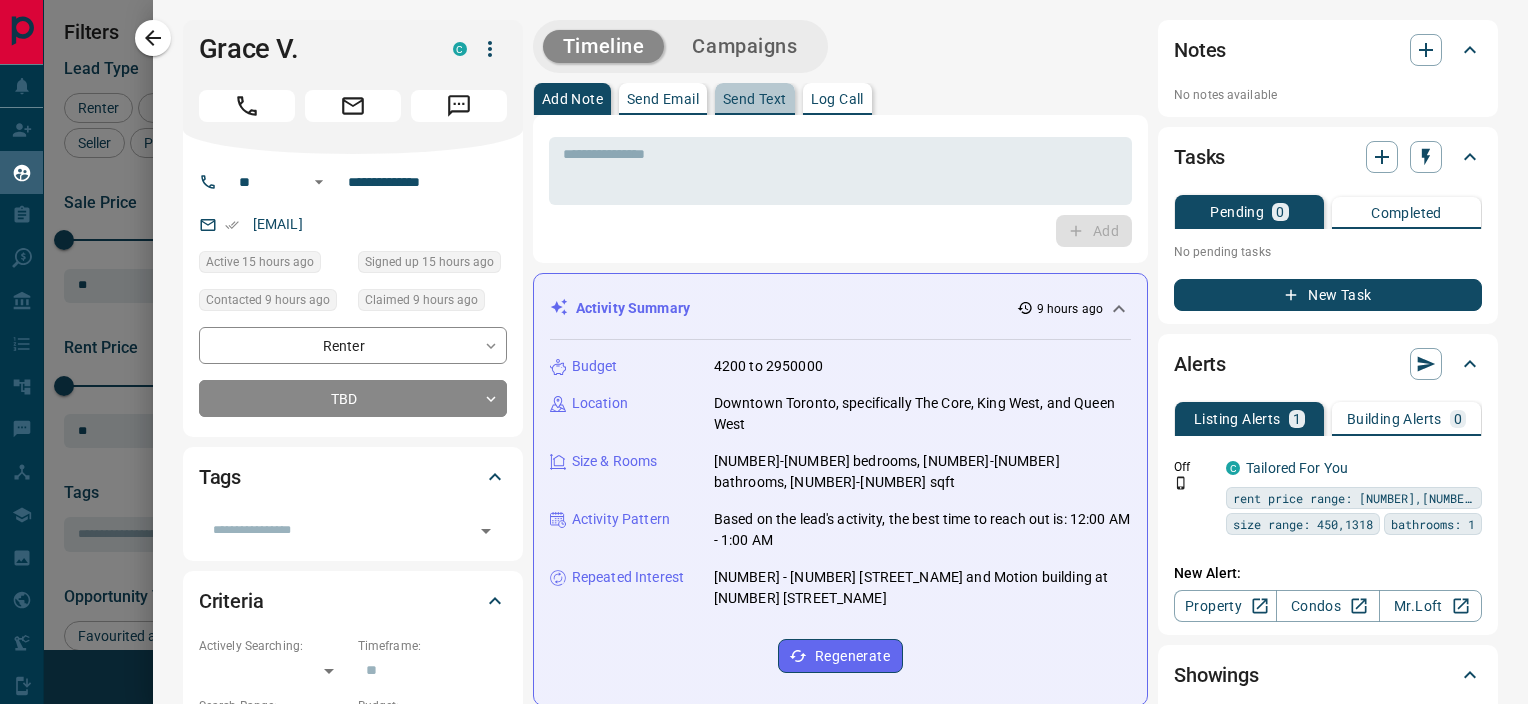 click on "Send Text" at bounding box center [755, 99] 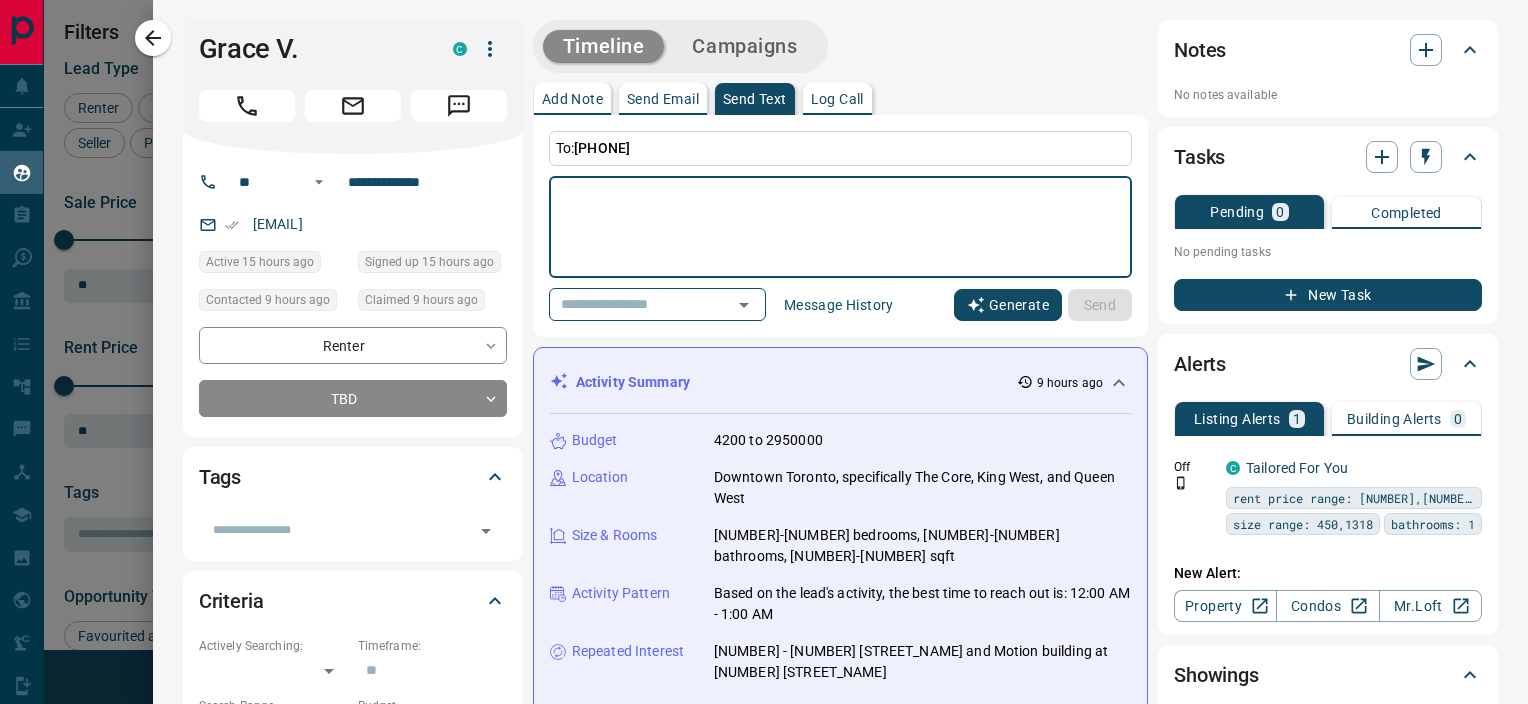 click 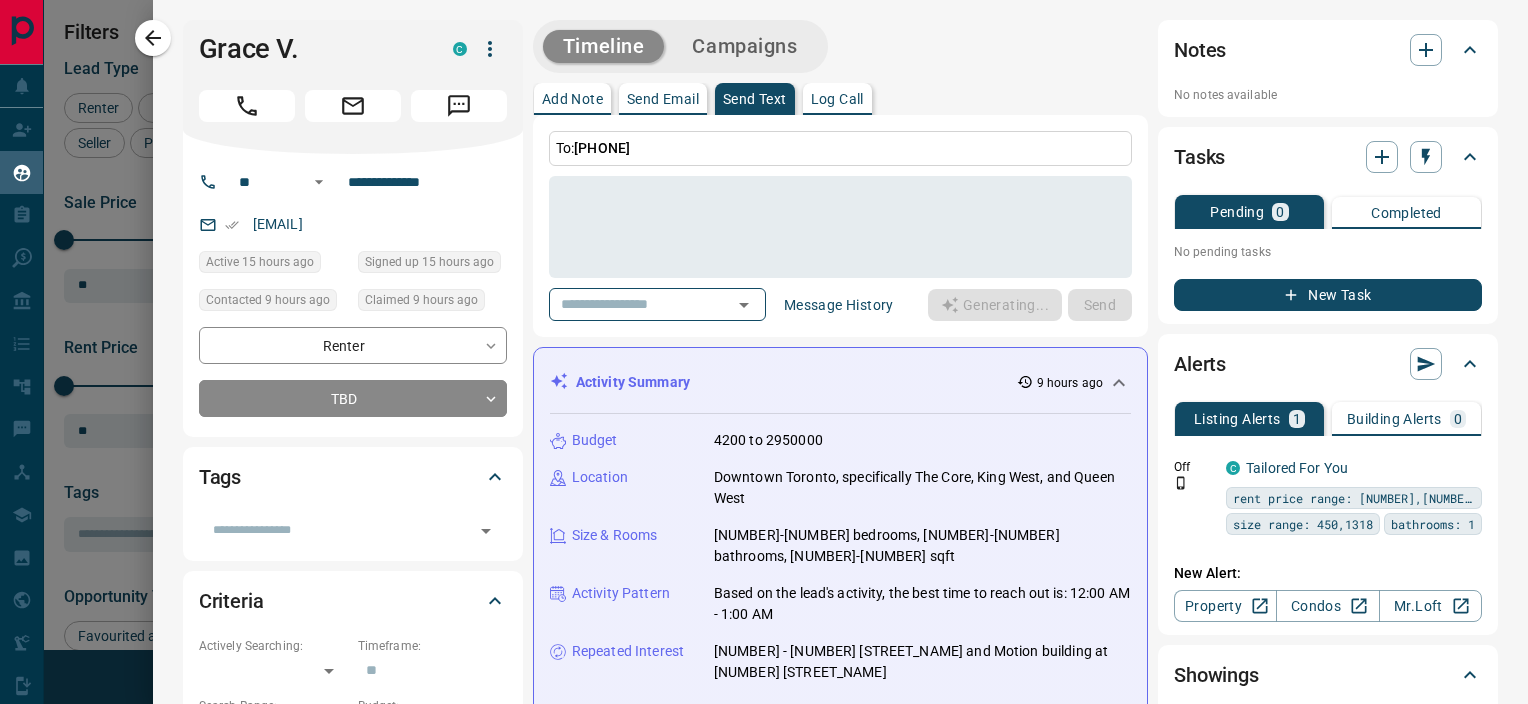 type on "**********" 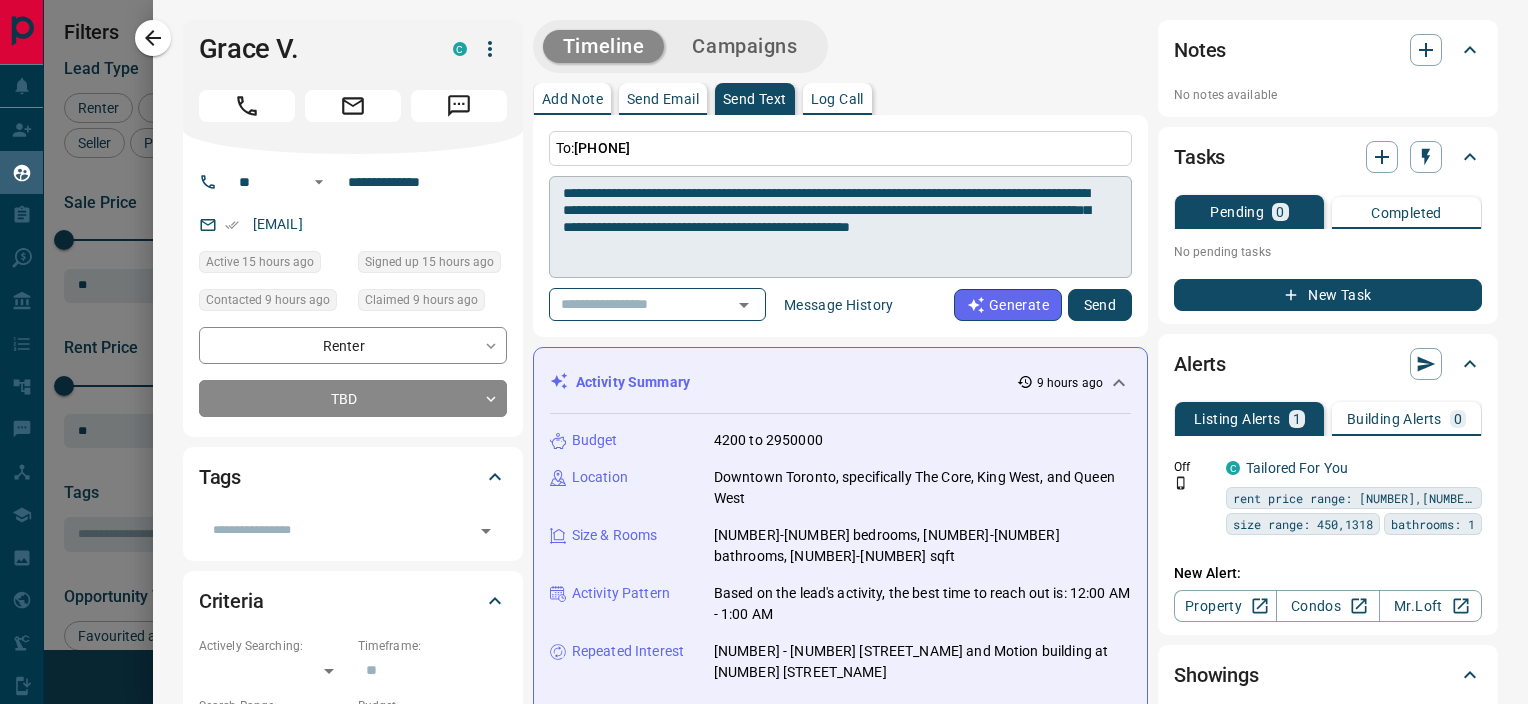 click on "**********" at bounding box center (833, 227) 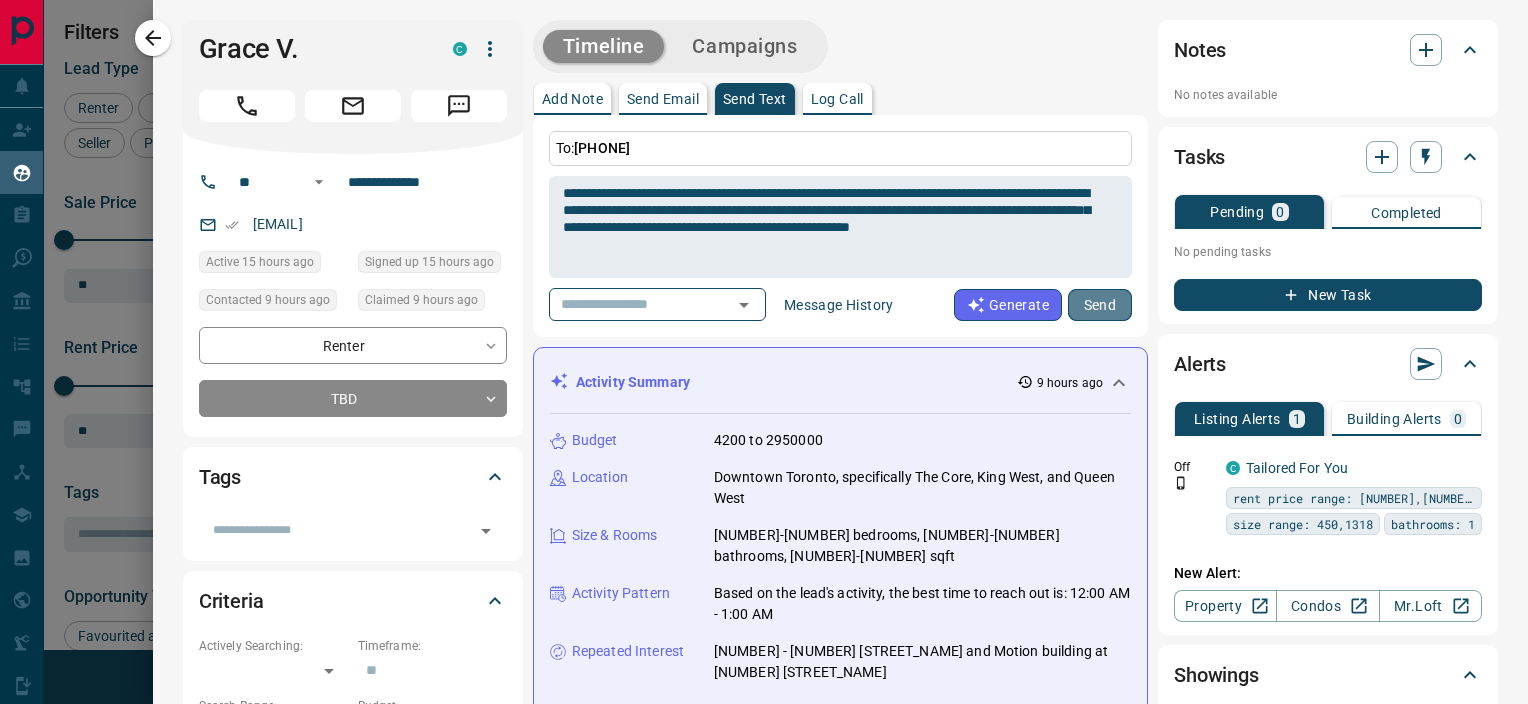 click on "Send" at bounding box center (1100, 305) 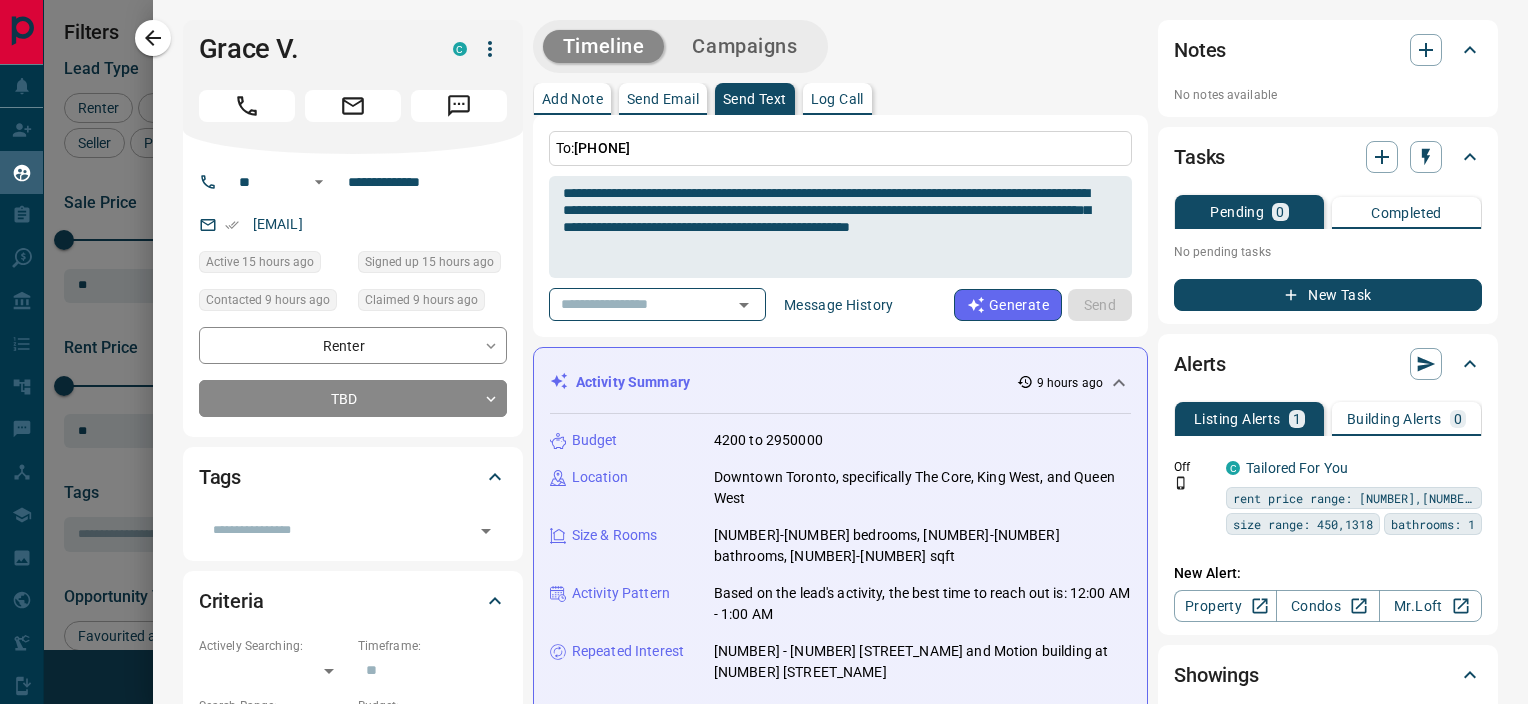 type 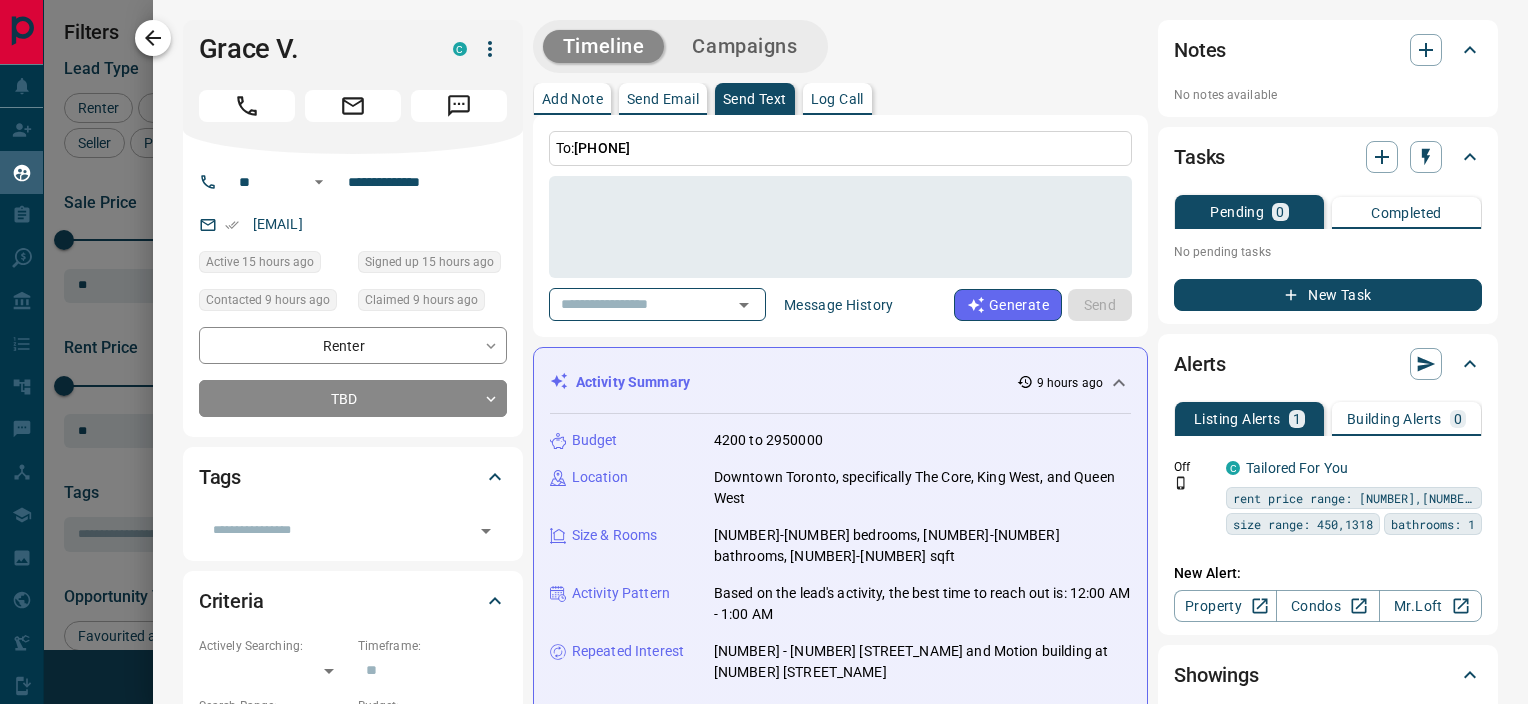 click 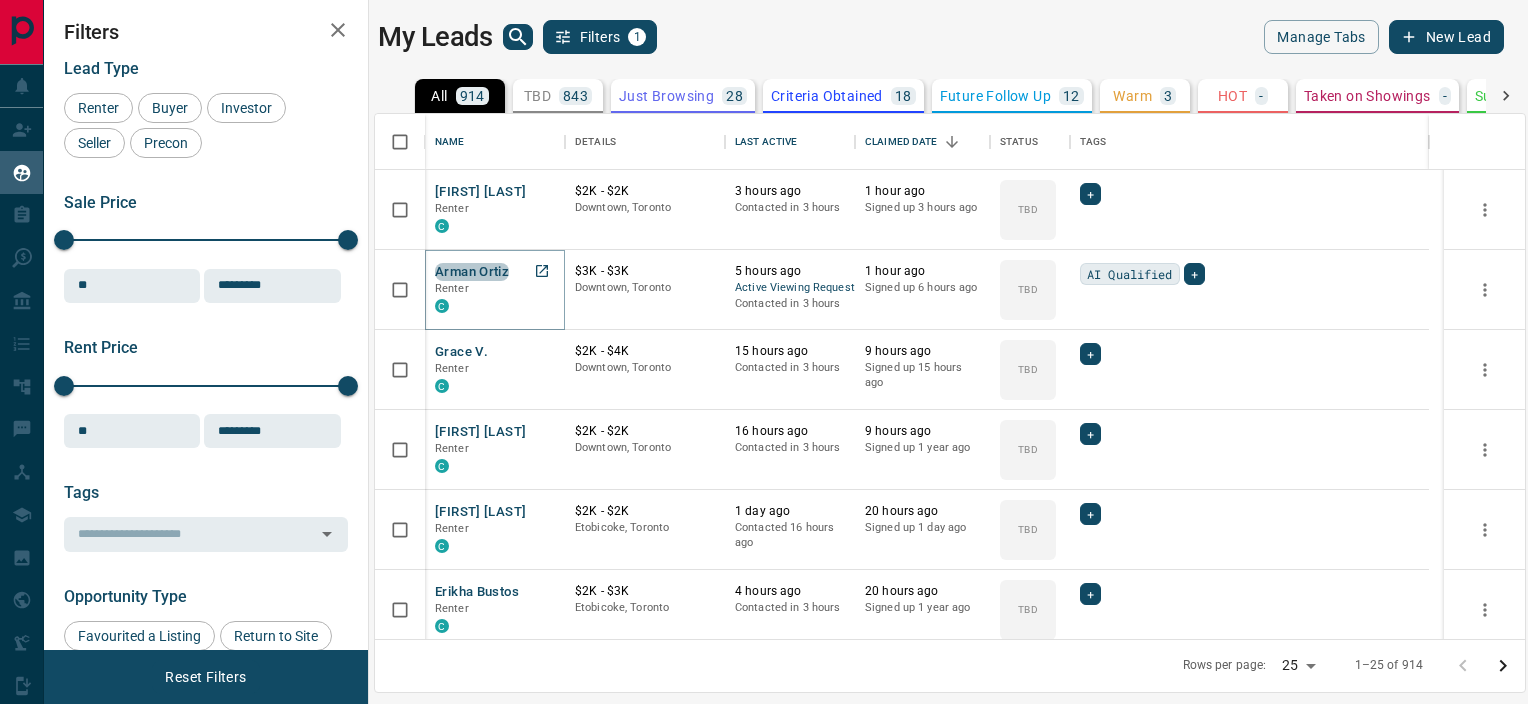 click on "Arman Ortiz" at bounding box center [472, 272] 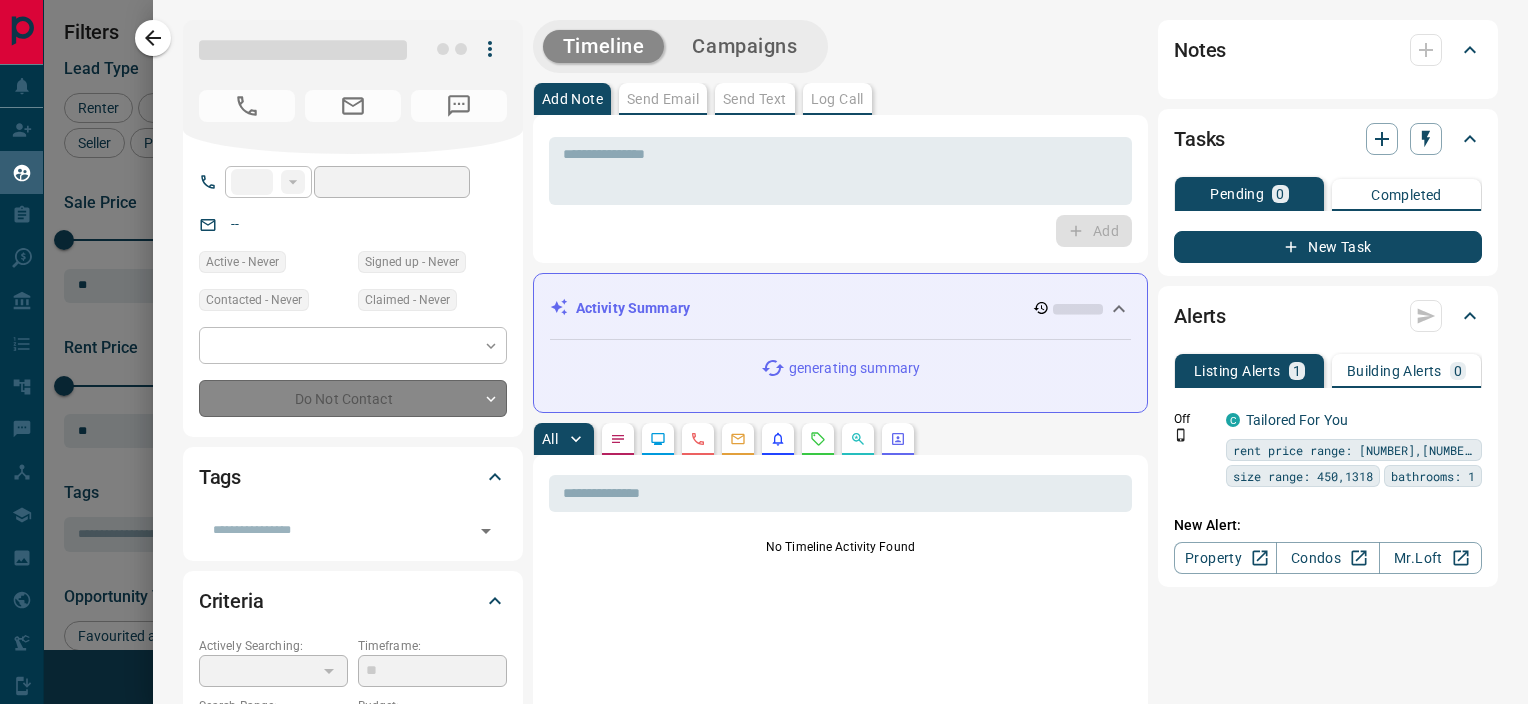 type on "**" 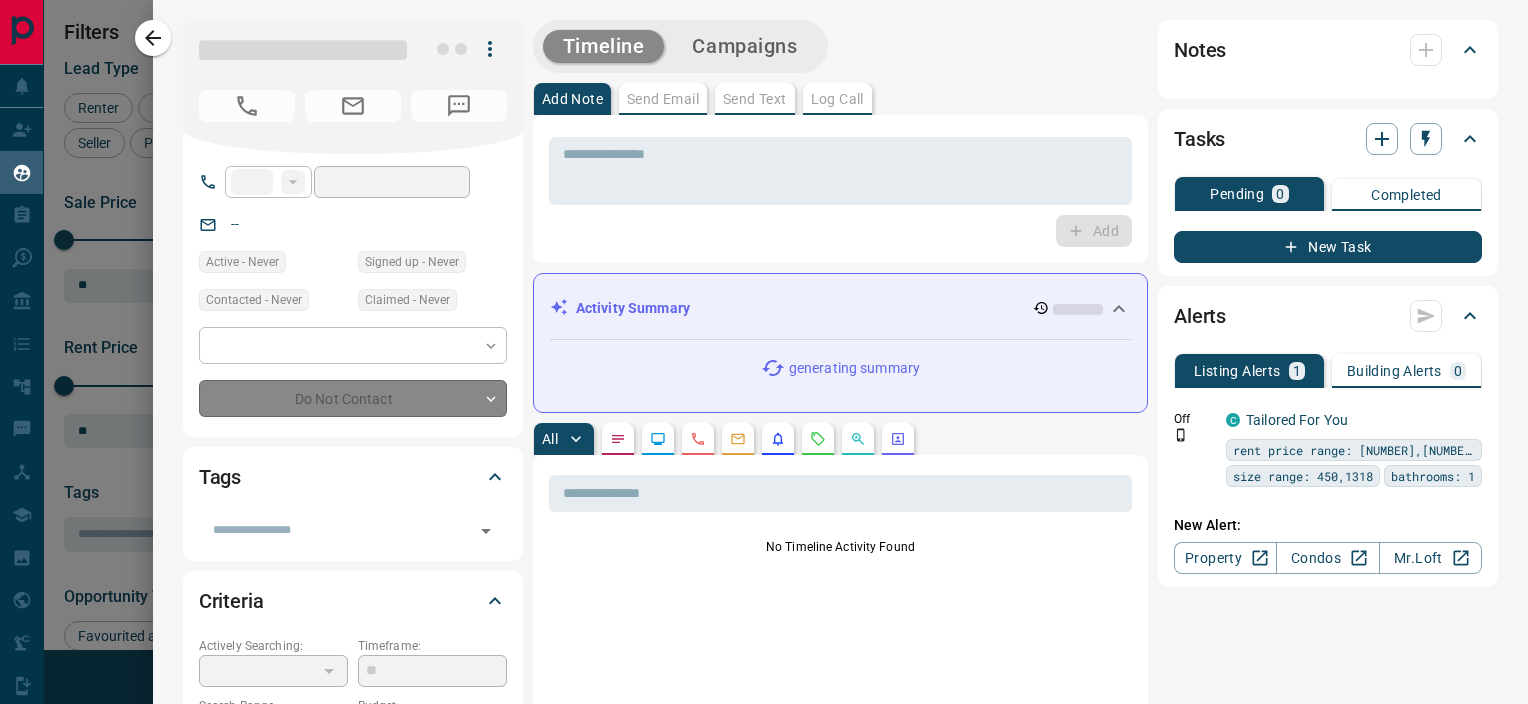 type on "**********" 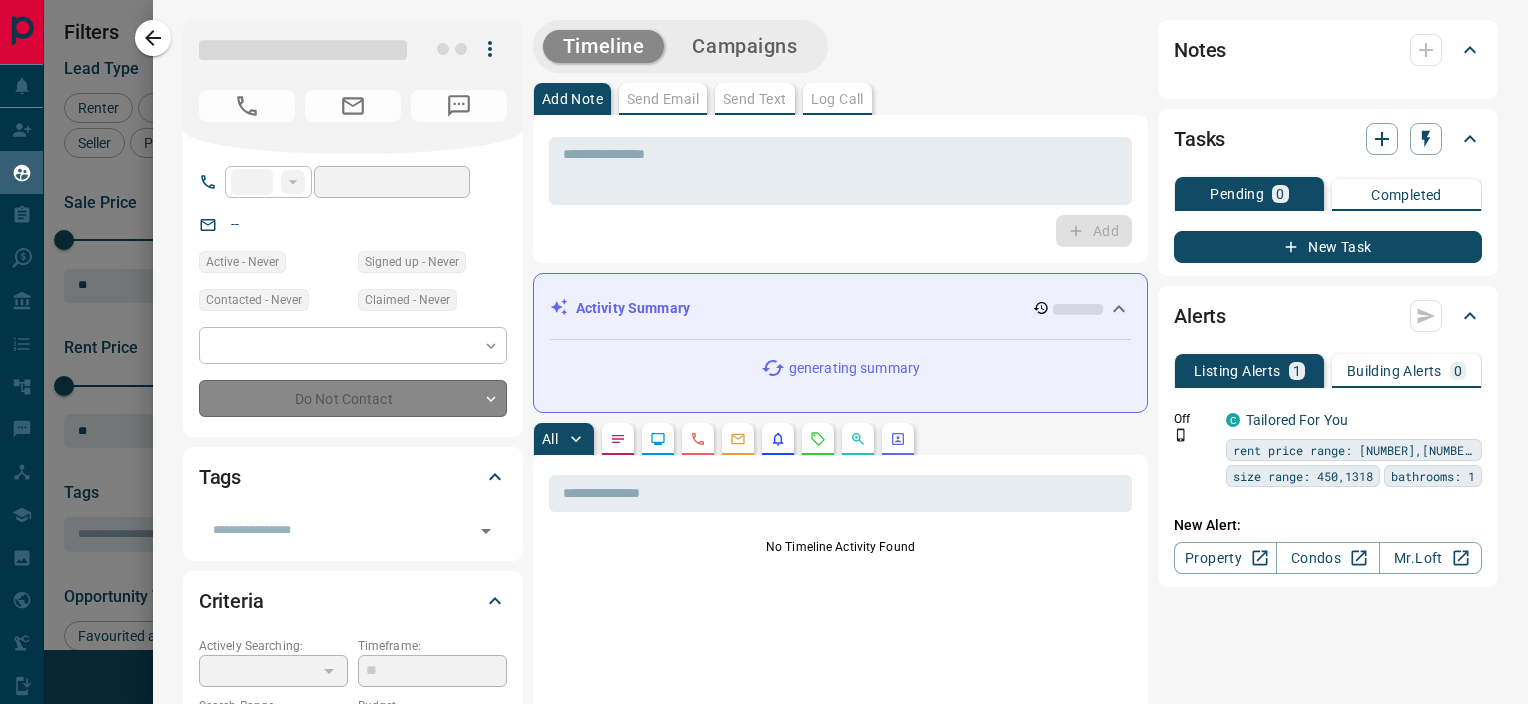 type on "**" 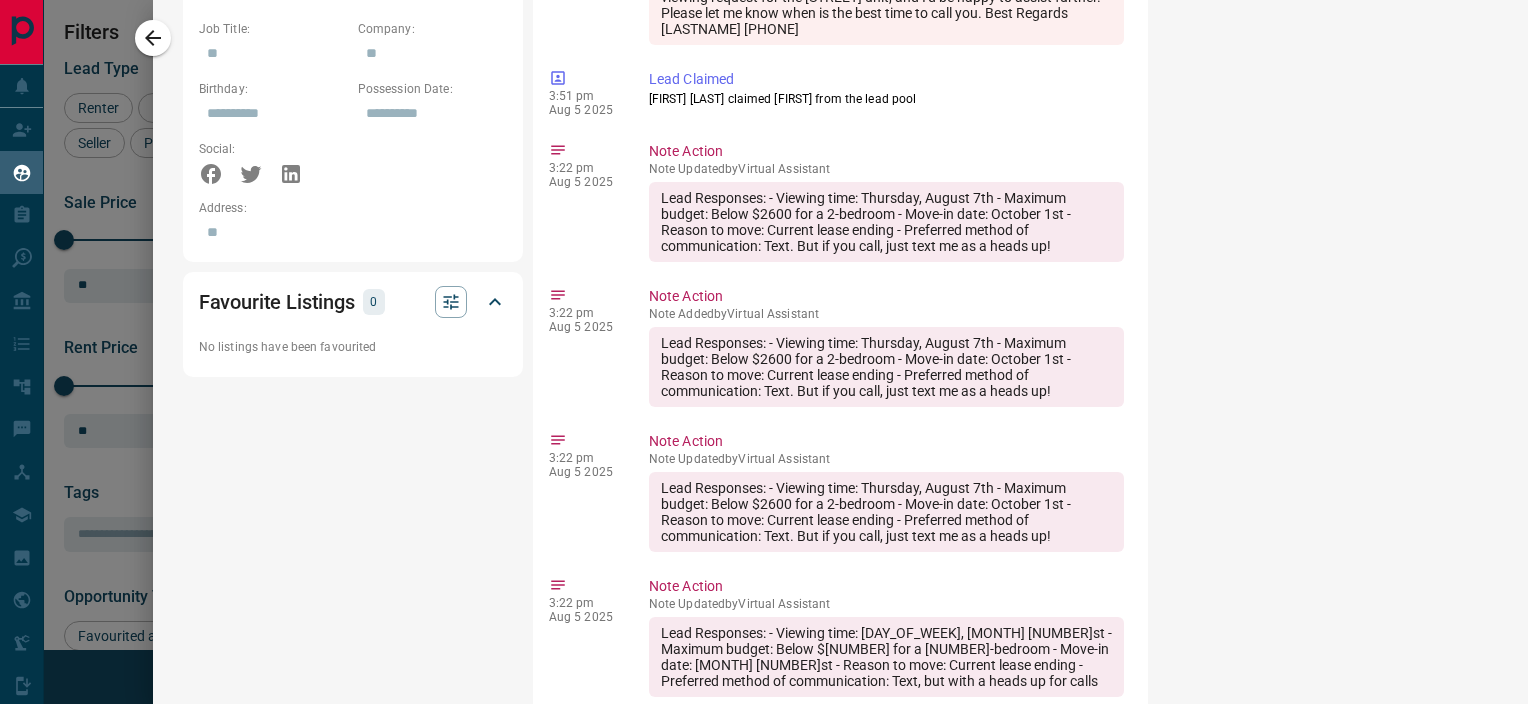 scroll, scrollTop: 1333, scrollLeft: 0, axis: vertical 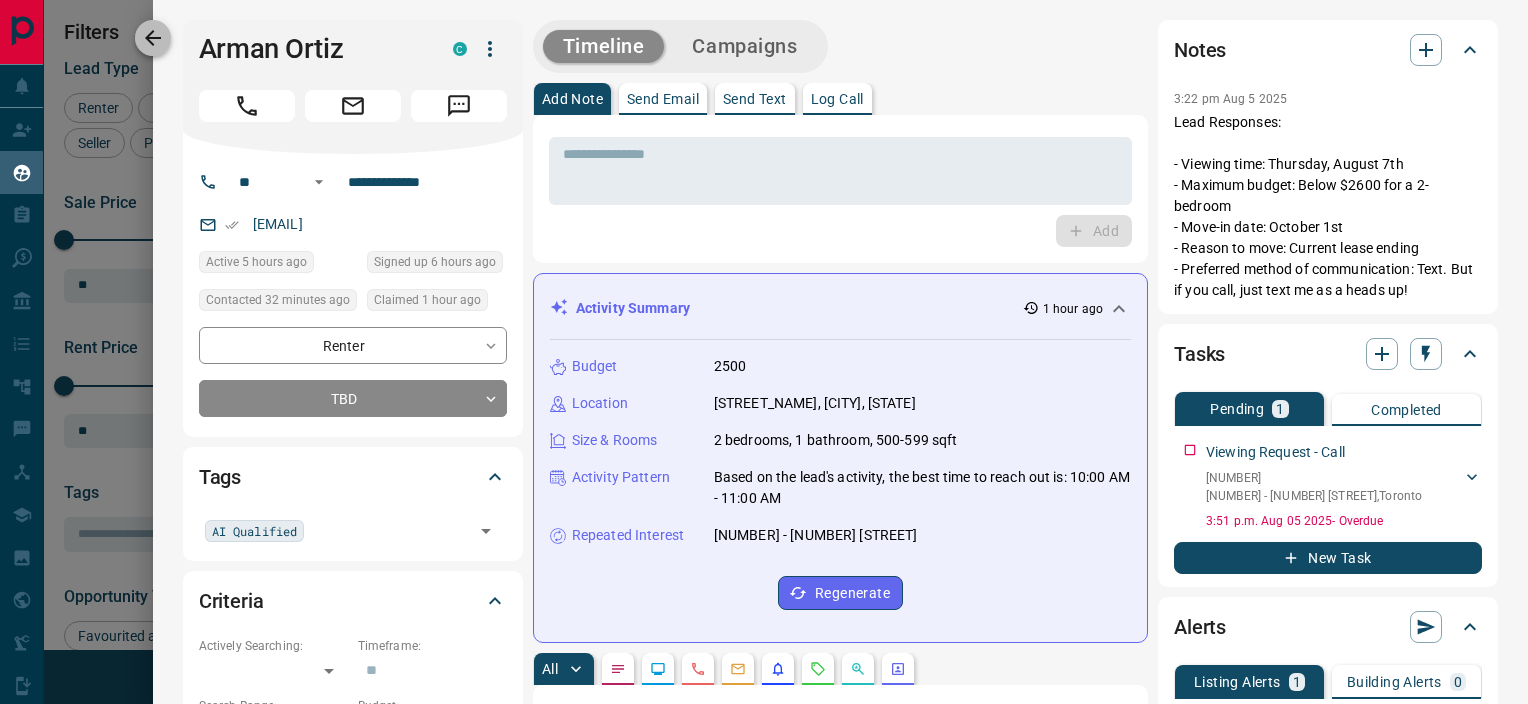 click 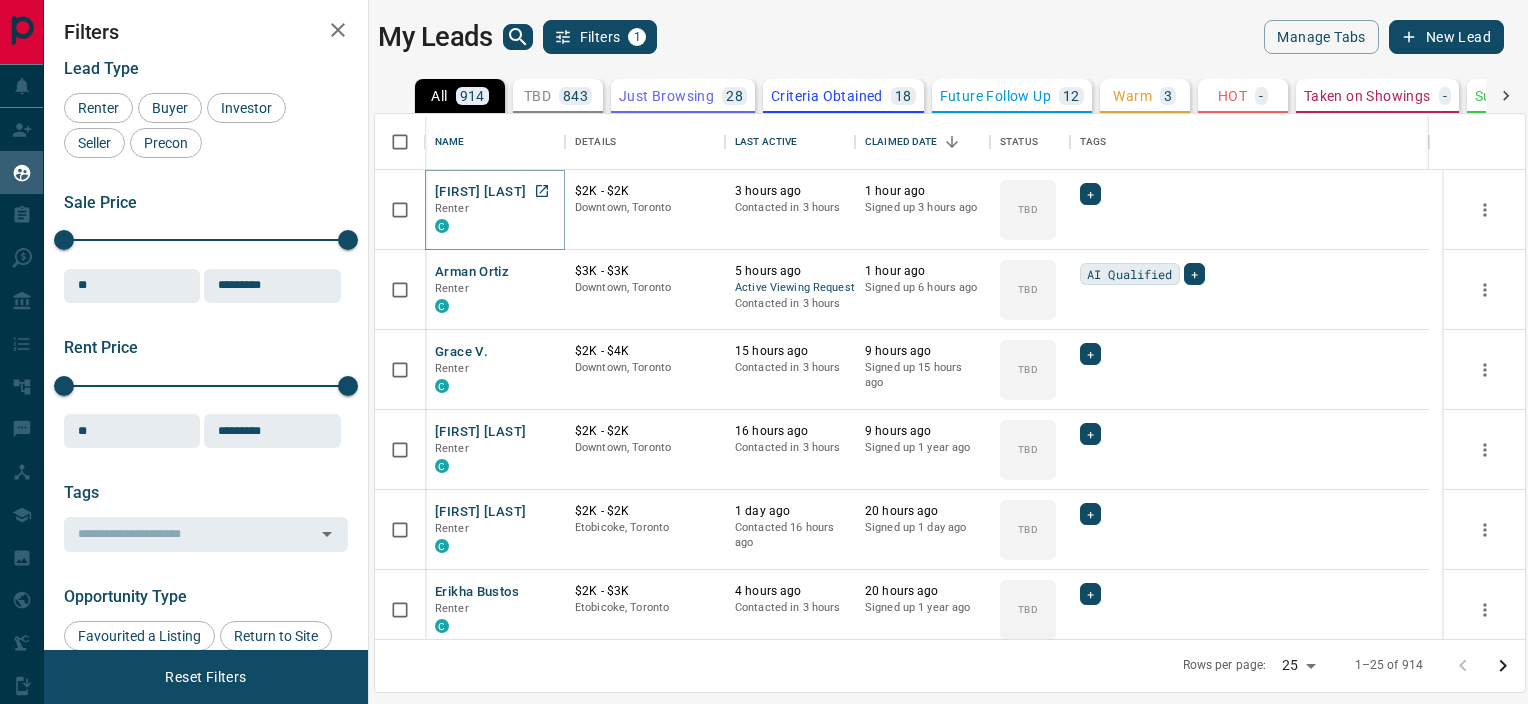 click on "[FIRST] [LAST]" at bounding box center (480, 192) 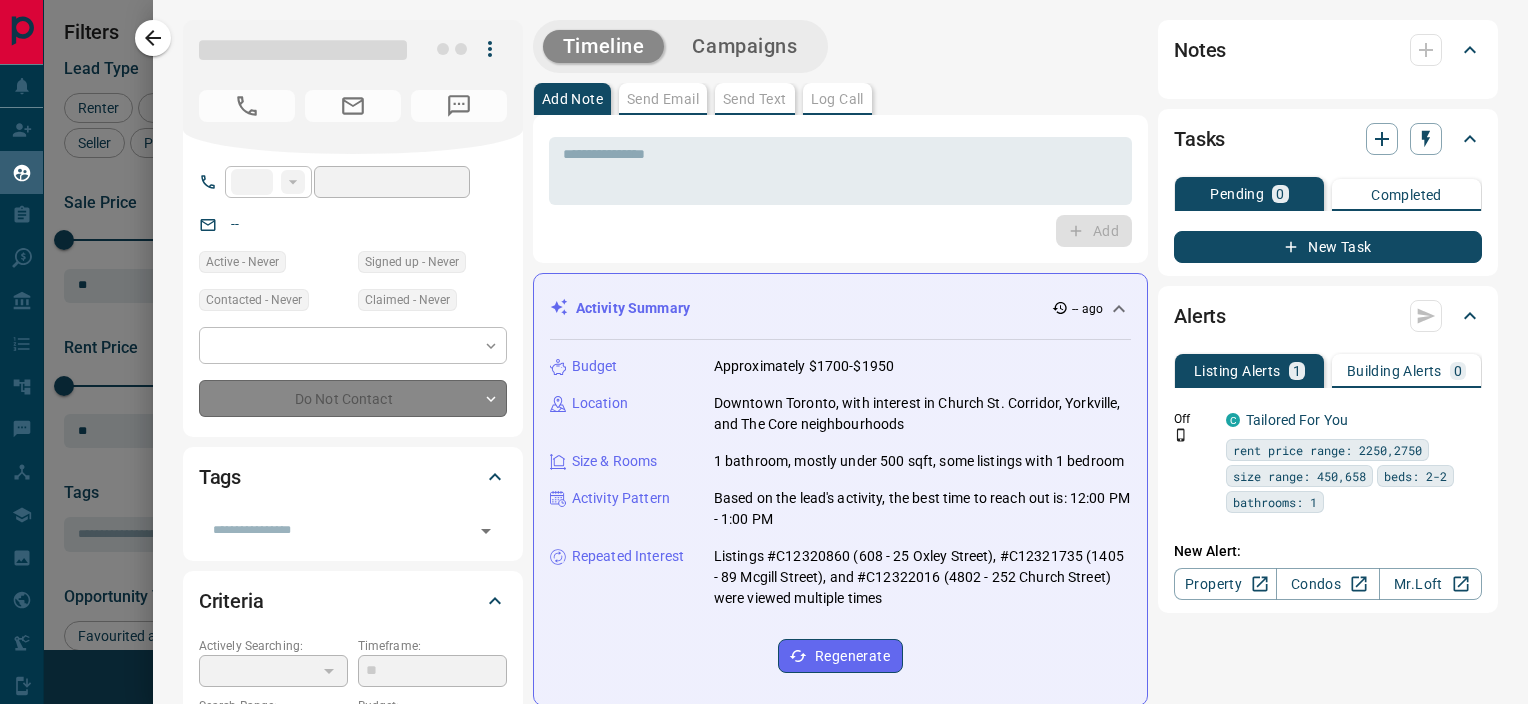 type on "**" 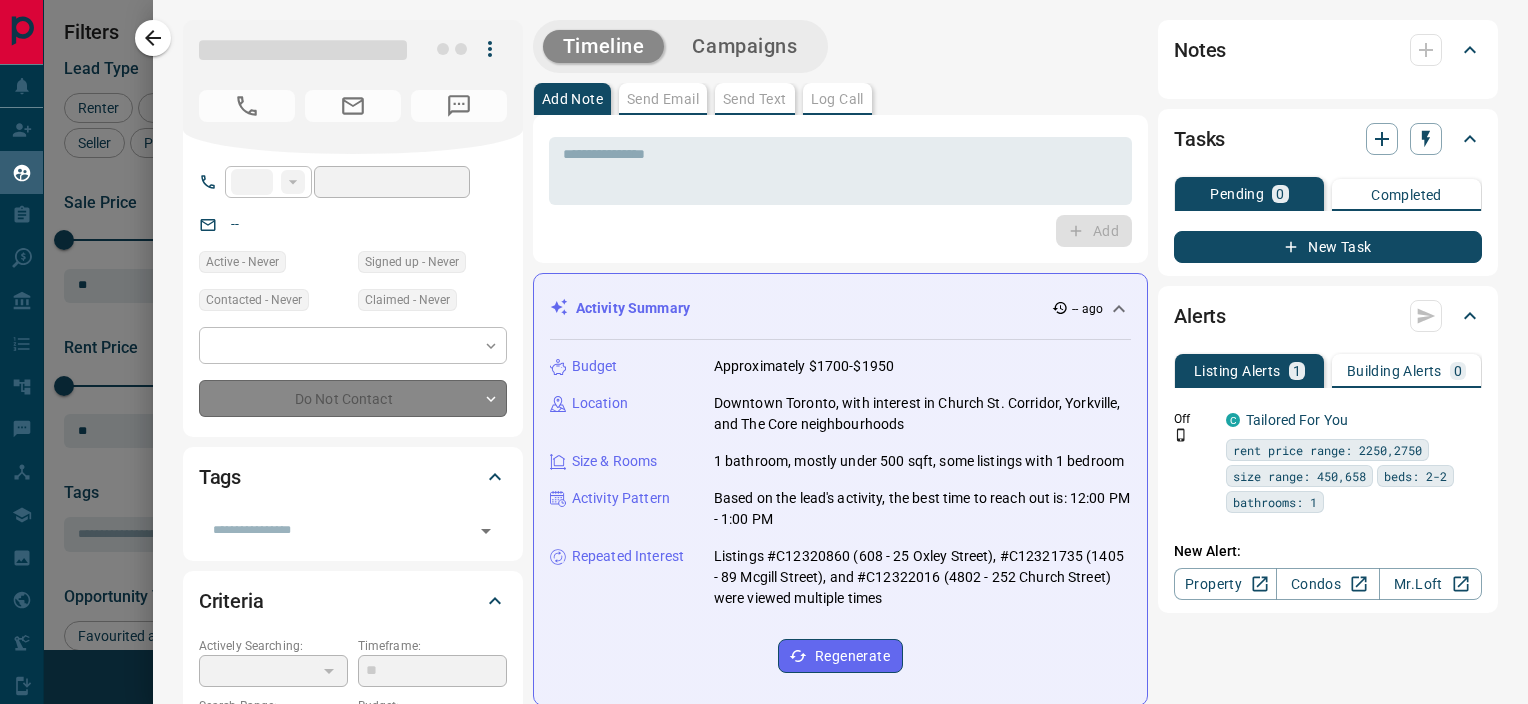 type on "**********" 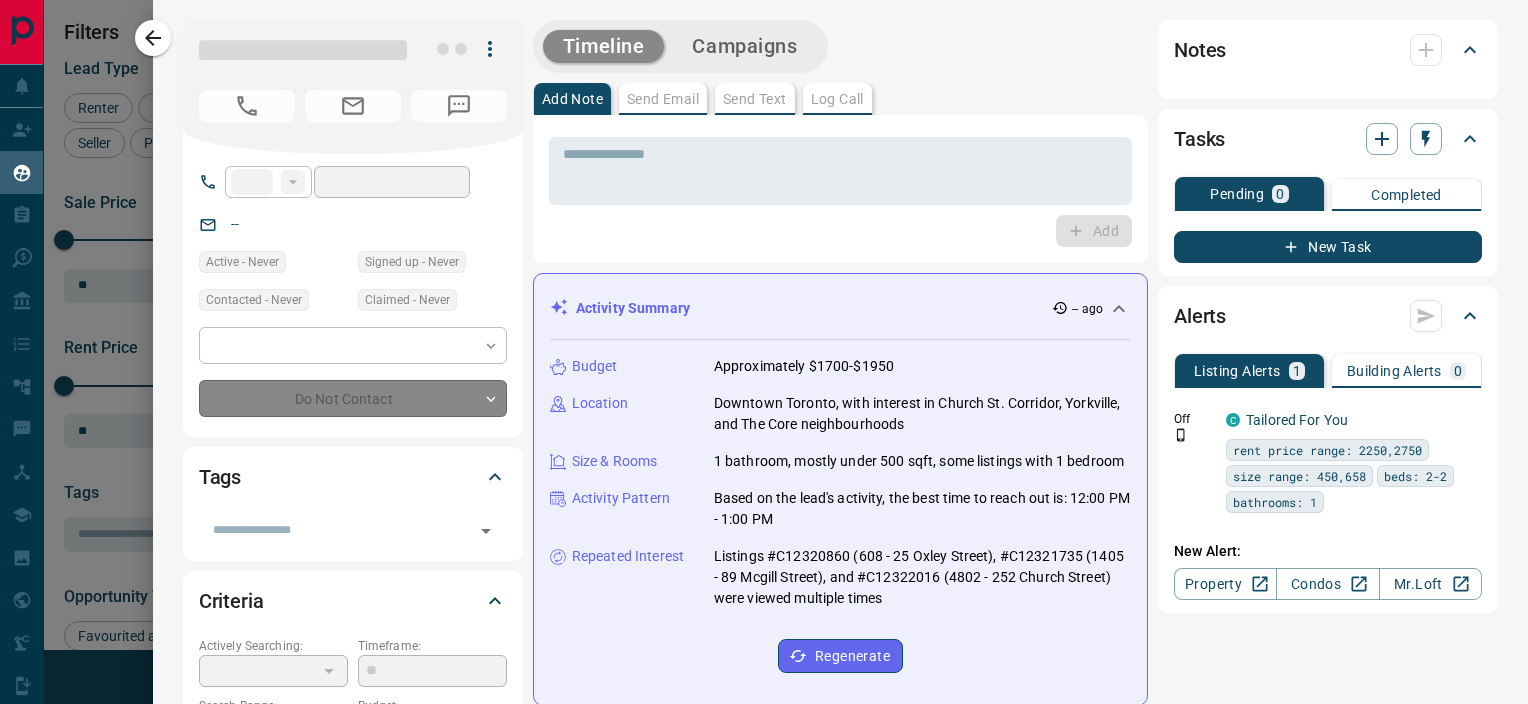type on "**********" 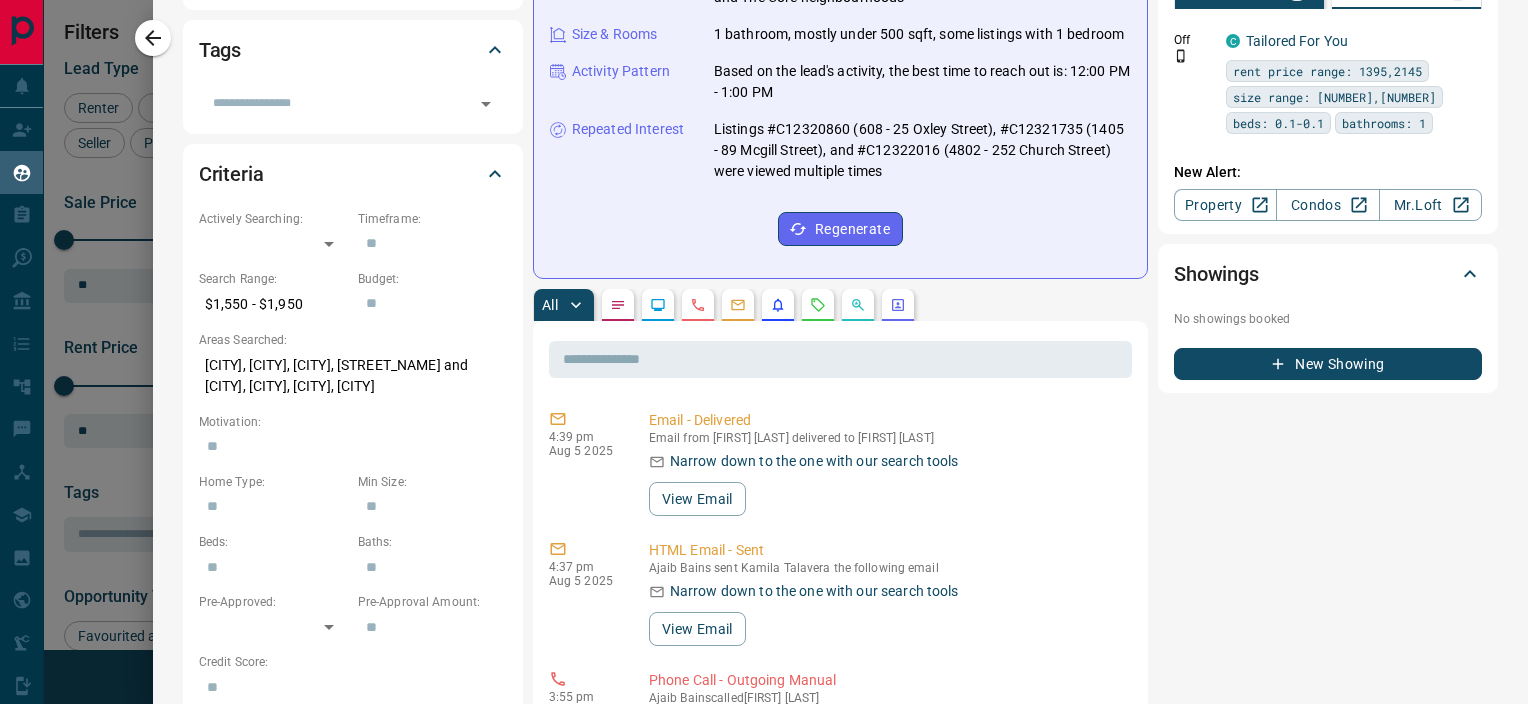 scroll, scrollTop: 0, scrollLeft: 0, axis: both 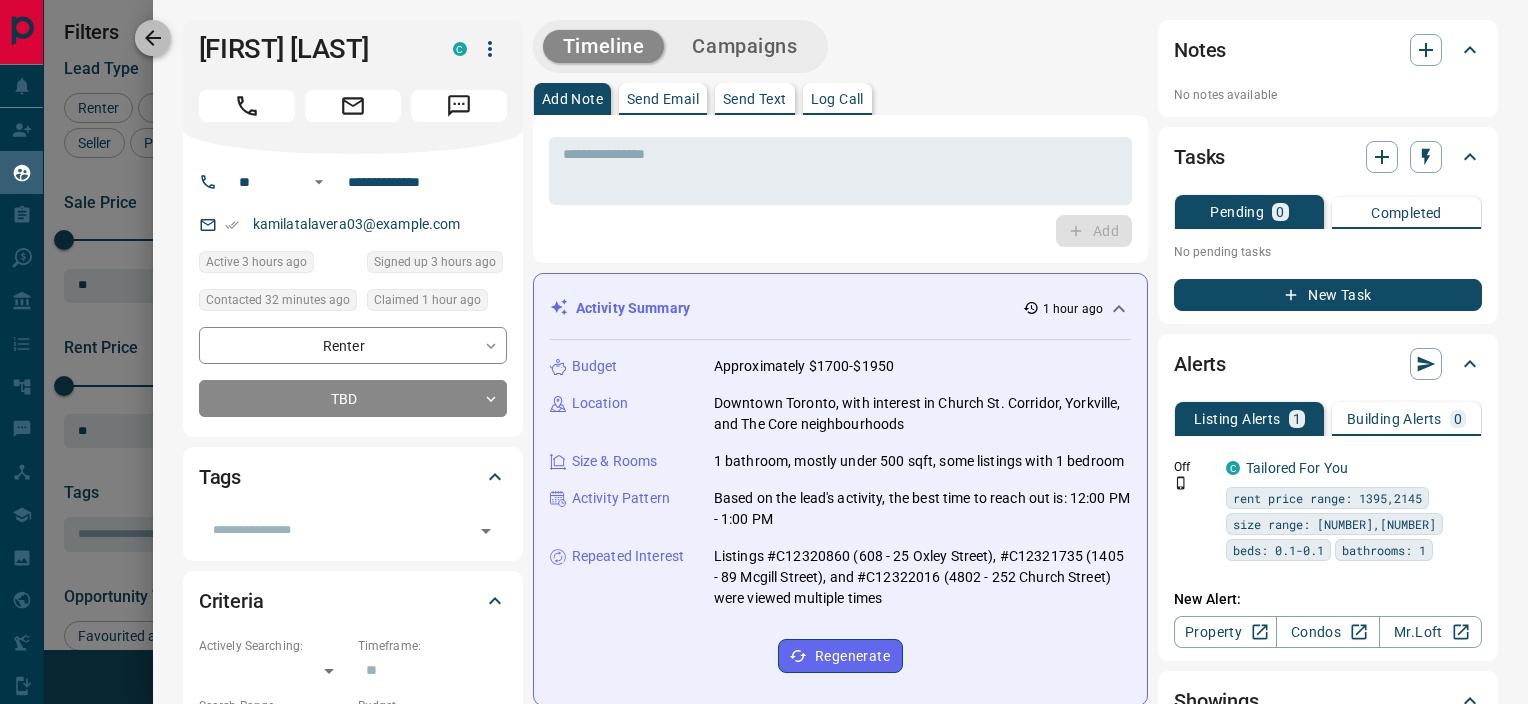 click 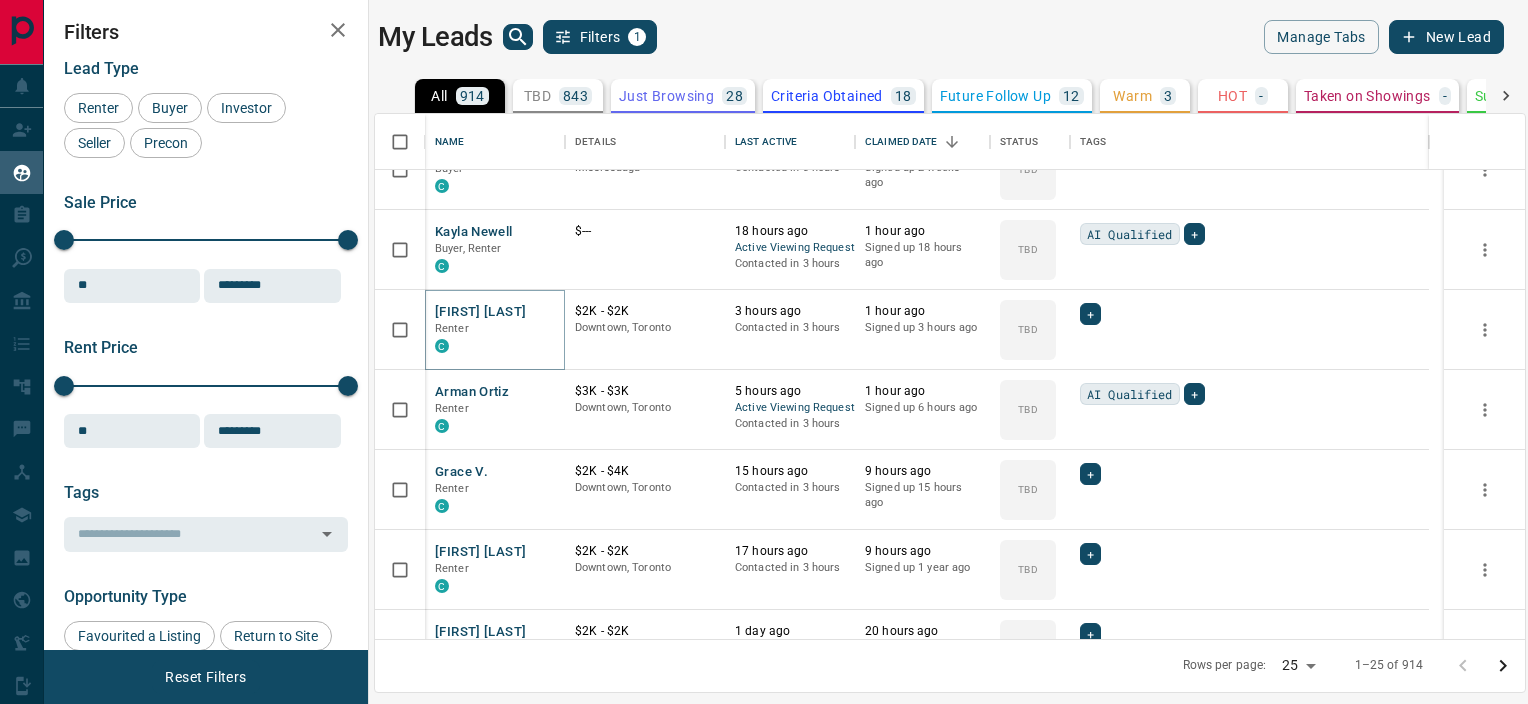 scroll, scrollTop: 80, scrollLeft: 0, axis: vertical 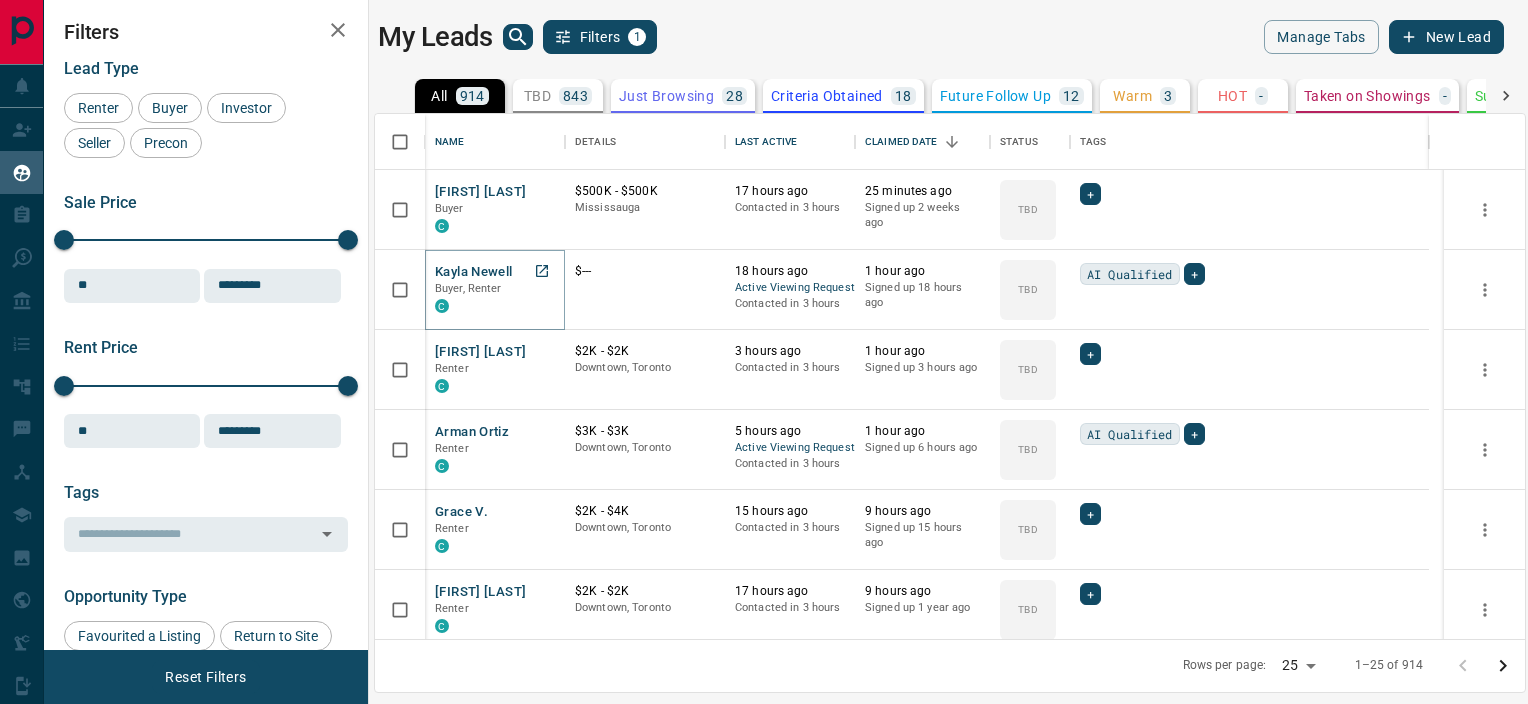 click on "Kayla Newell" at bounding box center (474, 272) 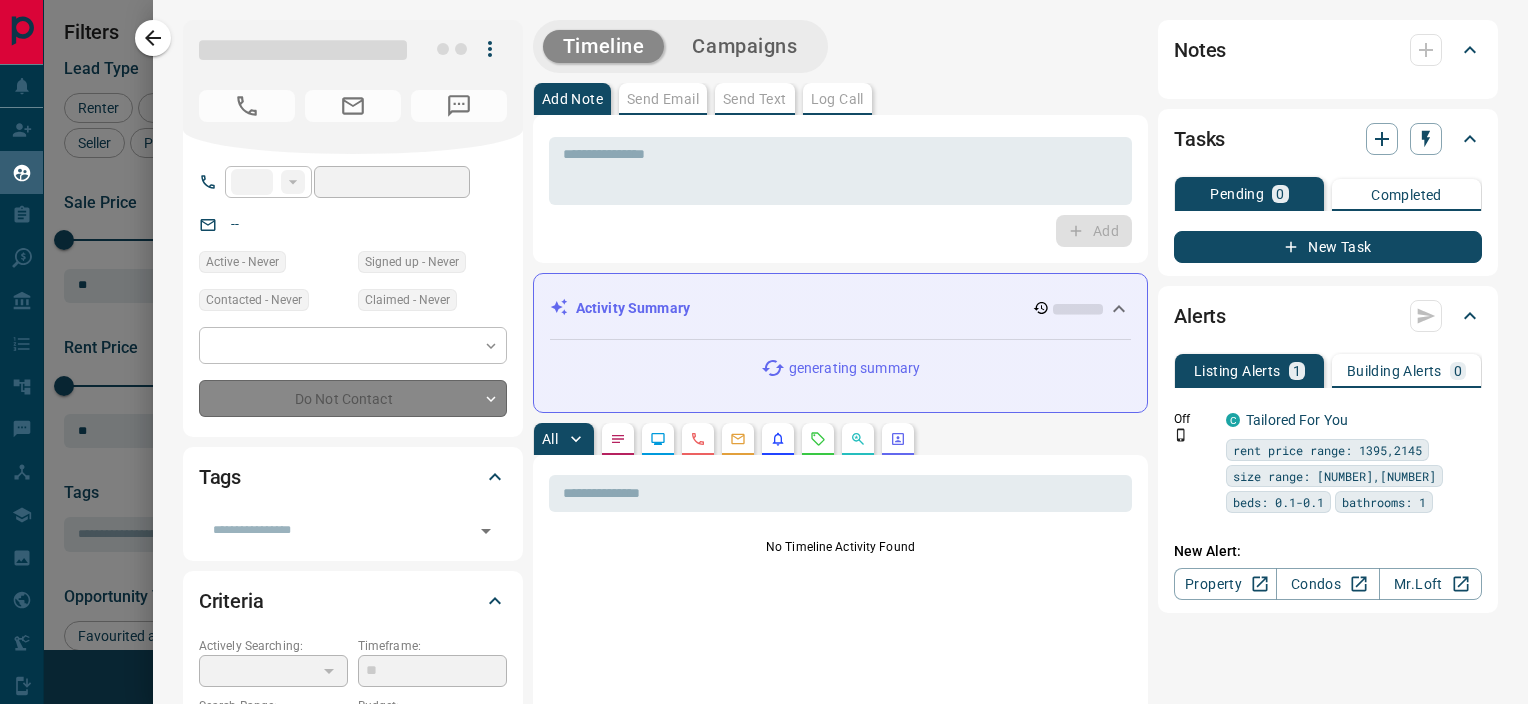 type on "**" 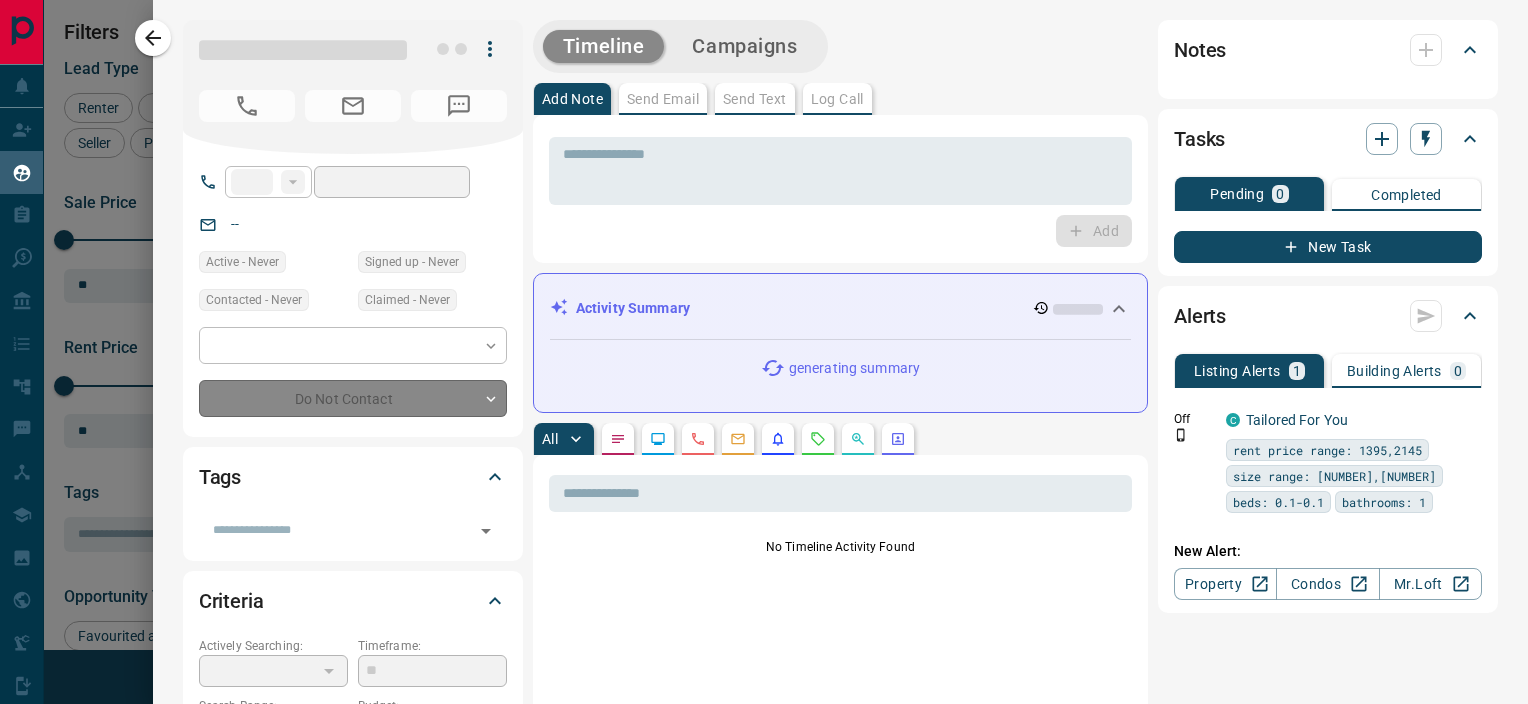 type on "**********" 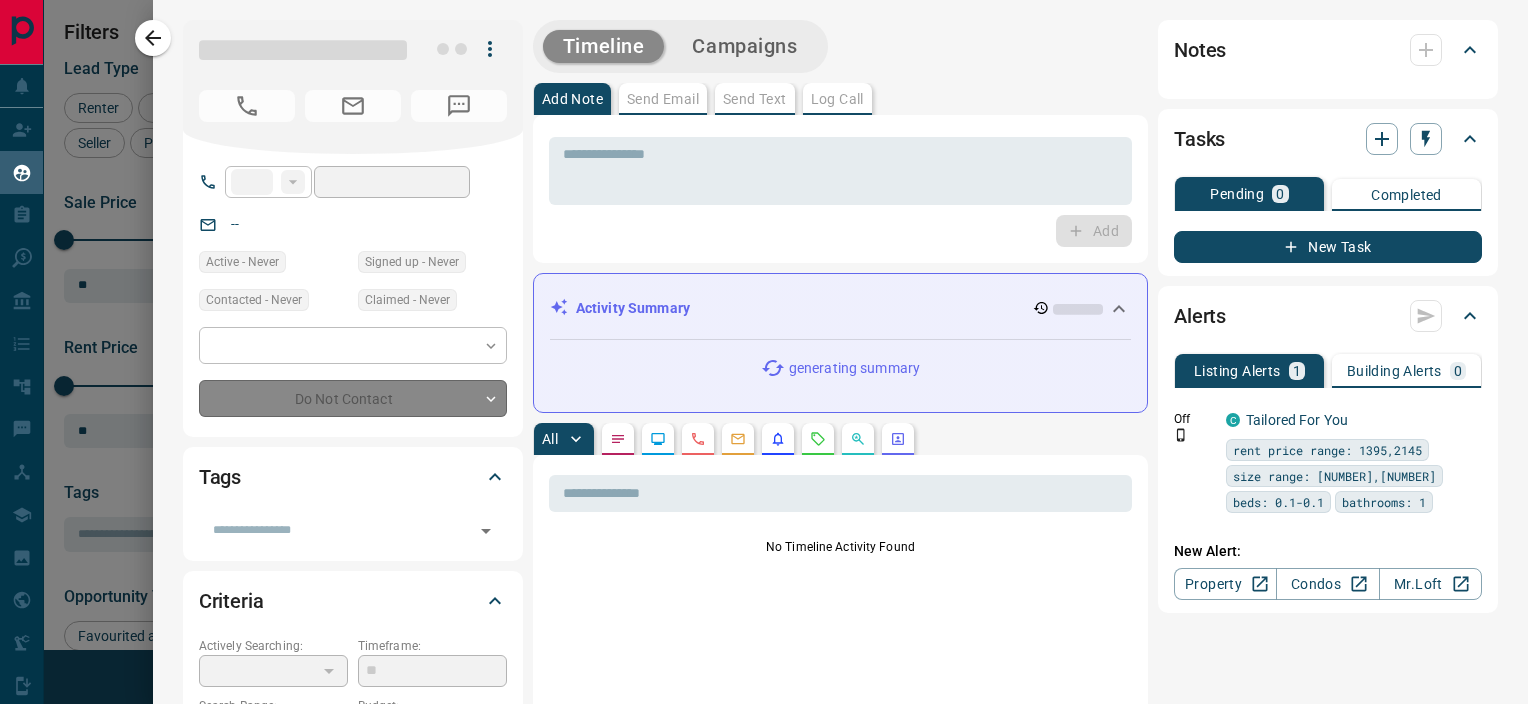 type on "**" 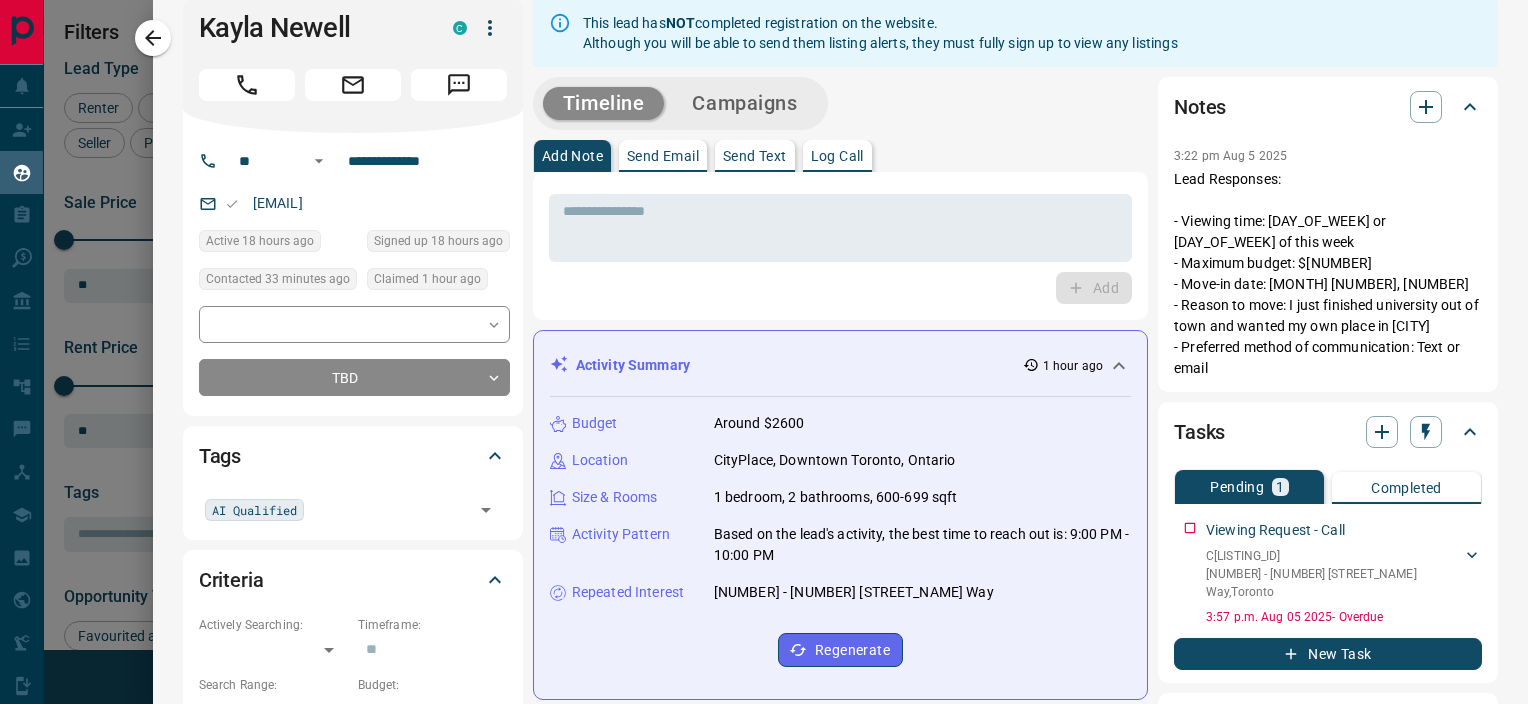 scroll, scrollTop: 0, scrollLeft: 0, axis: both 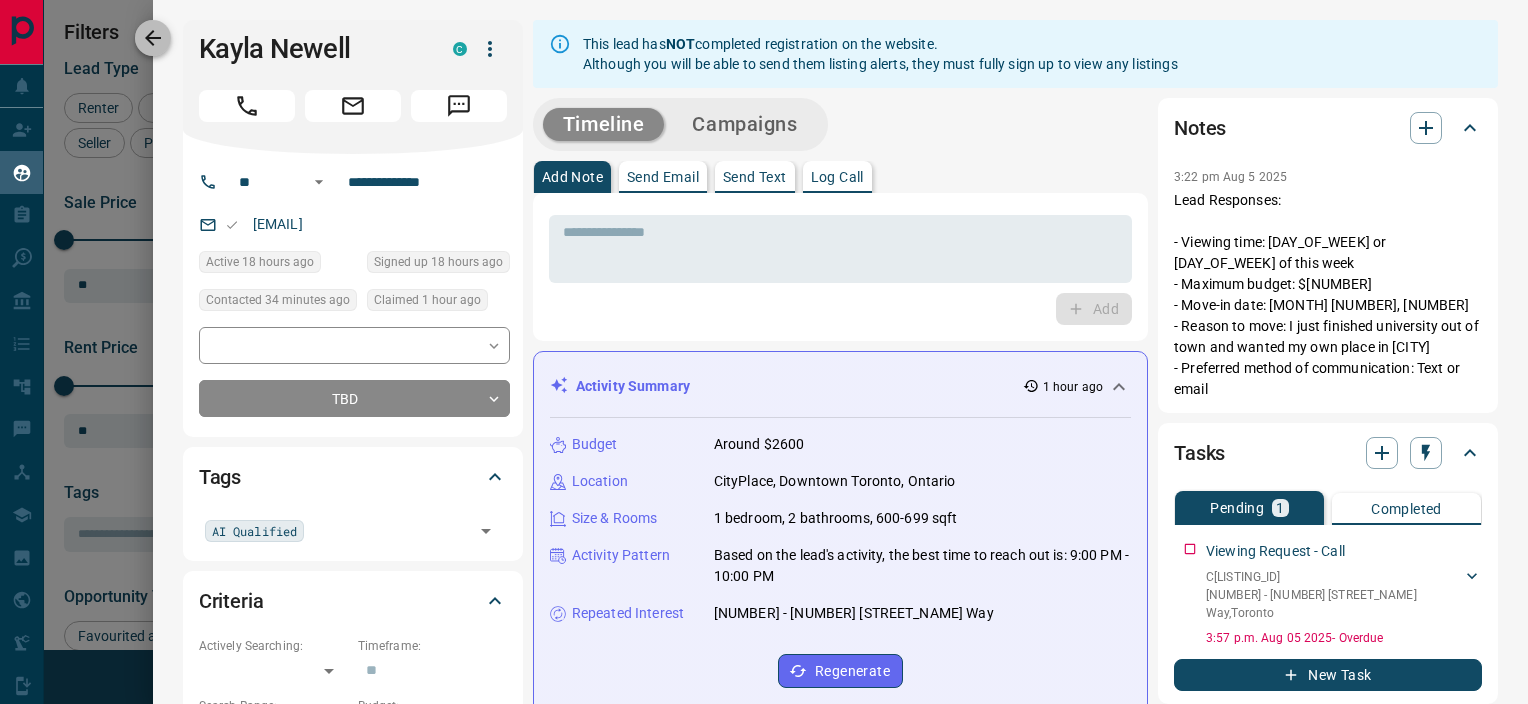 click 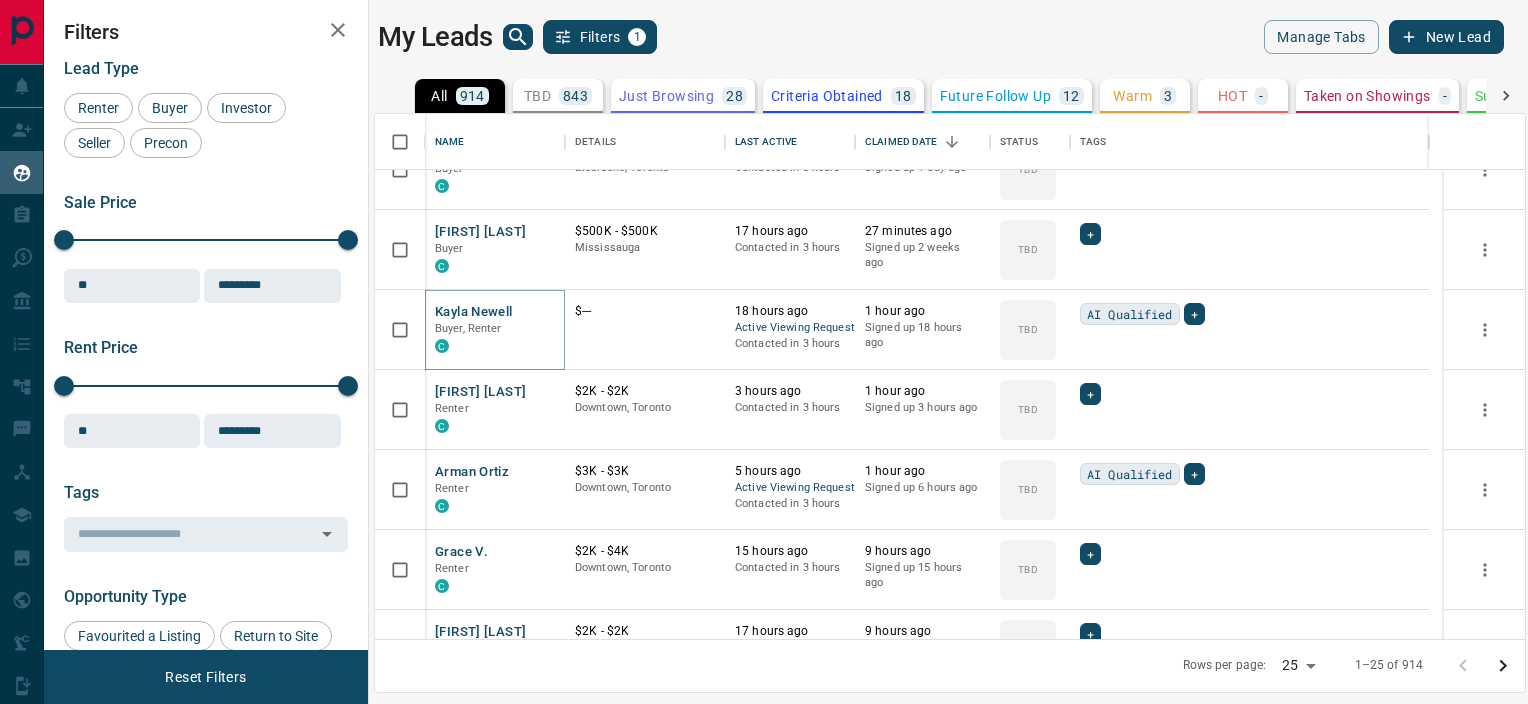 scroll, scrollTop: 0, scrollLeft: 0, axis: both 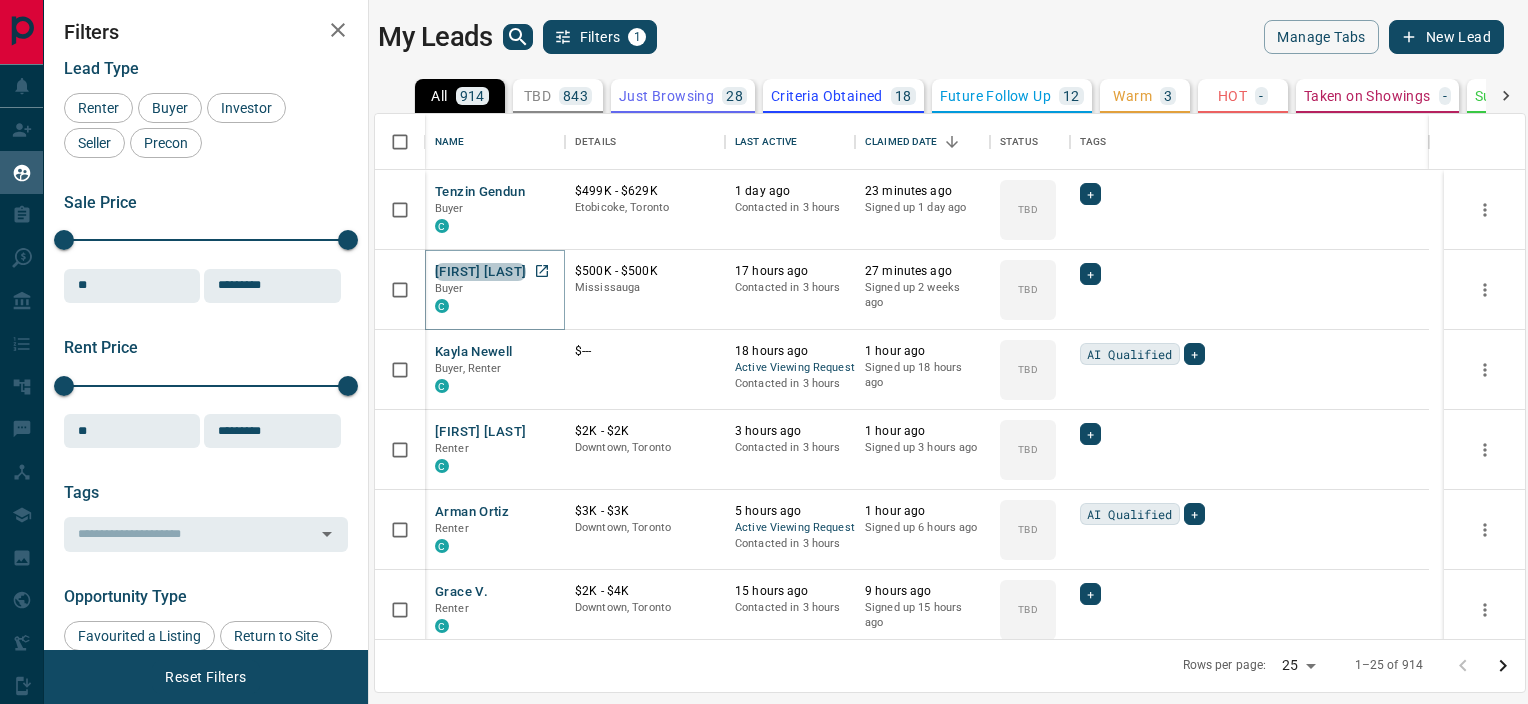 click on "[FIRST] [LAST]" at bounding box center [480, 272] 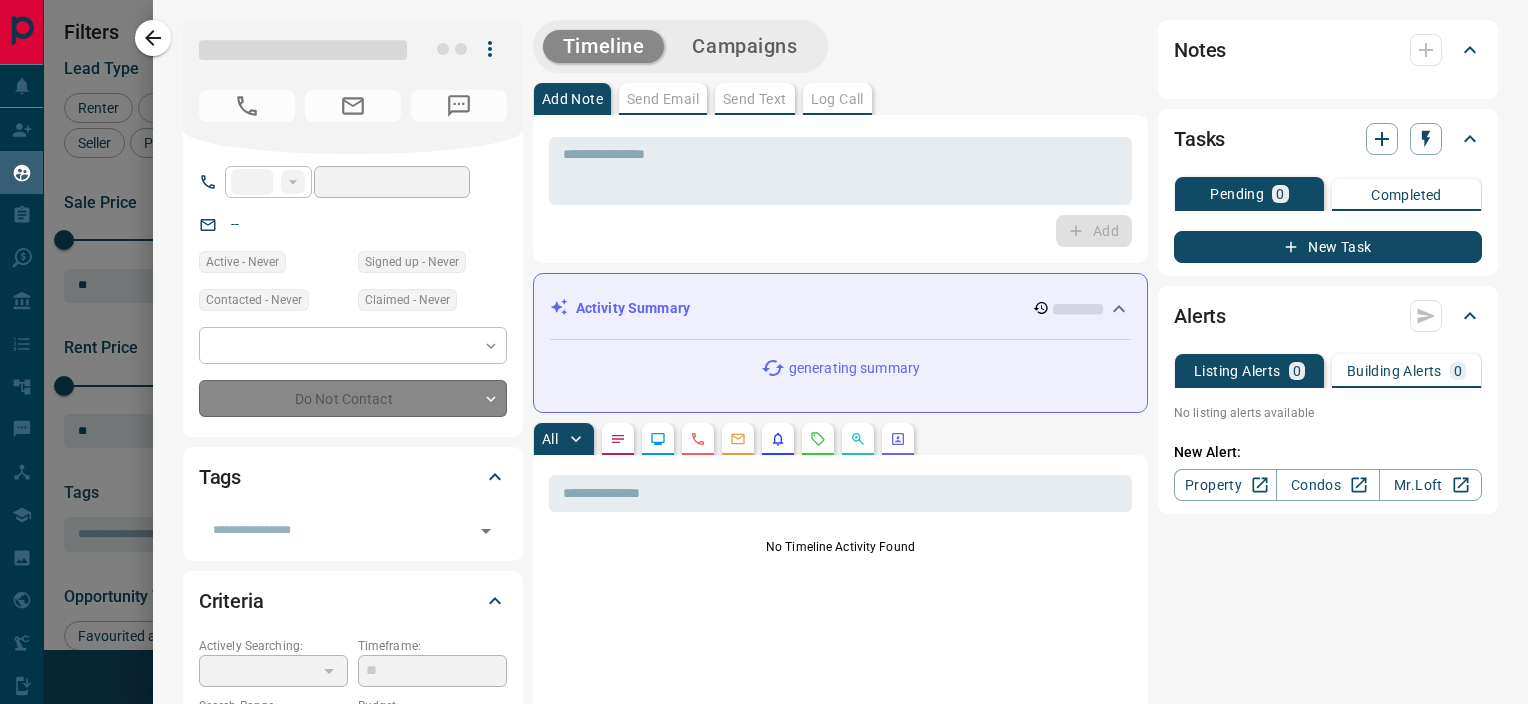 type on "**" 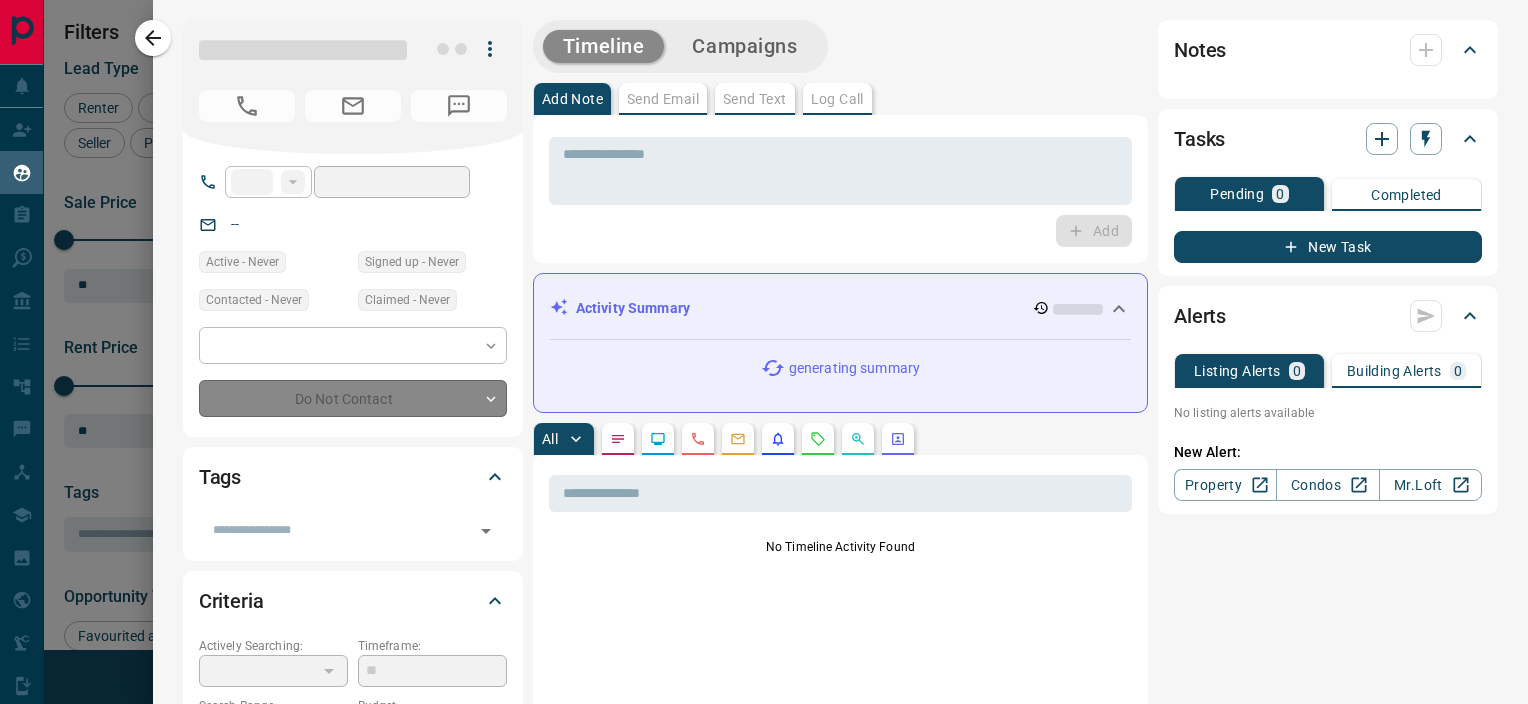 type on "**********" 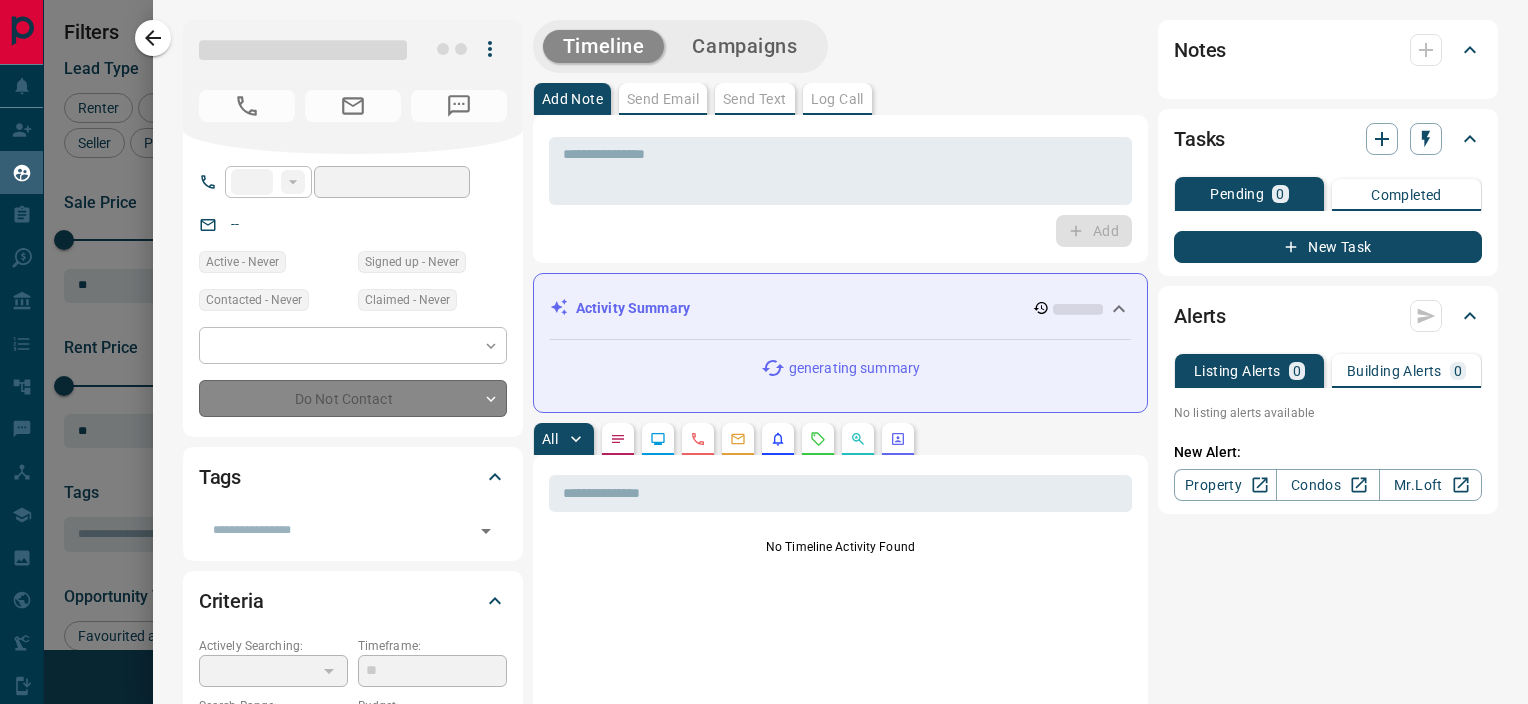 type on "**********" 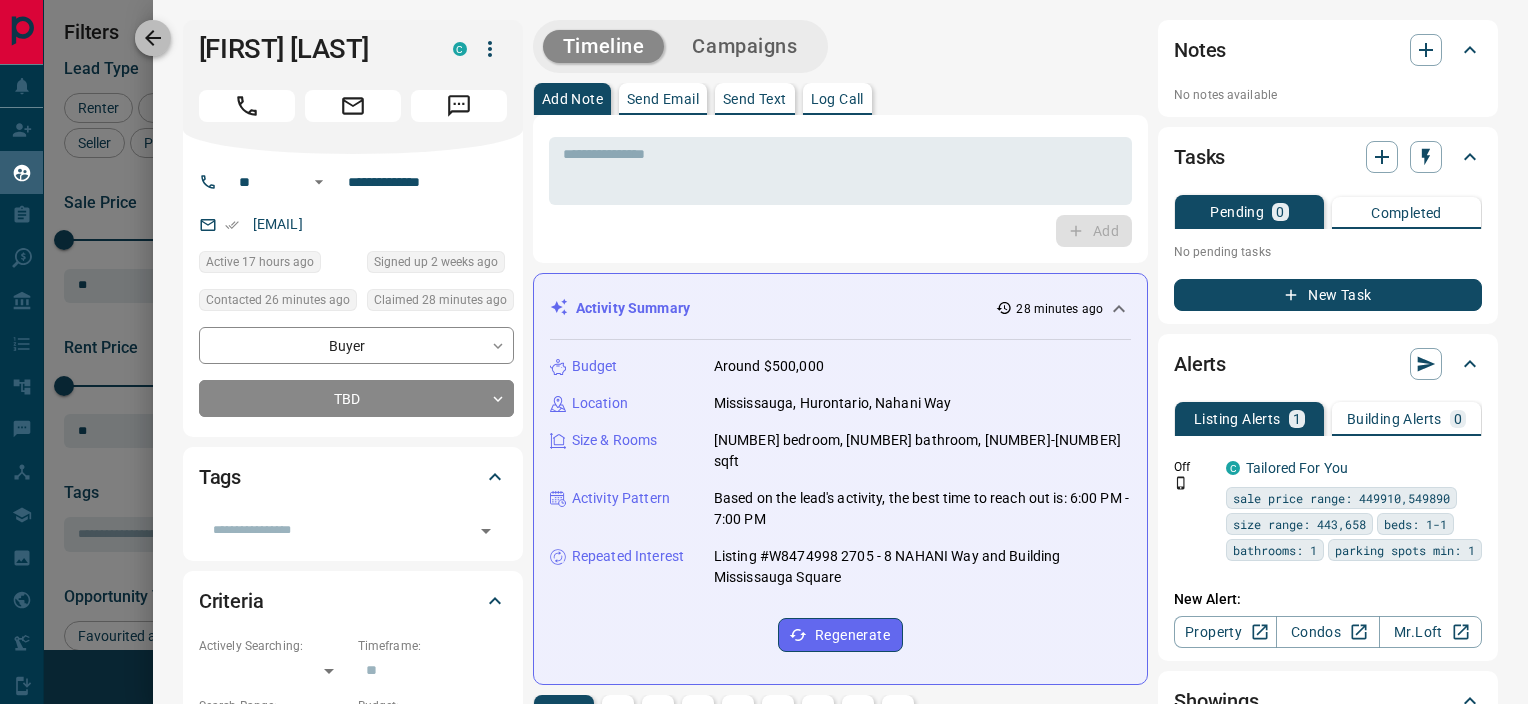 click 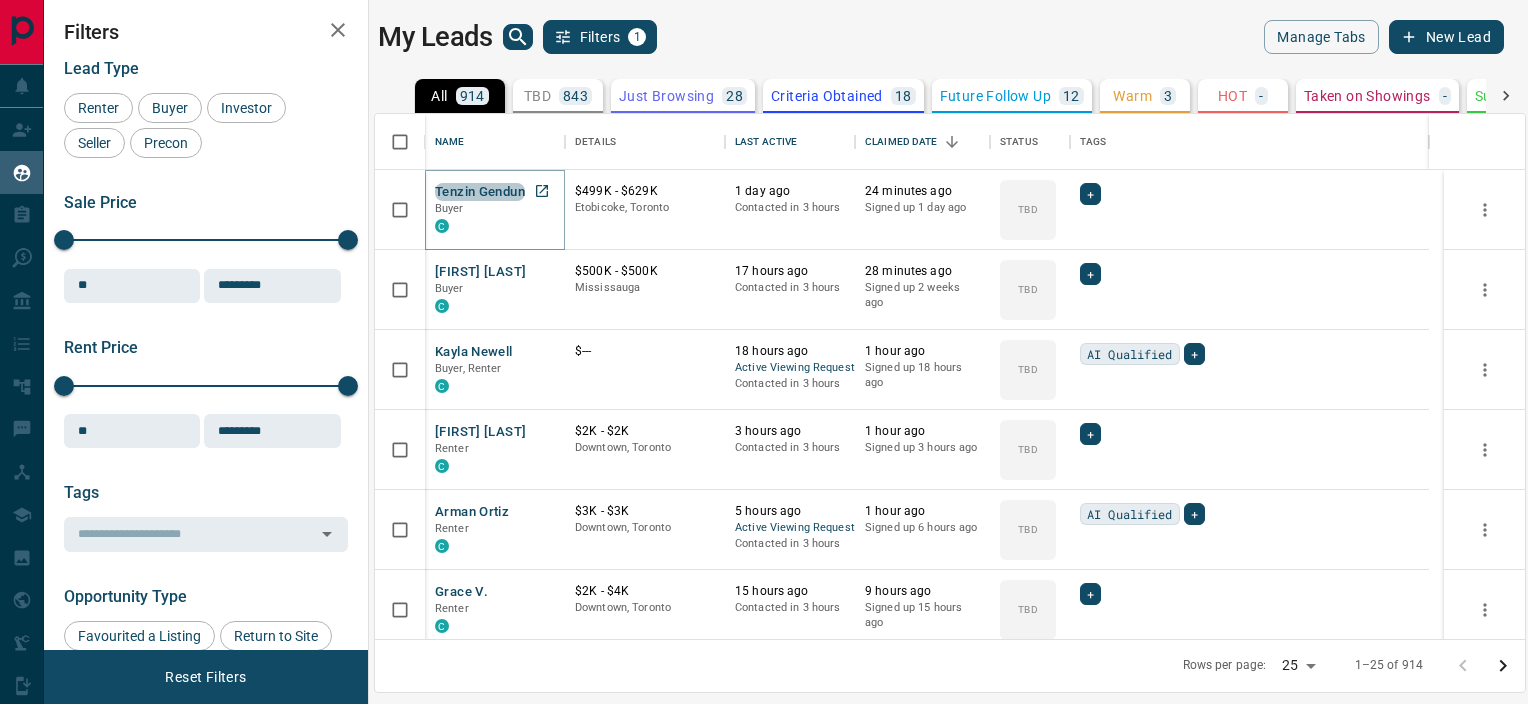 click on "Tenzin Gendun" at bounding box center (480, 192) 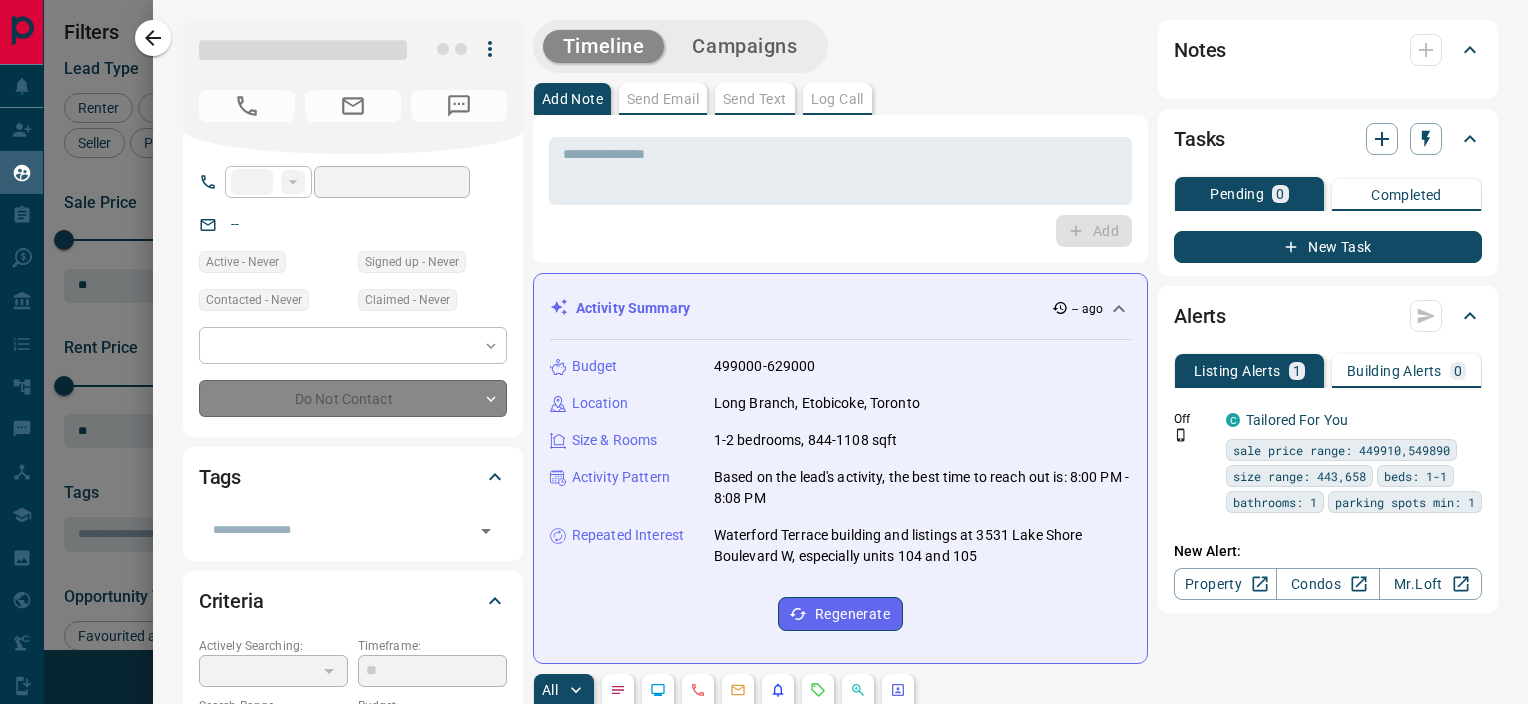 type on "**" 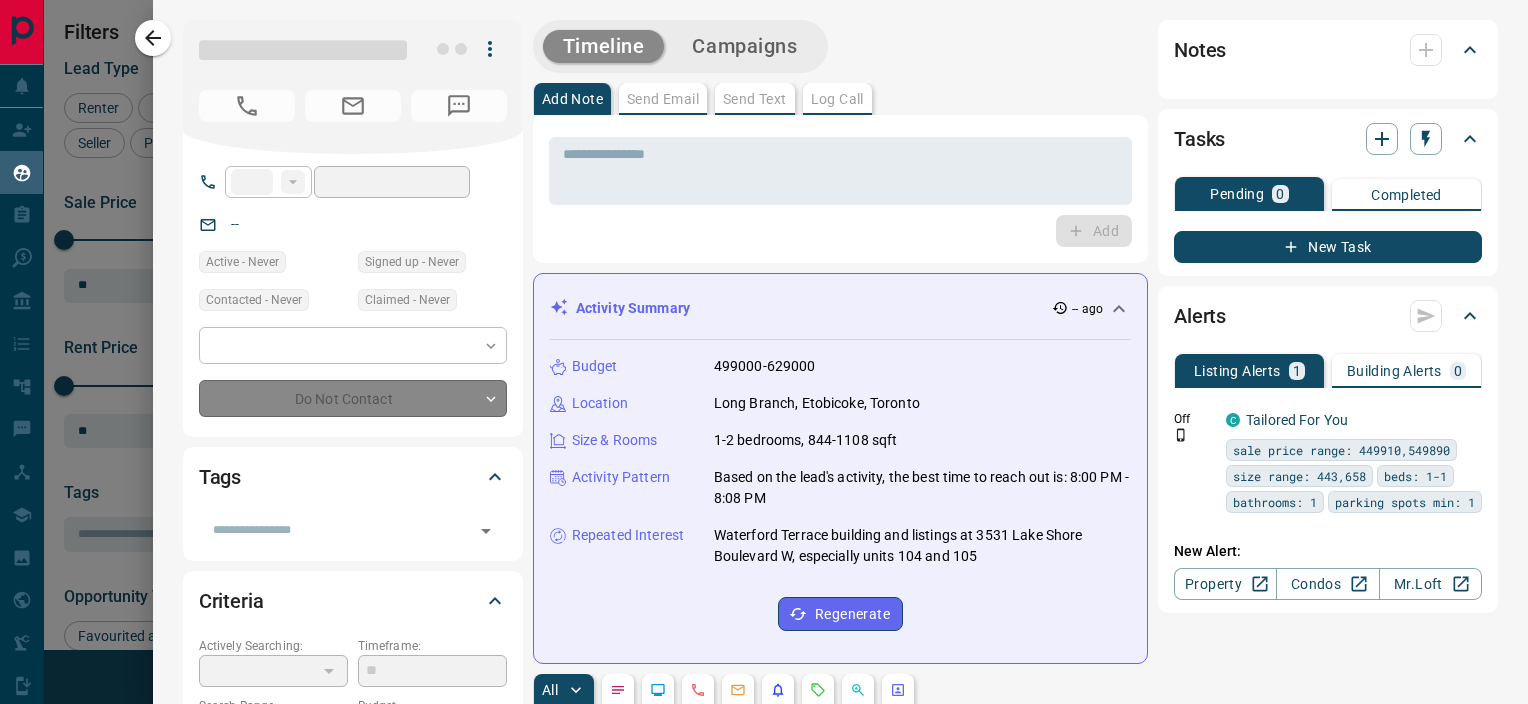 type on "**********" 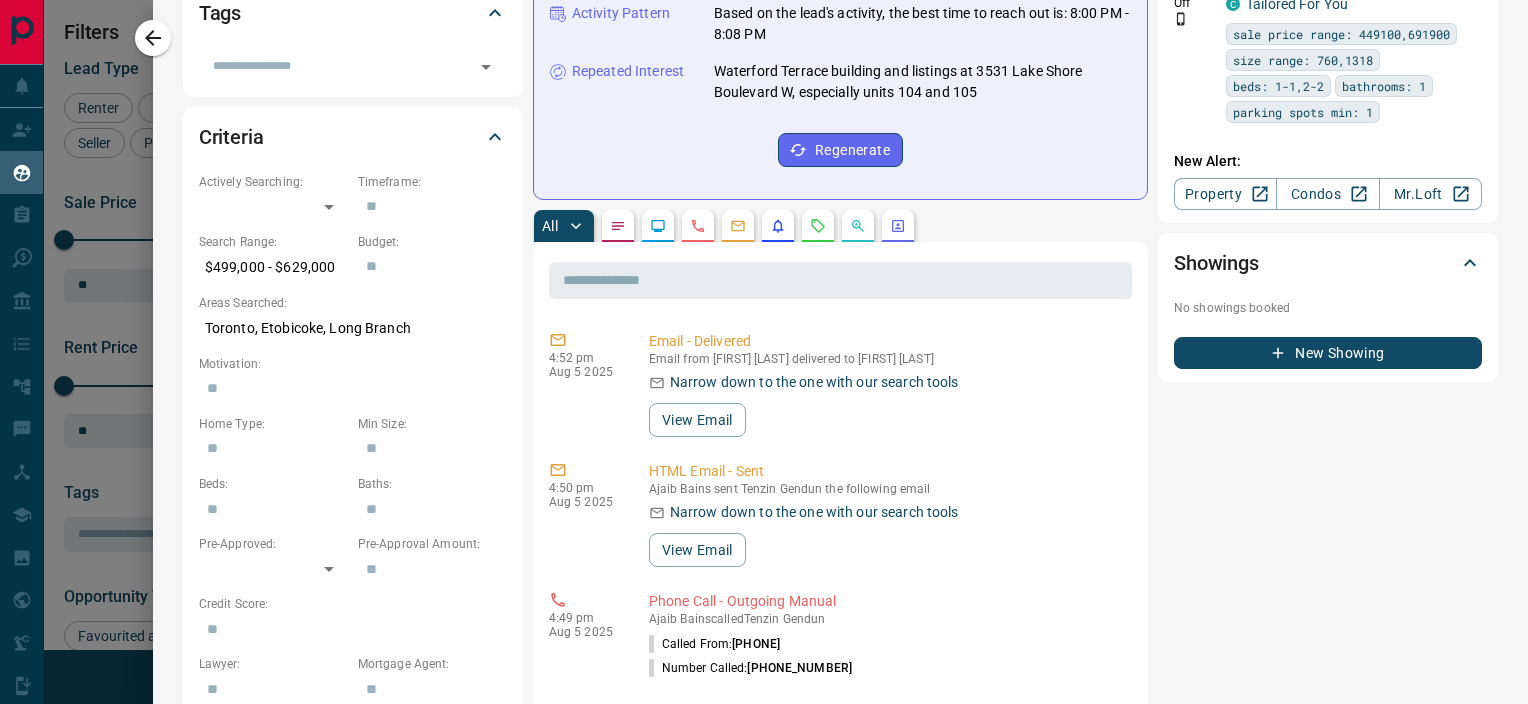 scroll, scrollTop: 0, scrollLeft: 0, axis: both 